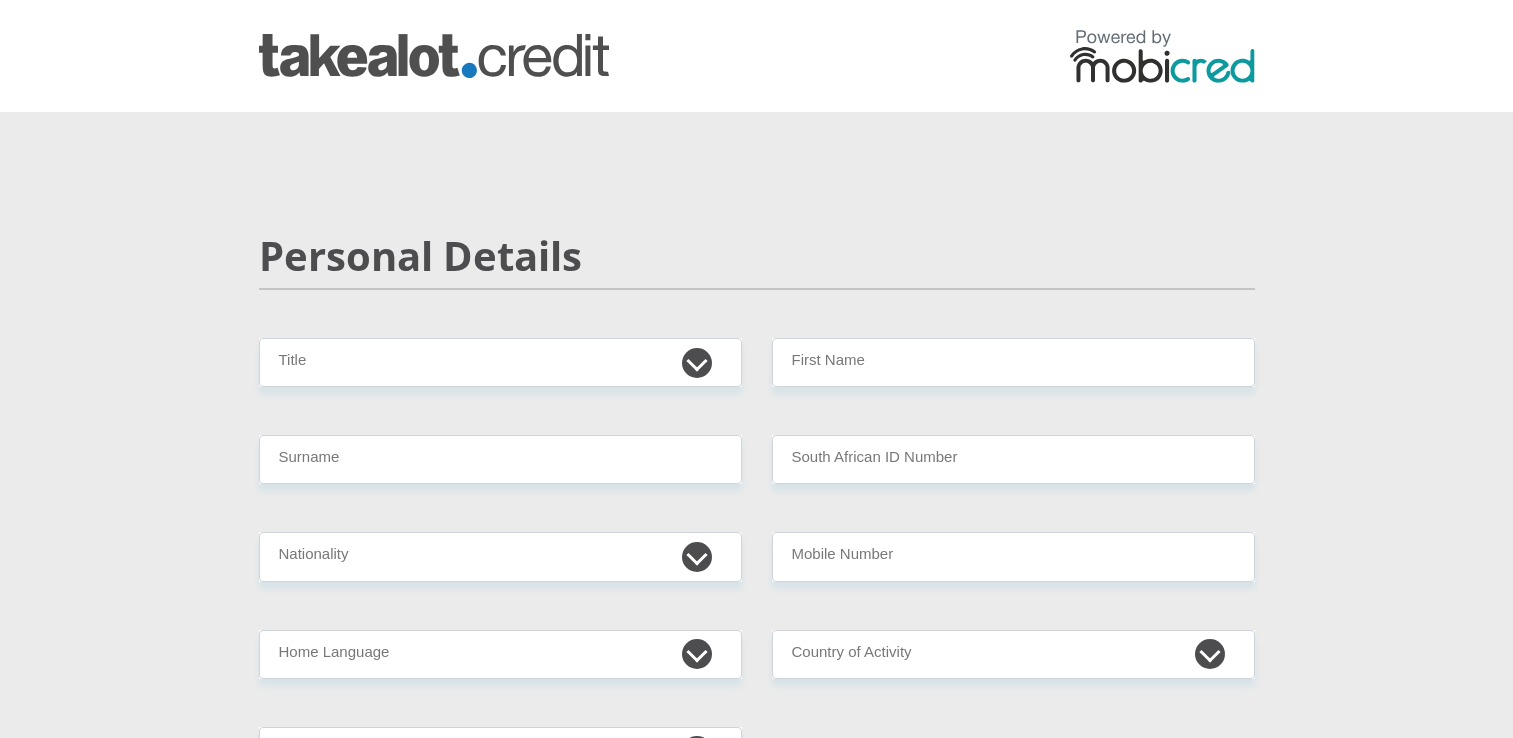 scroll, scrollTop: 0, scrollLeft: 0, axis: both 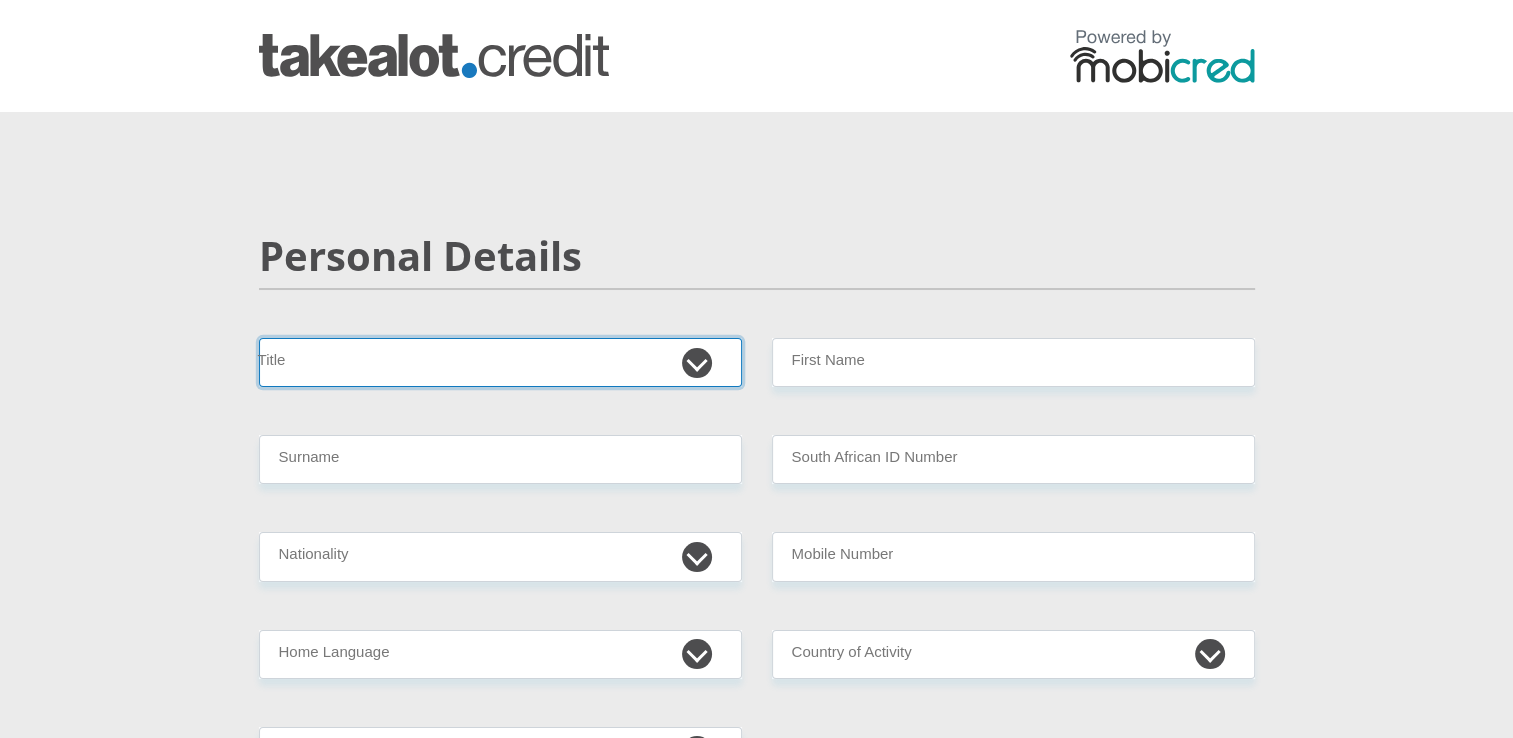click on "Mr
Ms
Mrs
Dr
[PERSON_NAME]" at bounding box center [500, 362] 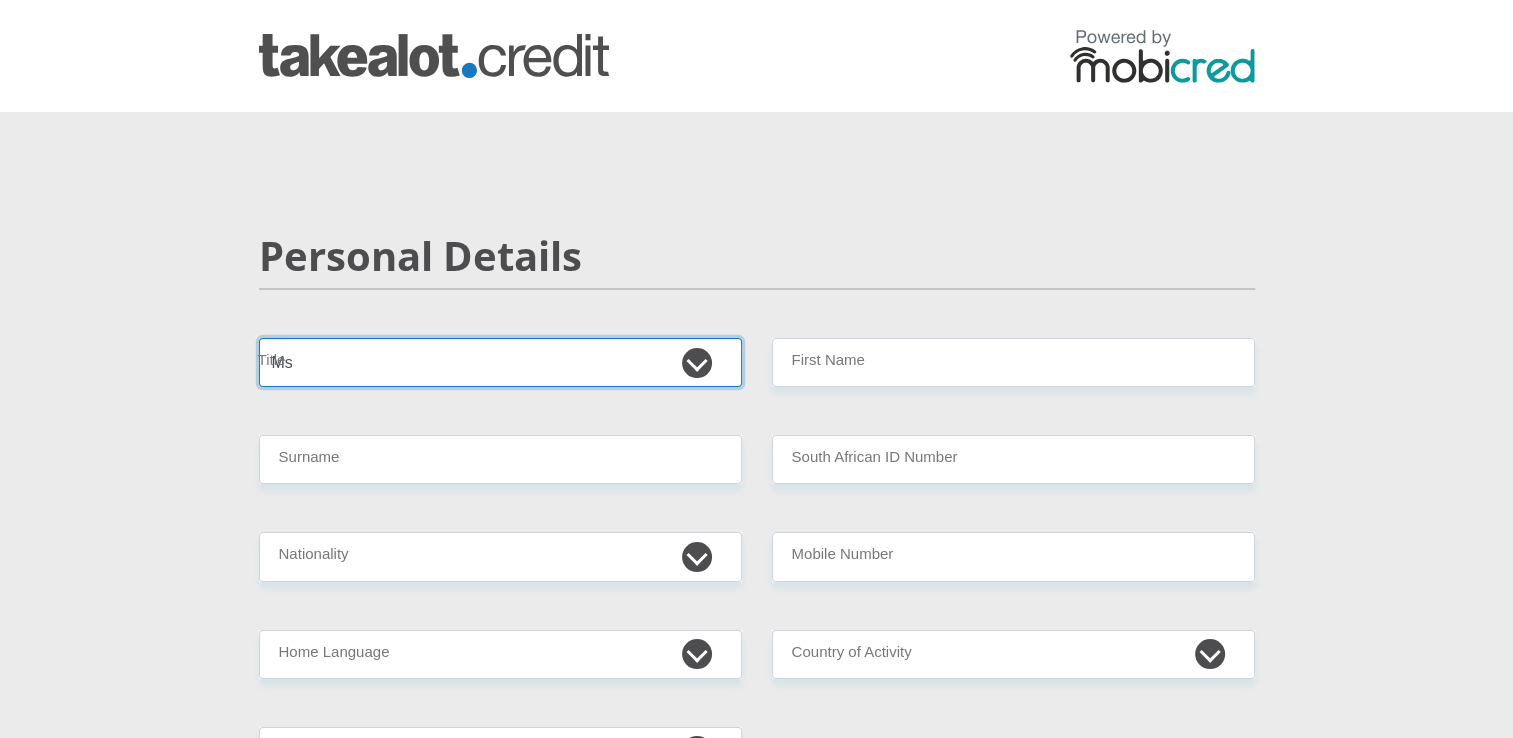 click on "Mr
Ms
Mrs
Dr
[PERSON_NAME]" at bounding box center [500, 362] 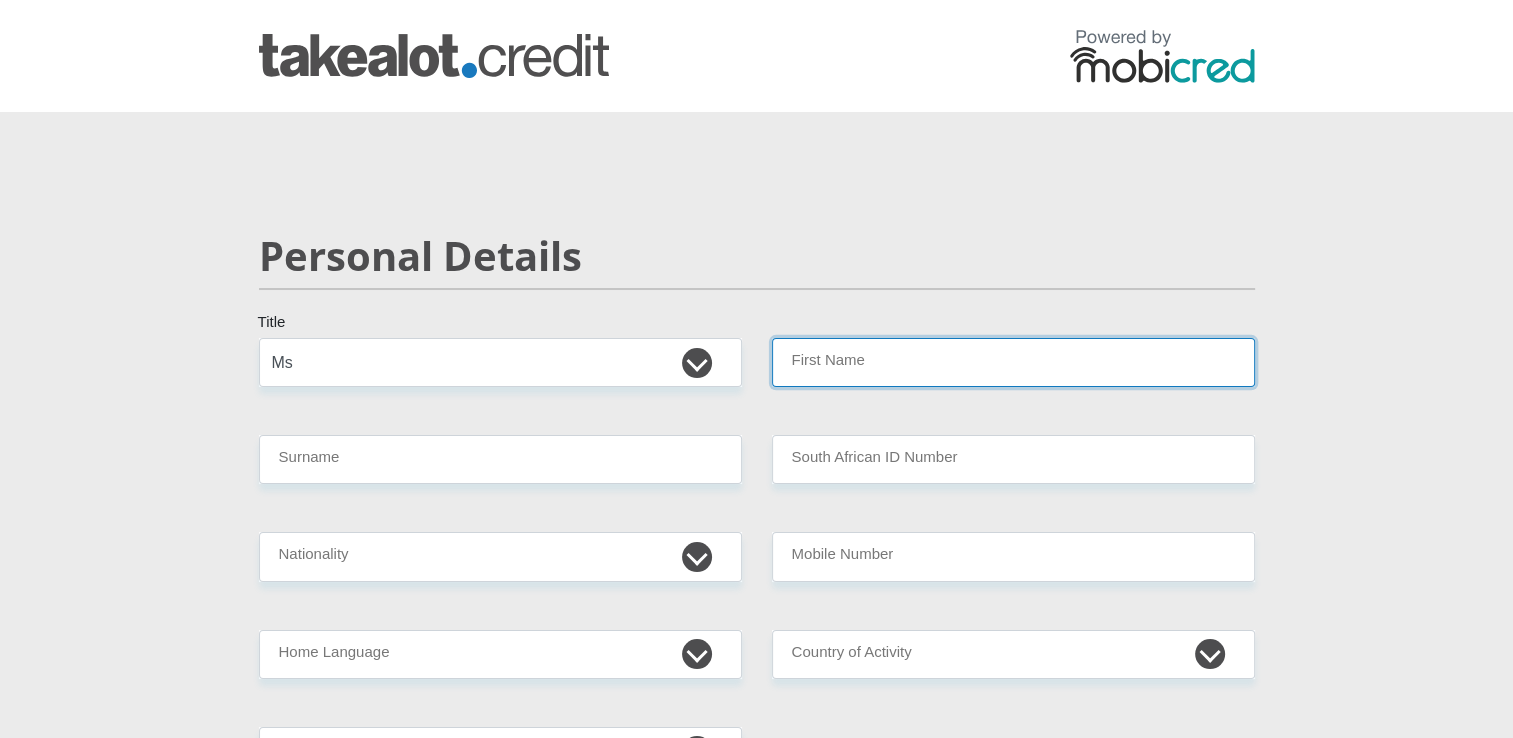 click on "First Name" at bounding box center [1013, 362] 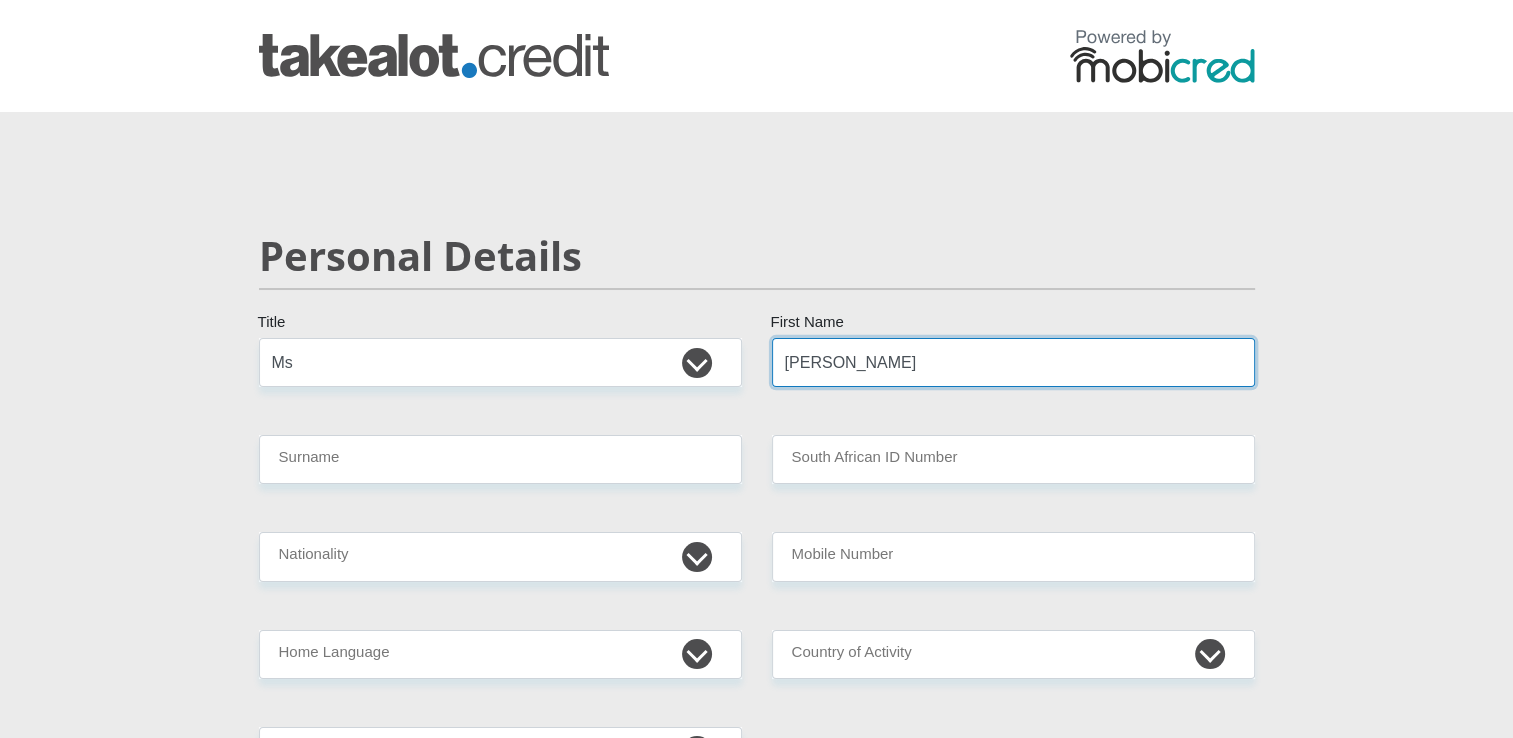 type on "[PERSON_NAME]" 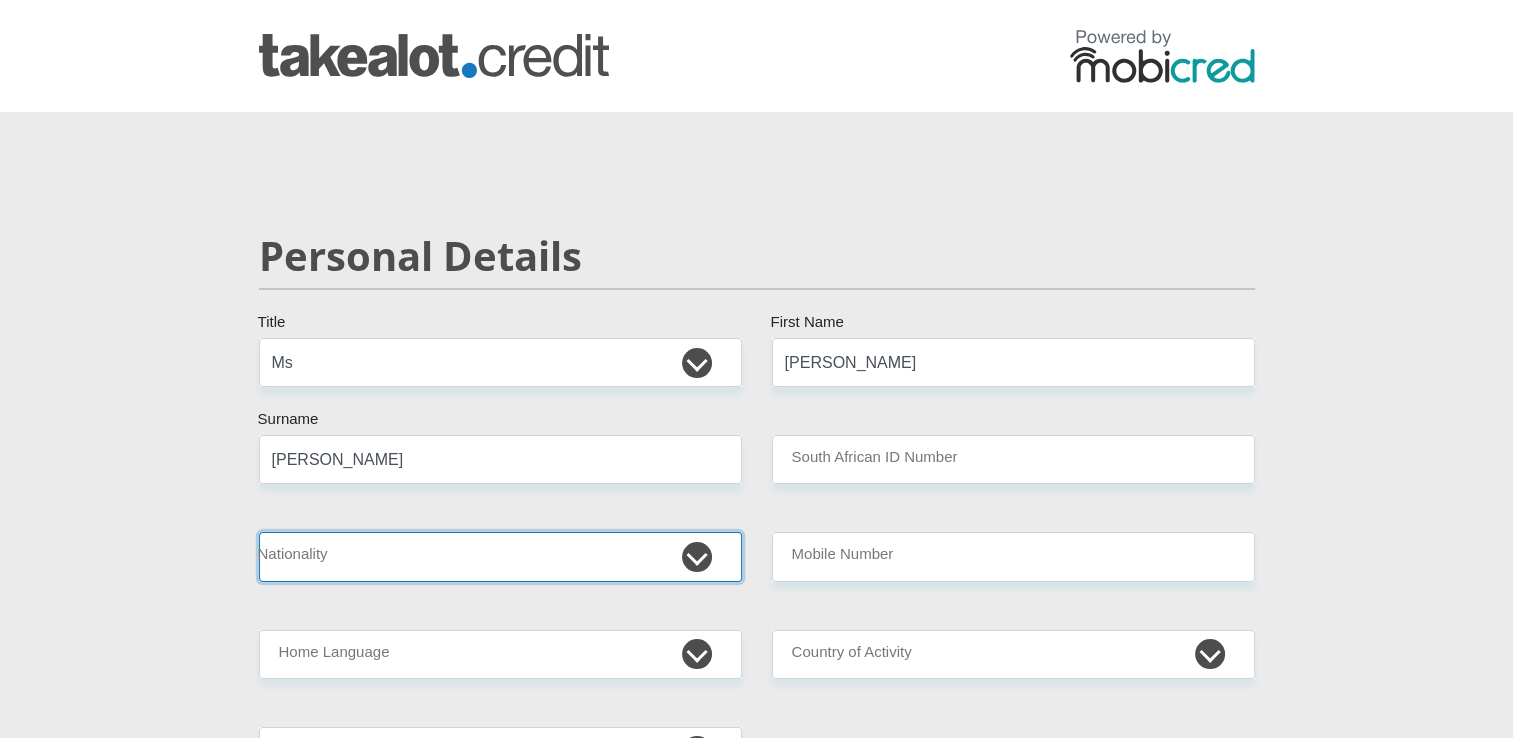 select on "ZAF" 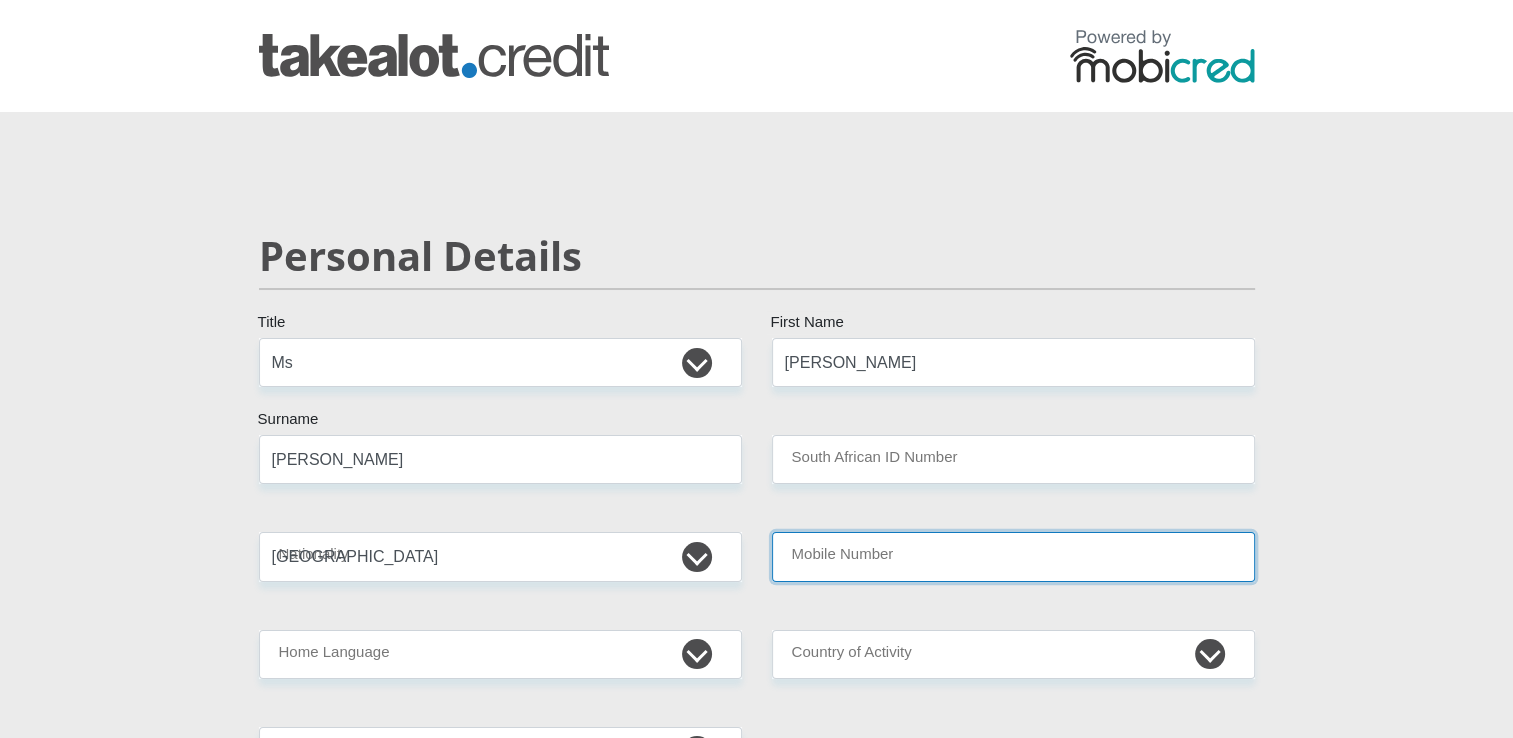 type on "0625058225" 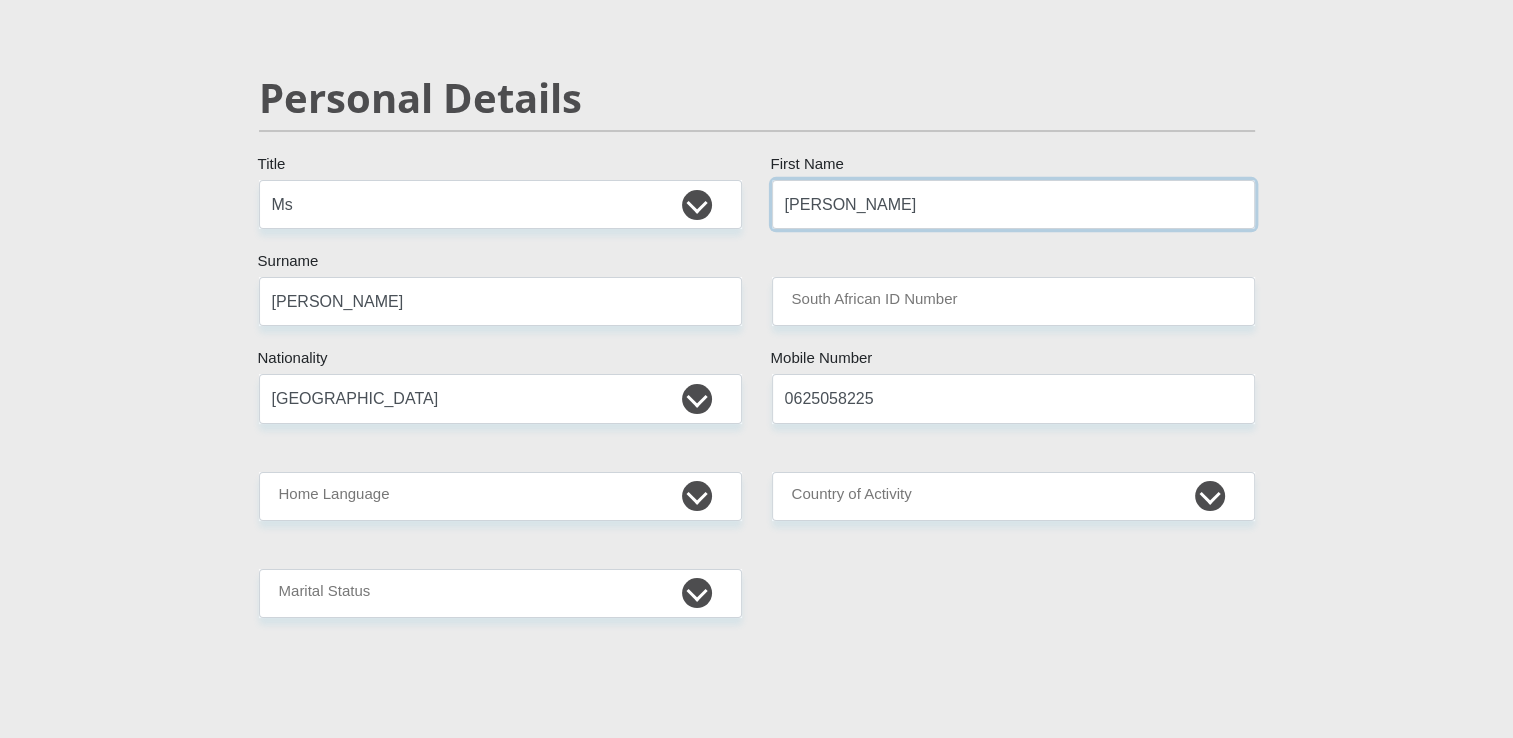 scroll, scrollTop: 300, scrollLeft: 0, axis: vertical 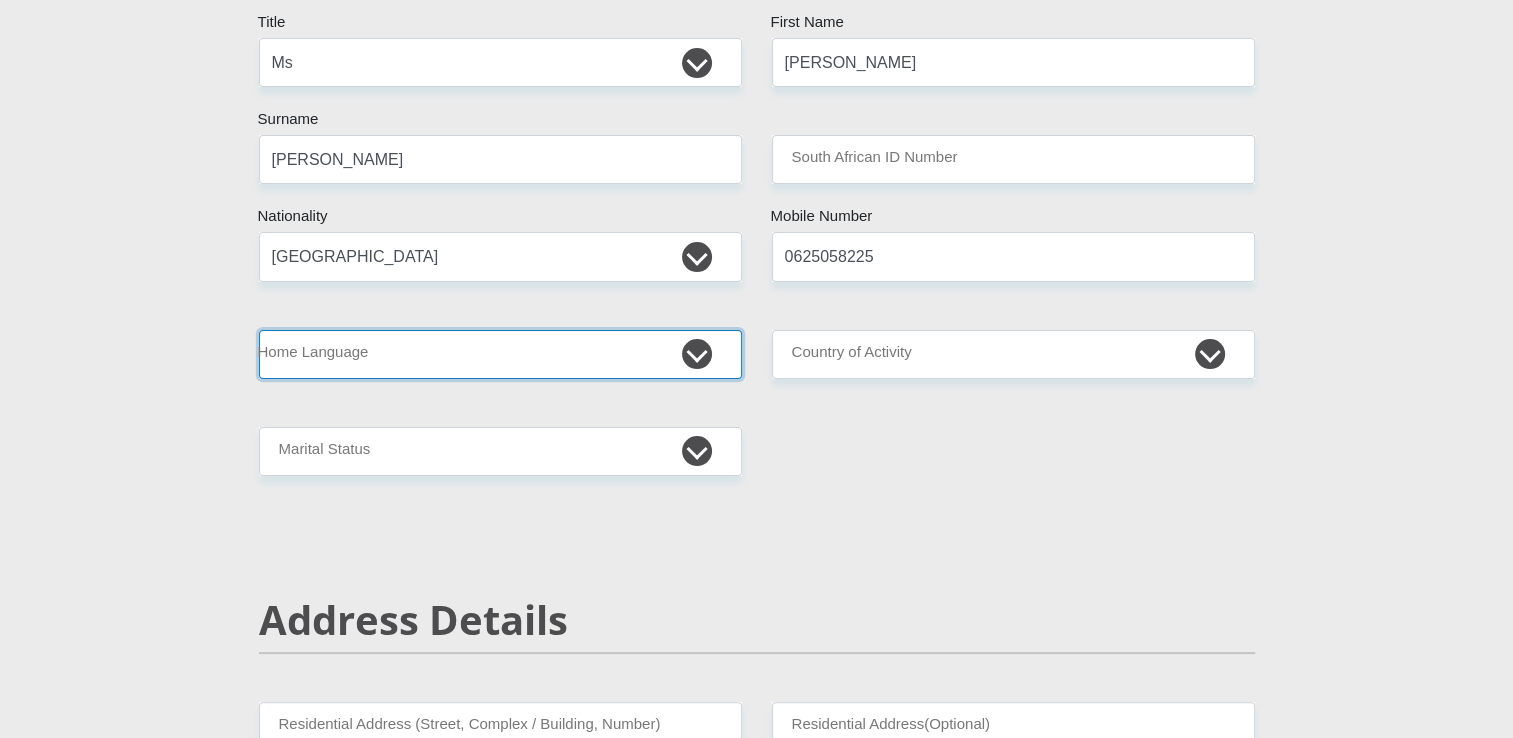 click on "Afrikaans
English
Sepedi
South Ndebele
Southern Sotho
Swati
Tsonga
Tswana
Venda
Xhosa
Zulu
Other" at bounding box center (500, 354) 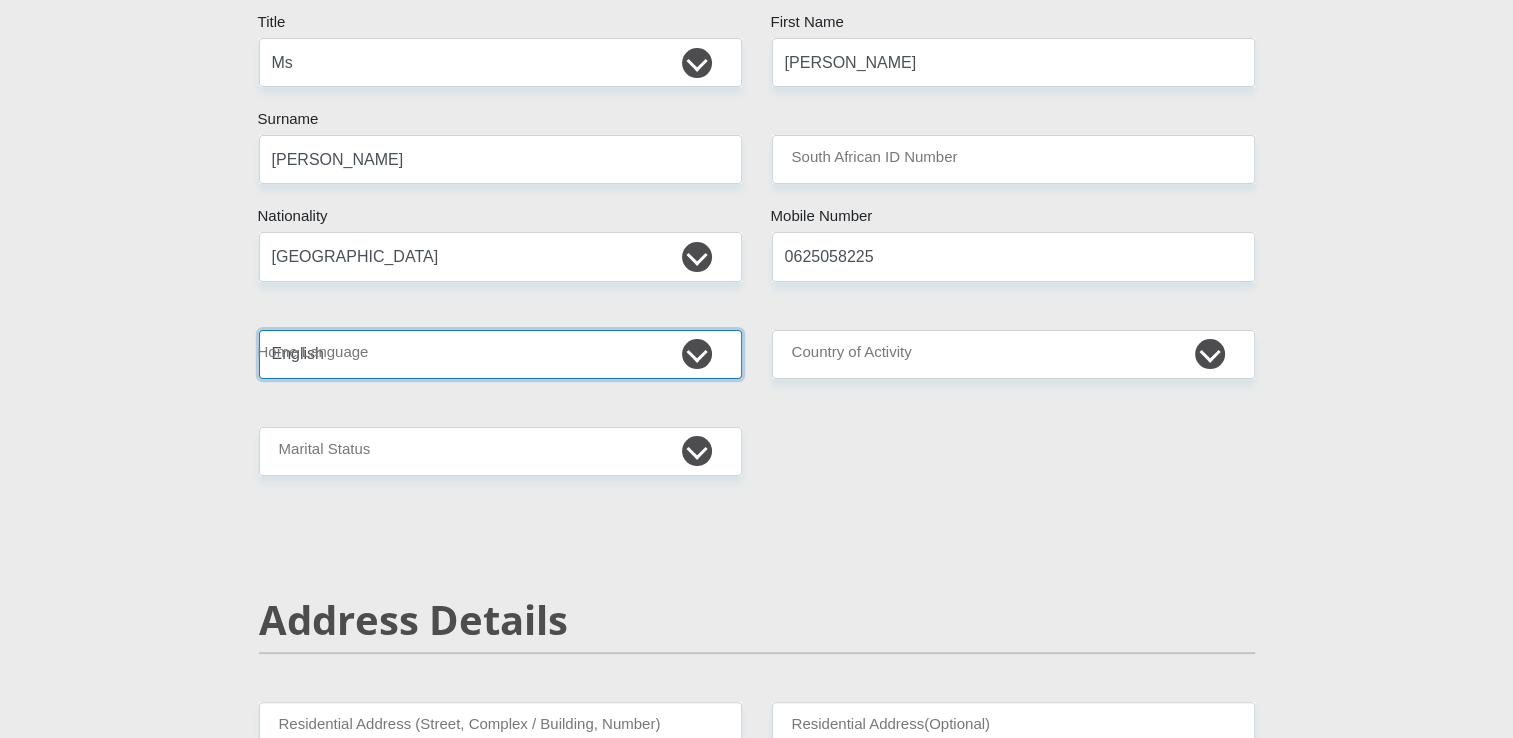 click on "Afrikaans
English
Sepedi
South Ndebele
Southern Sotho
Swati
Tsonga
Tswana
Venda
Xhosa
Zulu
Other" at bounding box center (500, 354) 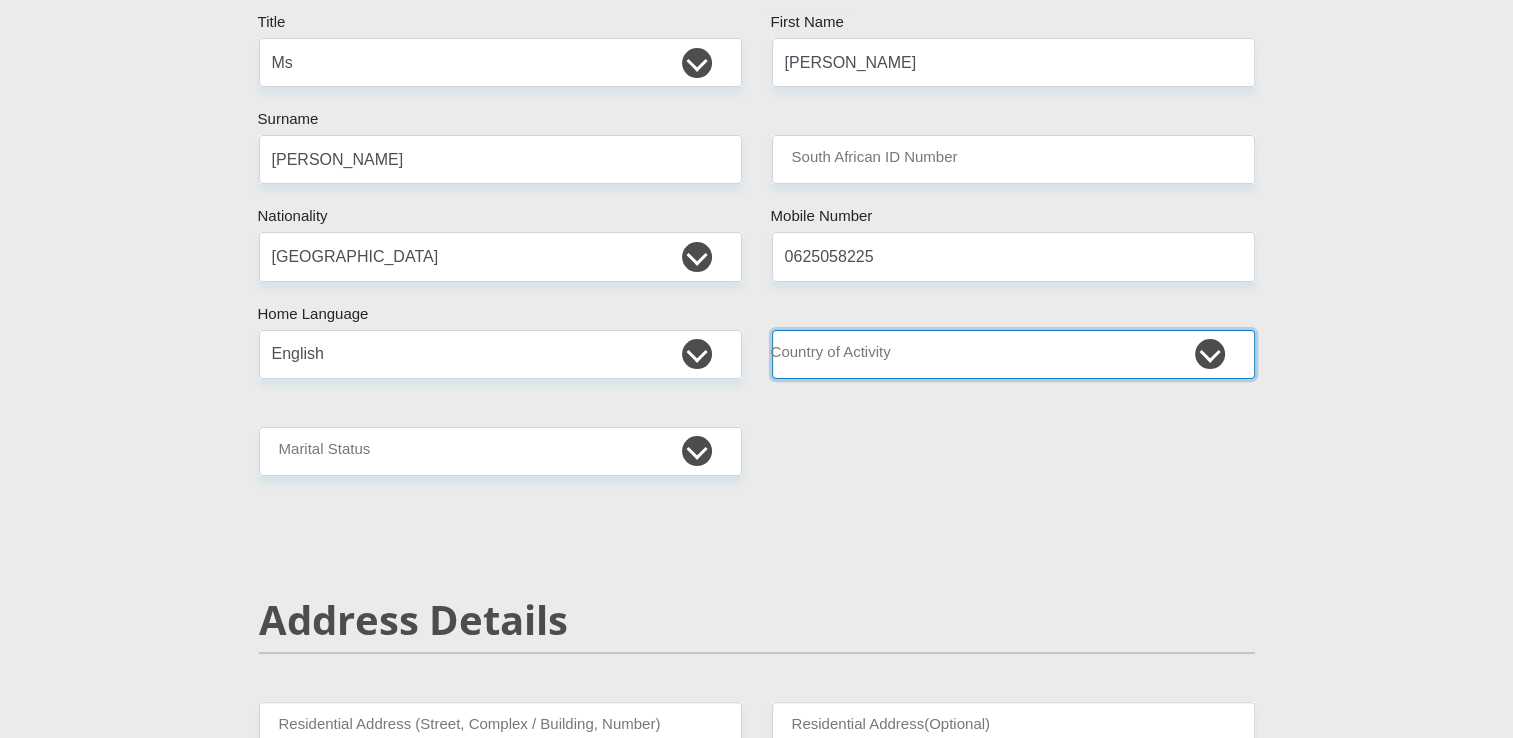 click on "[GEOGRAPHIC_DATA]
[GEOGRAPHIC_DATA]
[GEOGRAPHIC_DATA]
[GEOGRAPHIC_DATA]
[GEOGRAPHIC_DATA]
[GEOGRAPHIC_DATA] [GEOGRAPHIC_DATA]
[GEOGRAPHIC_DATA]
[GEOGRAPHIC_DATA]
[GEOGRAPHIC_DATA]
[GEOGRAPHIC_DATA]
[GEOGRAPHIC_DATA]
[GEOGRAPHIC_DATA]
[GEOGRAPHIC_DATA]
[GEOGRAPHIC_DATA]
[GEOGRAPHIC_DATA]
[DATE][GEOGRAPHIC_DATA]
[GEOGRAPHIC_DATA]
[GEOGRAPHIC_DATA]
[GEOGRAPHIC_DATA]
[GEOGRAPHIC_DATA]" at bounding box center [1013, 354] 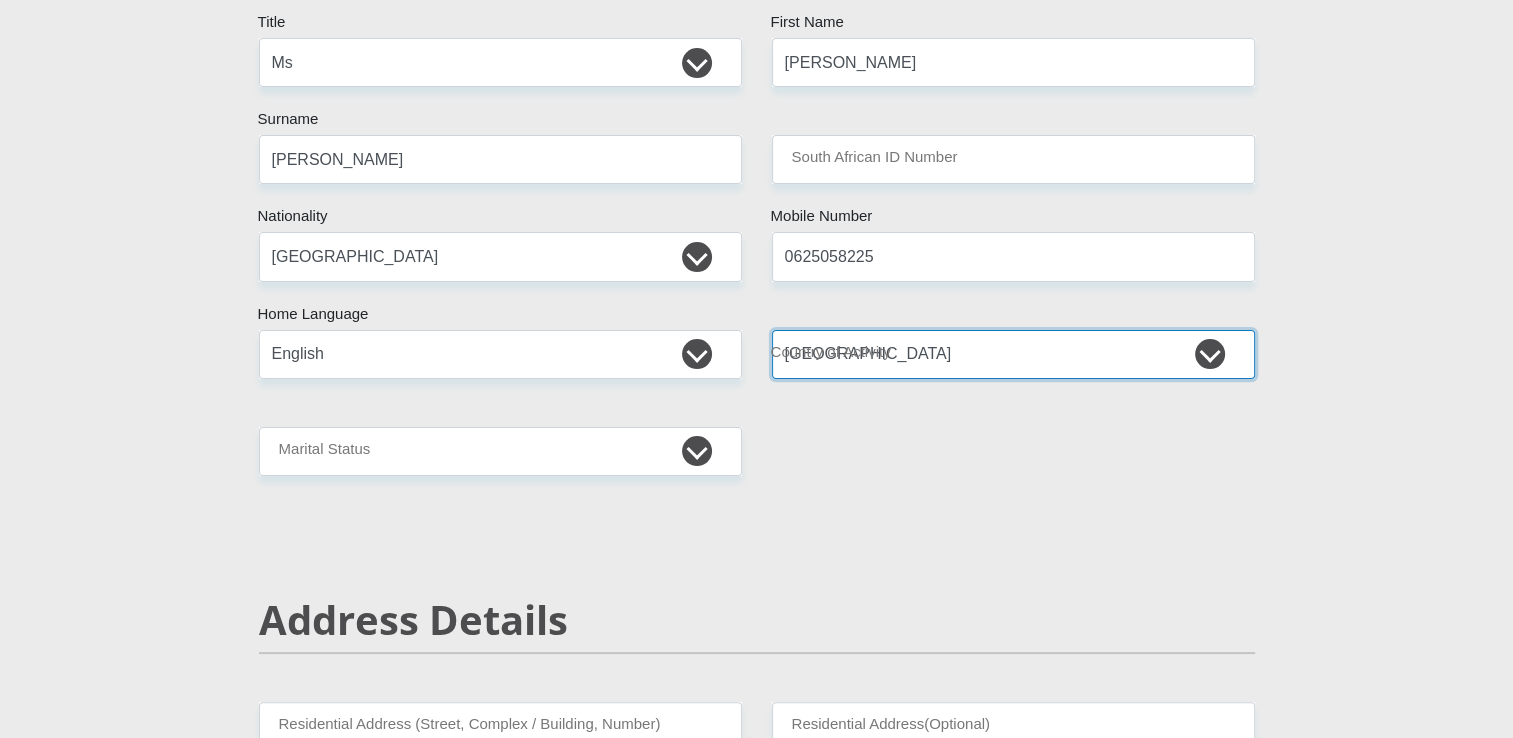 click on "[GEOGRAPHIC_DATA]
[GEOGRAPHIC_DATA]
[GEOGRAPHIC_DATA]
[GEOGRAPHIC_DATA]
[GEOGRAPHIC_DATA]
[GEOGRAPHIC_DATA] [GEOGRAPHIC_DATA]
[GEOGRAPHIC_DATA]
[GEOGRAPHIC_DATA]
[GEOGRAPHIC_DATA]
[GEOGRAPHIC_DATA]
[GEOGRAPHIC_DATA]
[GEOGRAPHIC_DATA]
[GEOGRAPHIC_DATA]
[GEOGRAPHIC_DATA]
[GEOGRAPHIC_DATA]
[DATE][GEOGRAPHIC_DATA]
[GEOGRAPHIC_DATA]
[GEOGRAPHIC_DATA]
[GEOGRAPHIC_DATA]
[GEOGRAPHIC_DATA]" at bounding box center (1013, 354) 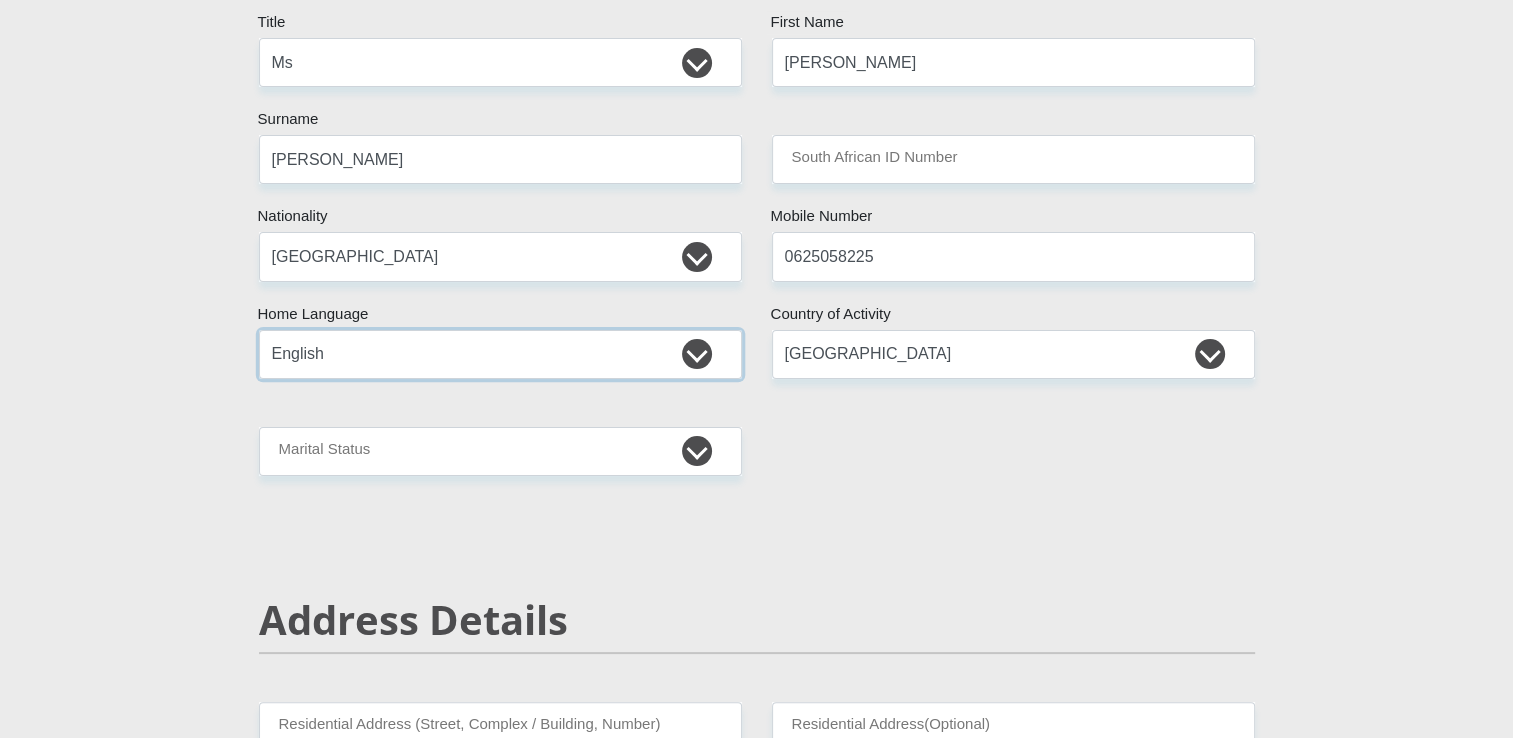 click on "Afrikaans
English
Sepedi
South Ndebele
Southern Sotho
Swati
Tsonga
Tswana
Venda
Xhosa
Zulu
Other" at bounding box center (500, 354) 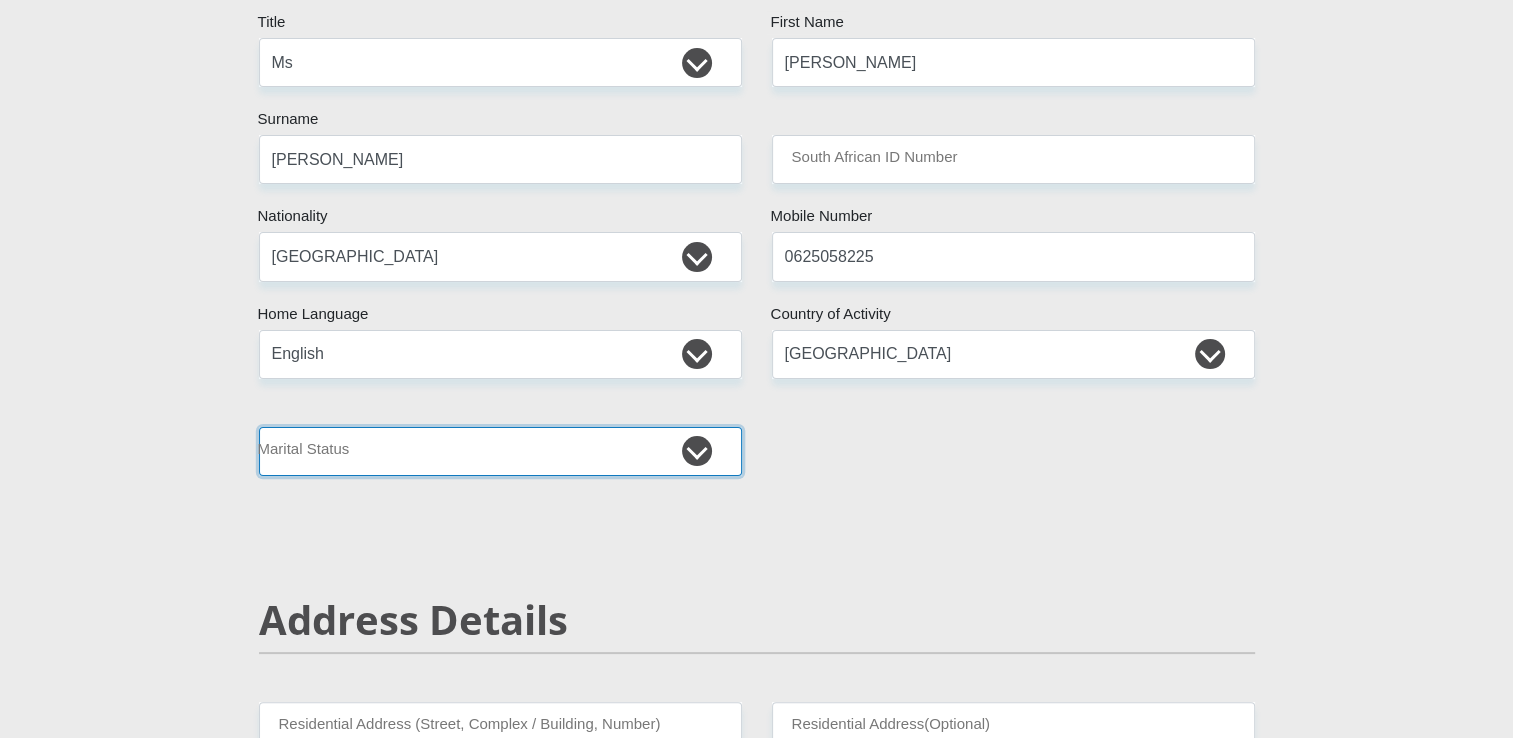 click on "Married ANC
Single
Divorced
Widowed
Married COP or Customary Law" at bounding box center [500, 451] 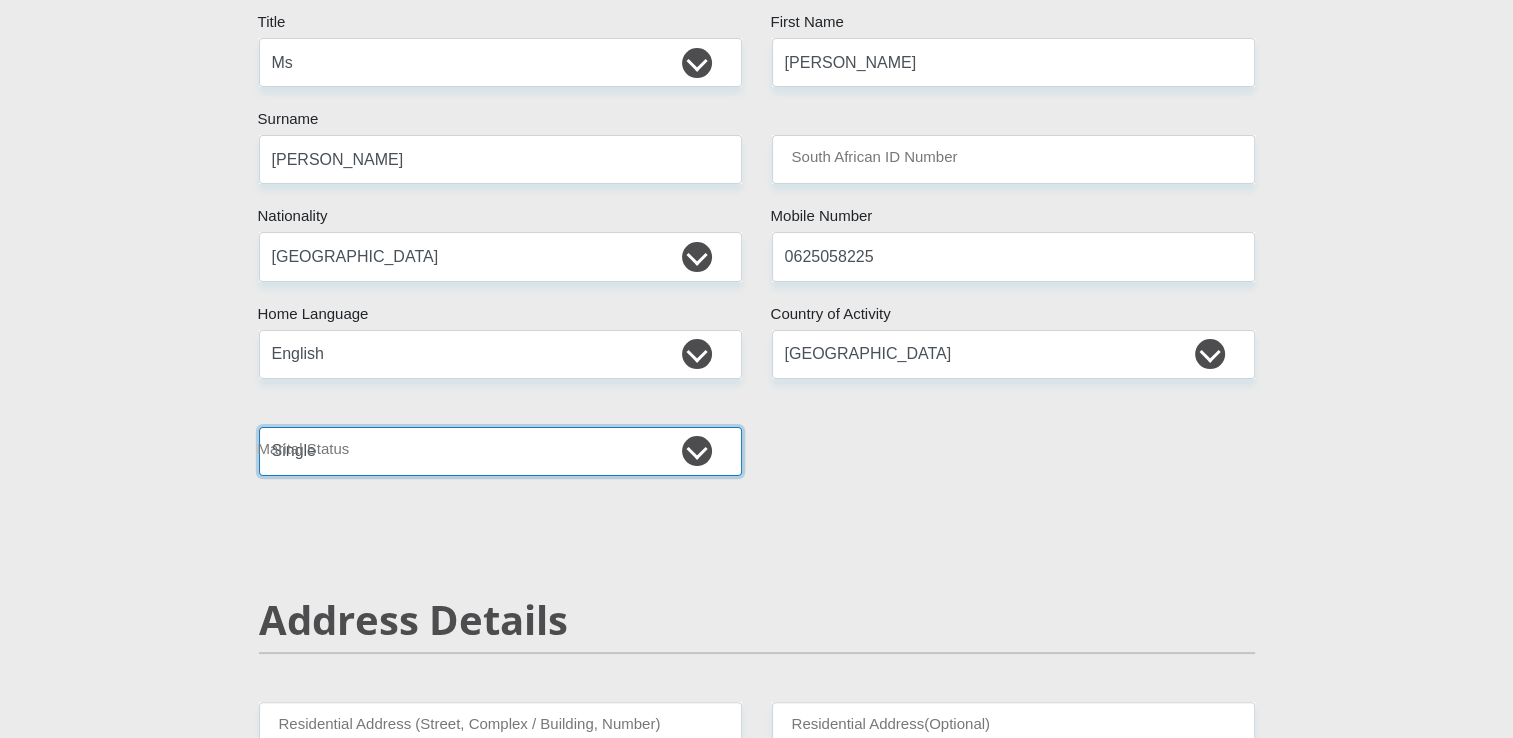 click on "Married ANC
Single
Divorced
Widowed
Married COP or Customary Law" at bounding box center [500, 451] 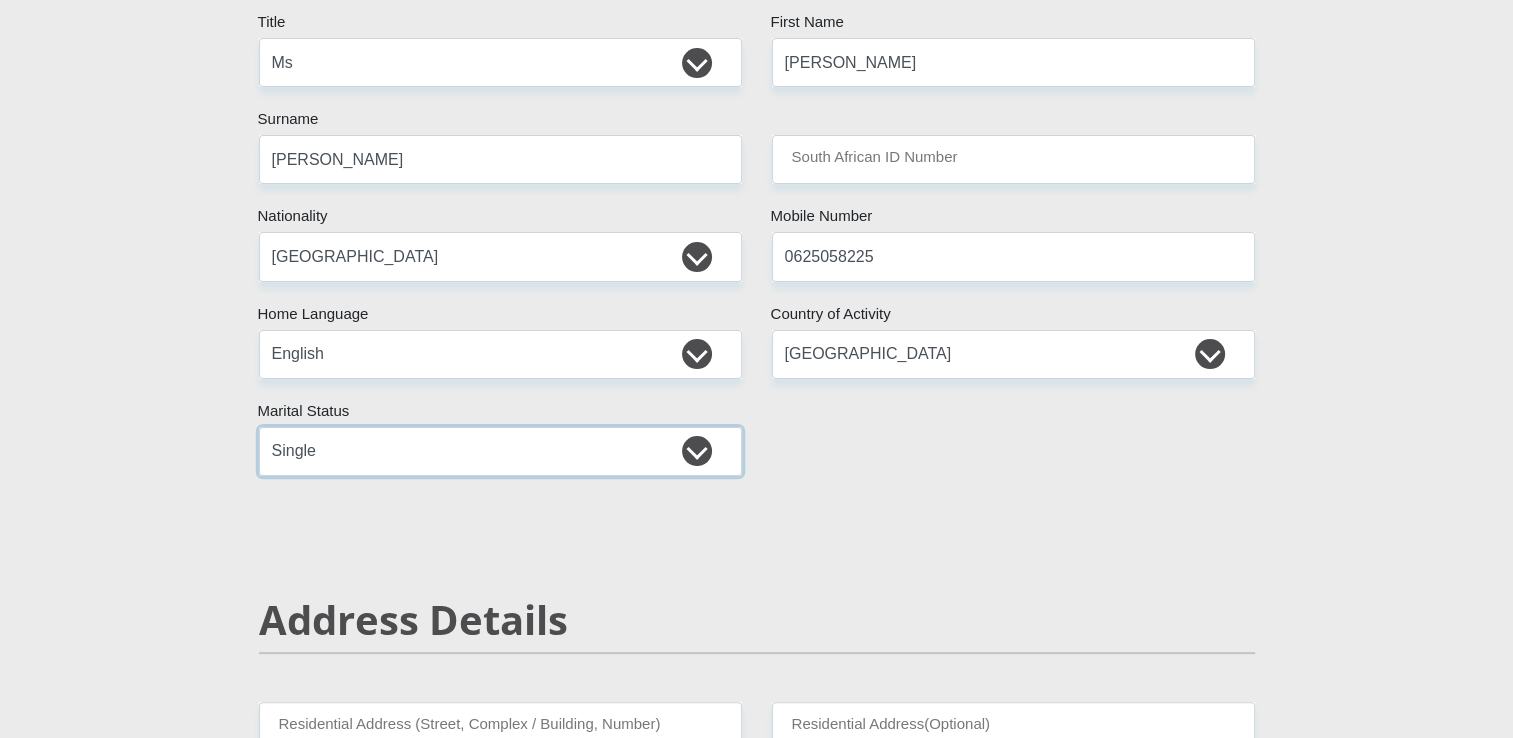 click on "Married ANC
Single
Divorced
Widowed
Married COP or Customary Law" at bounding box center [500, 451] 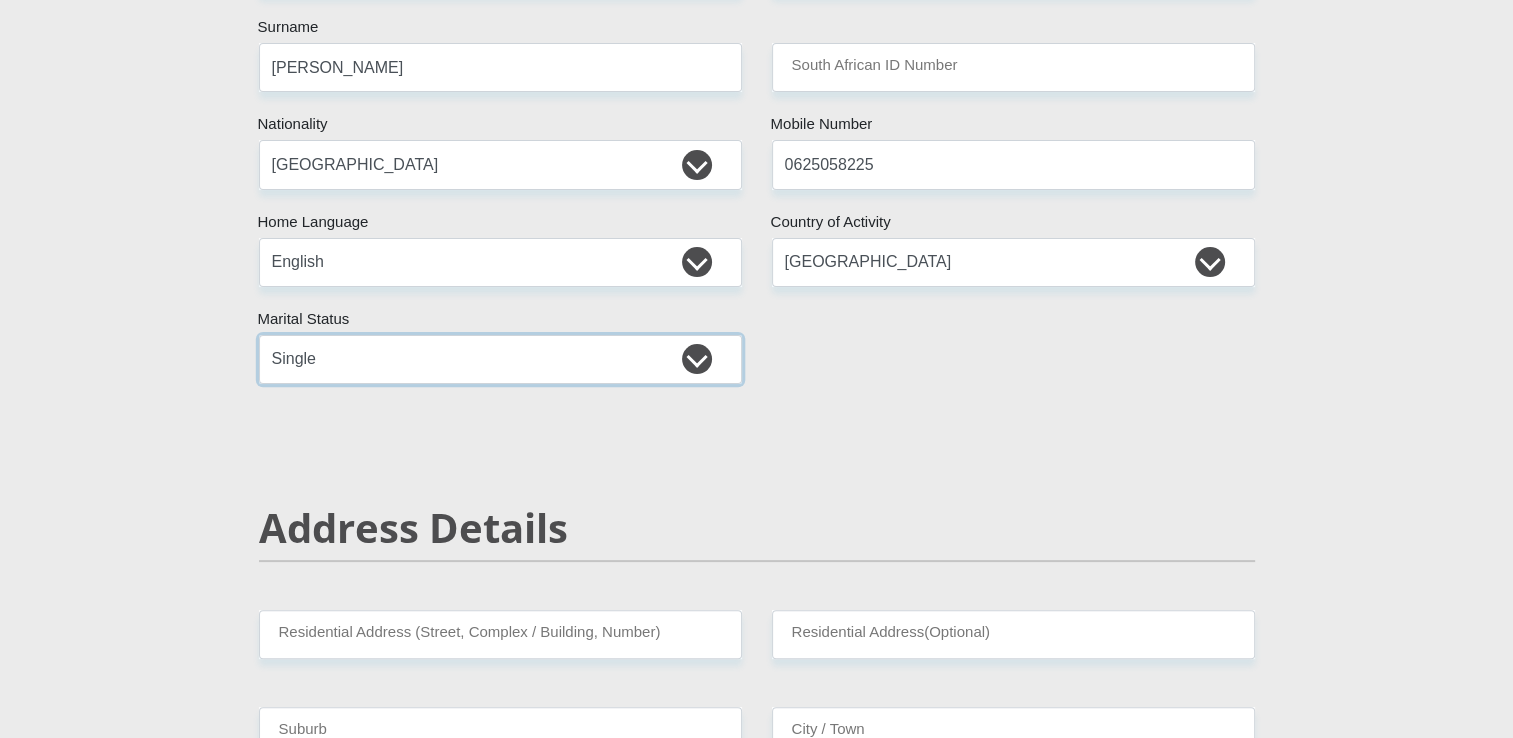 scroll, scrollTop: 700, scrollLeft: 0, axis: vertical 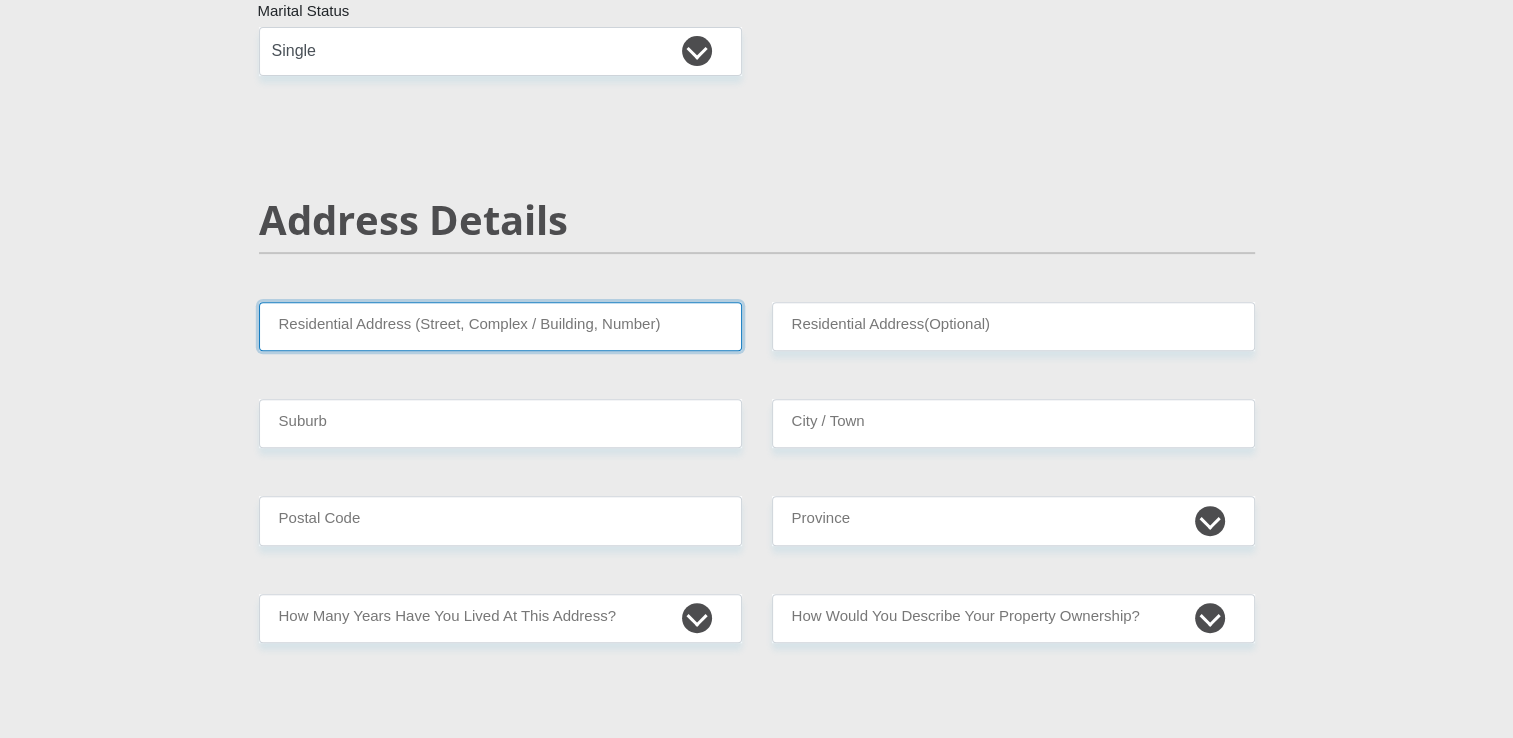 click on "Residential Address (Street, Complex / Building, Number)" at bounding box center [500, 326] 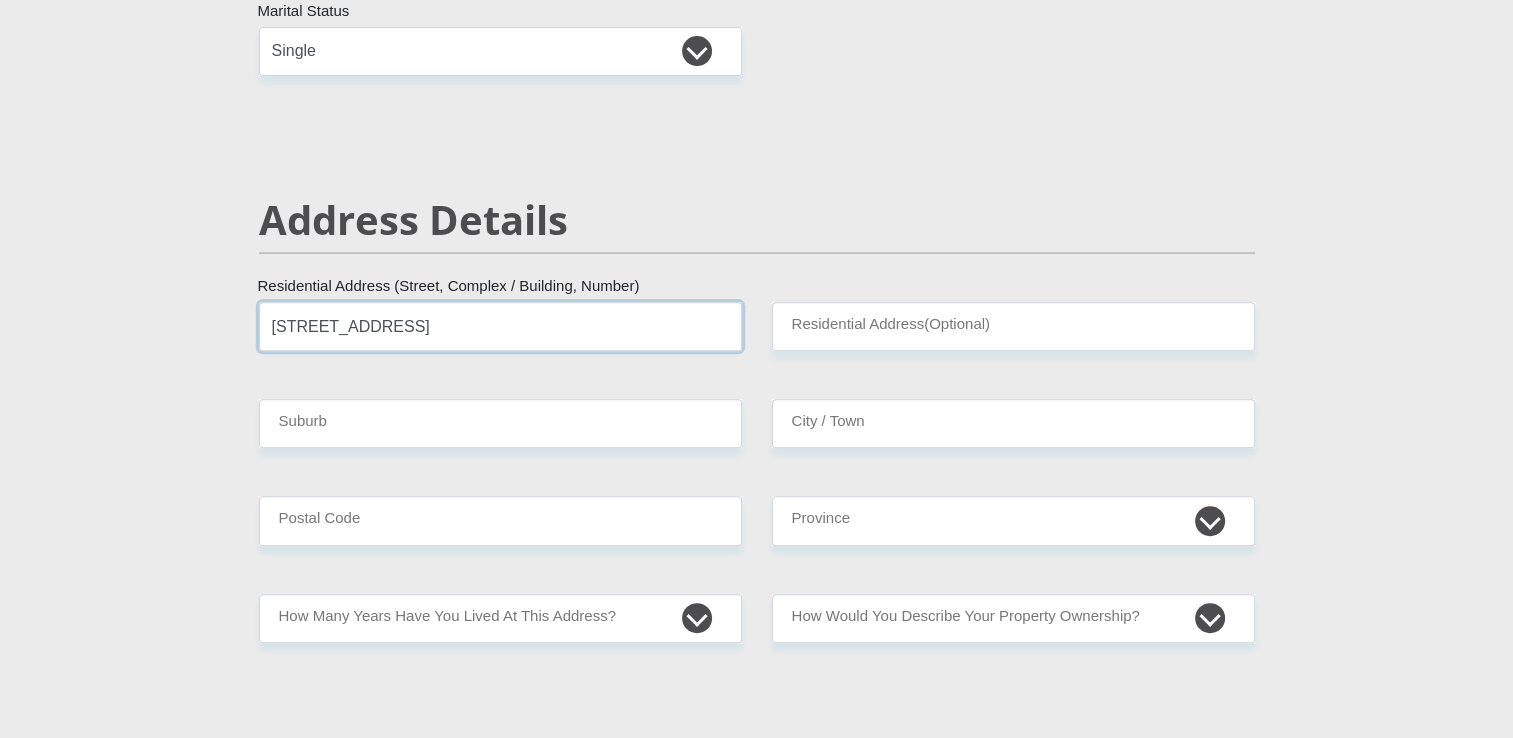 type on "[STREET_ADDRESS]" 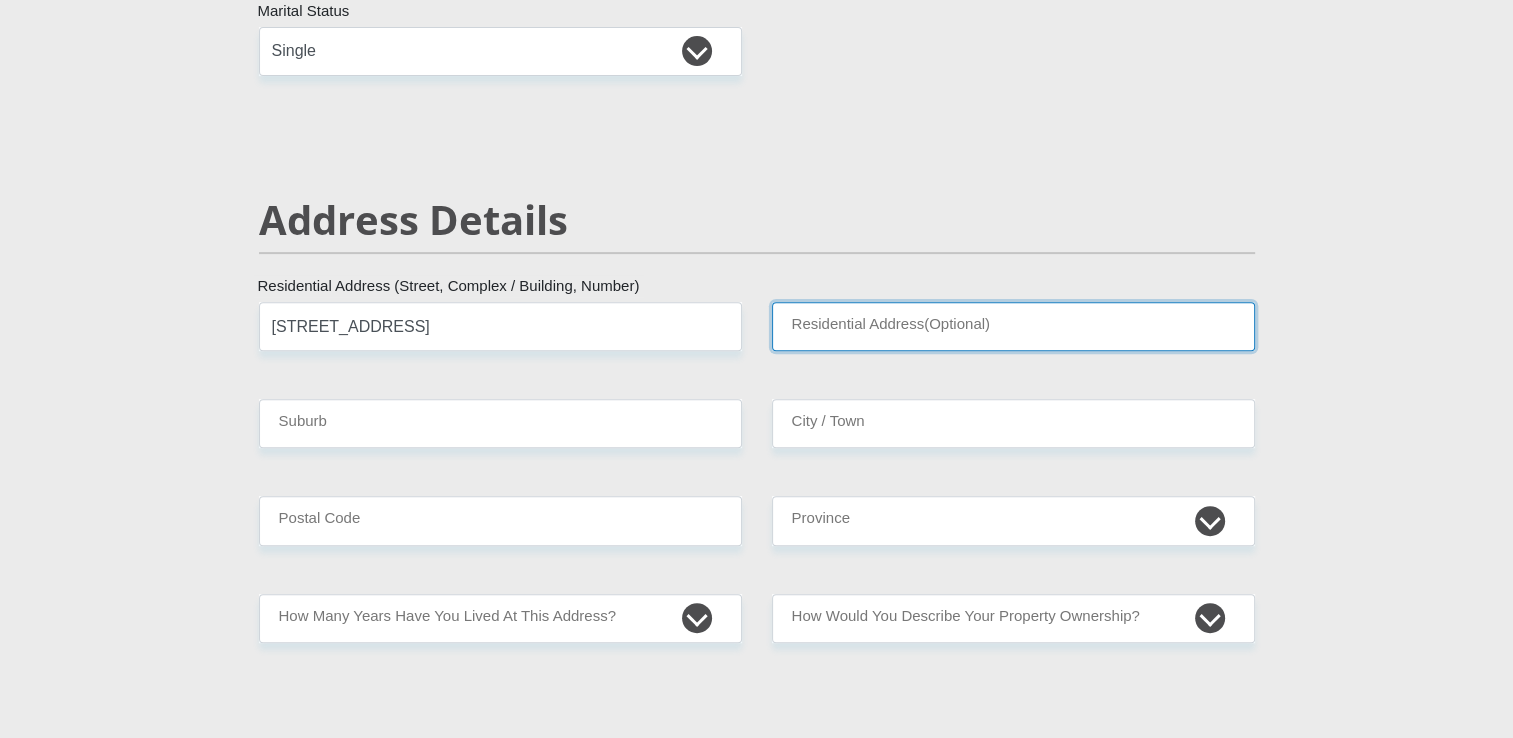 click on "Residential Address(Optional)" at bounding box center (1013, 326) 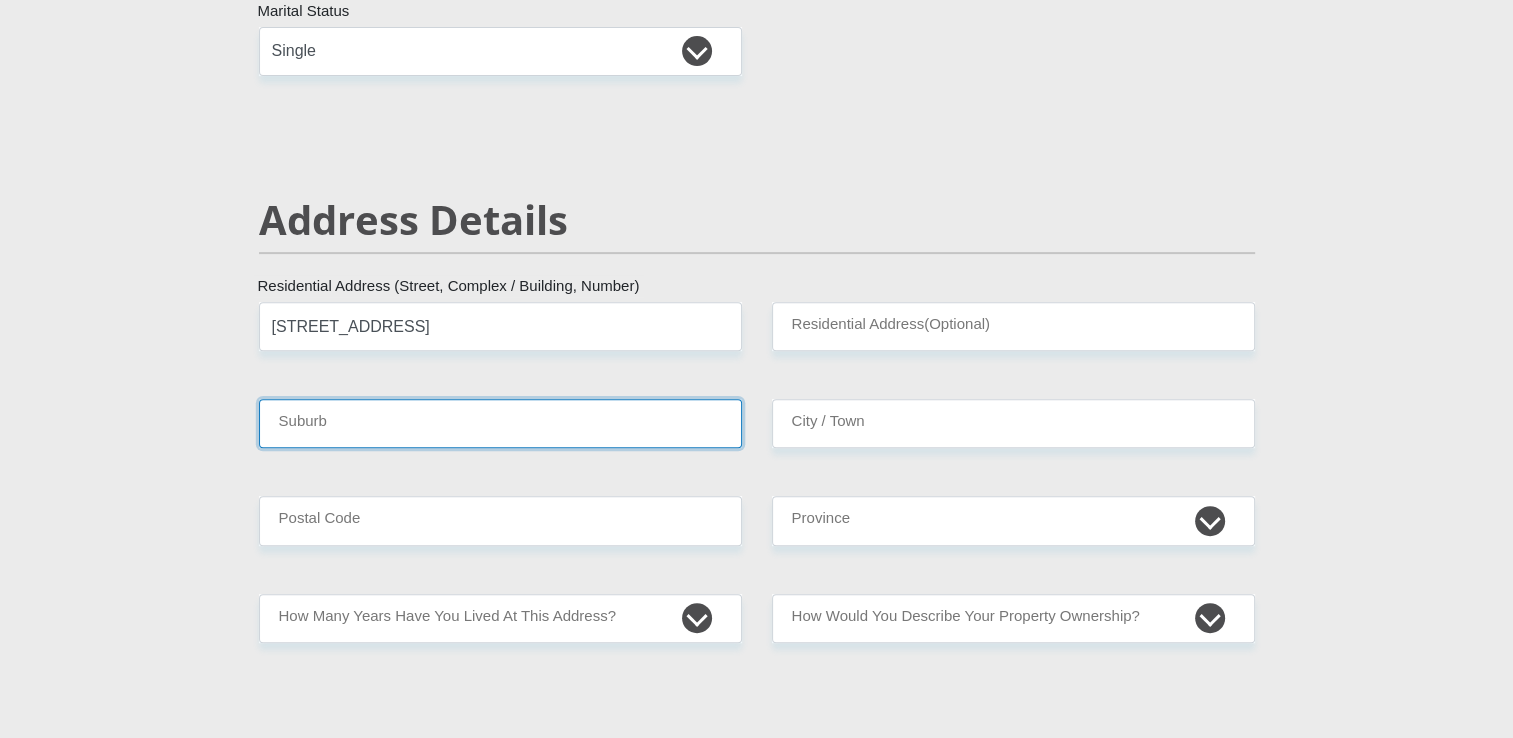 click on "Suburb" at bounding box center [500, 423] 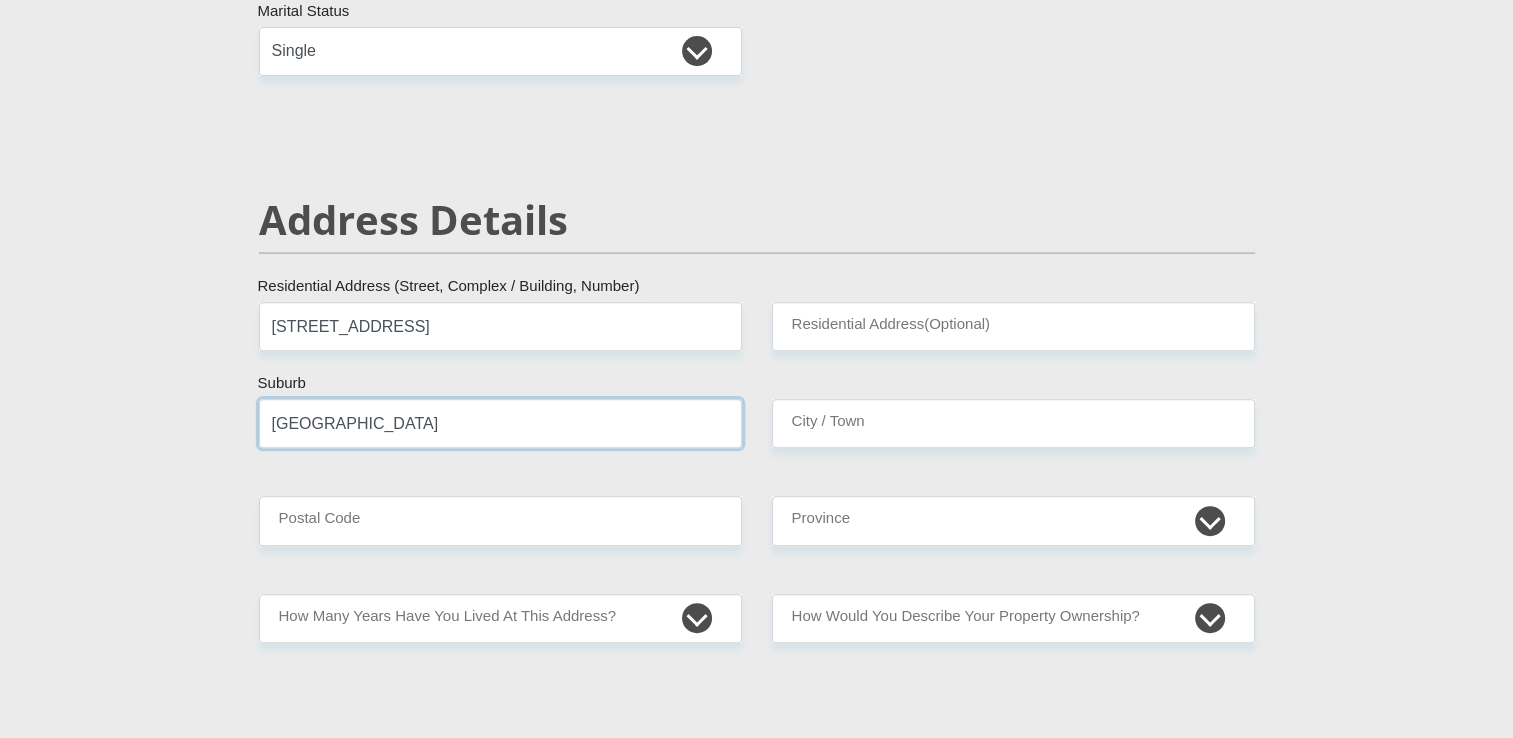 type on "[GEOGRAPHIC_DATA]" 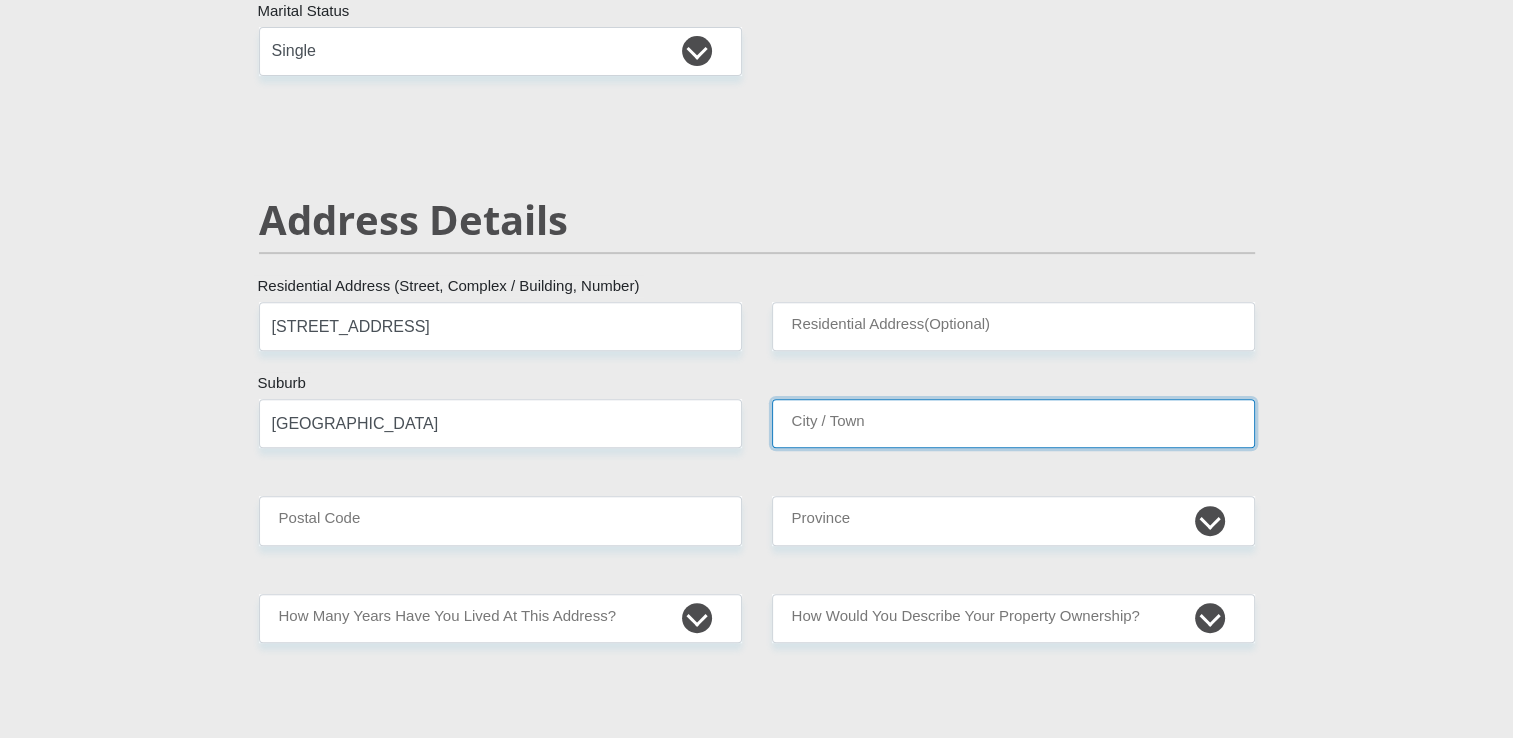 click on "City / Town" at bounding box center (1013, 423) 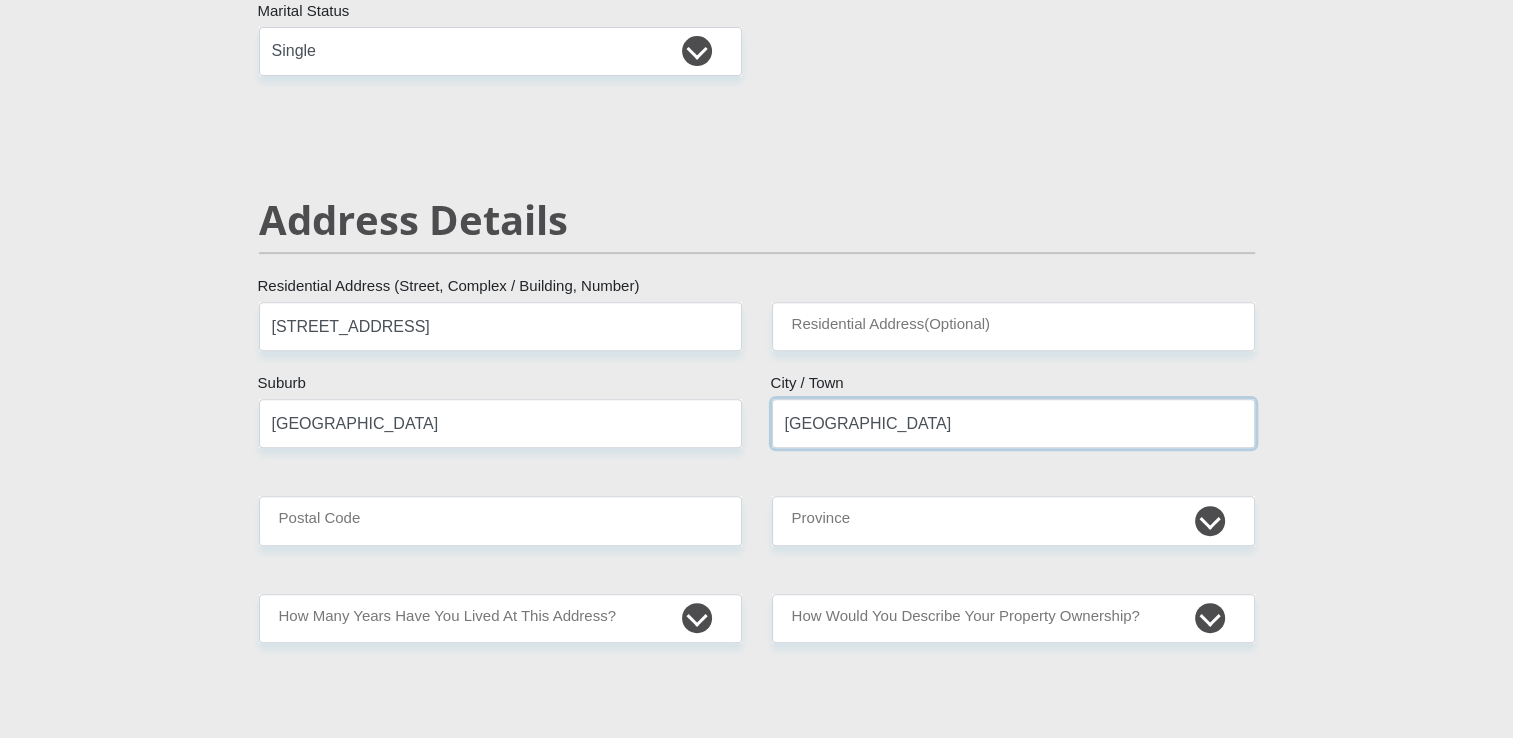 type on "[GEOGRAPHIC_DATA]" 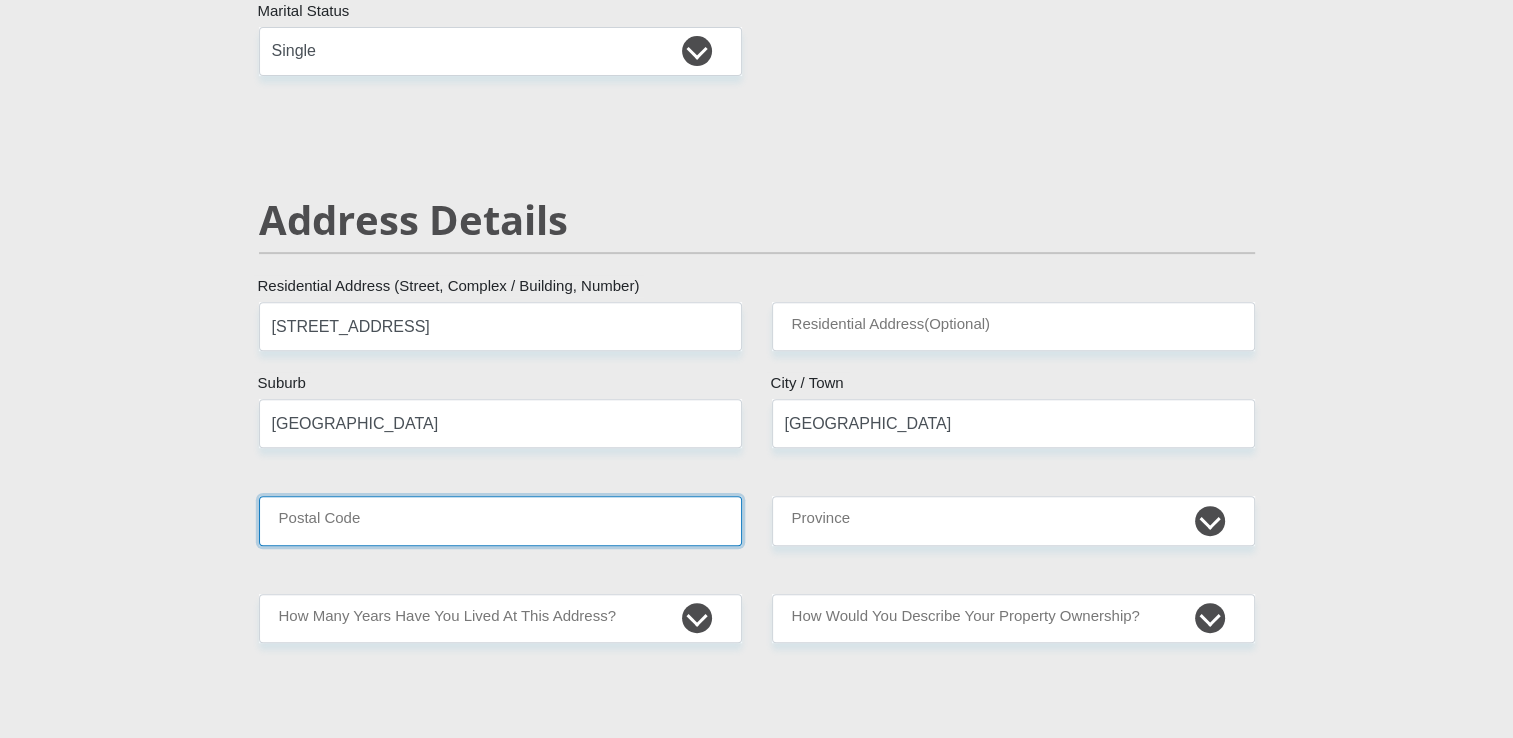 click on "Postal Code" at bounding box center [500, 520] 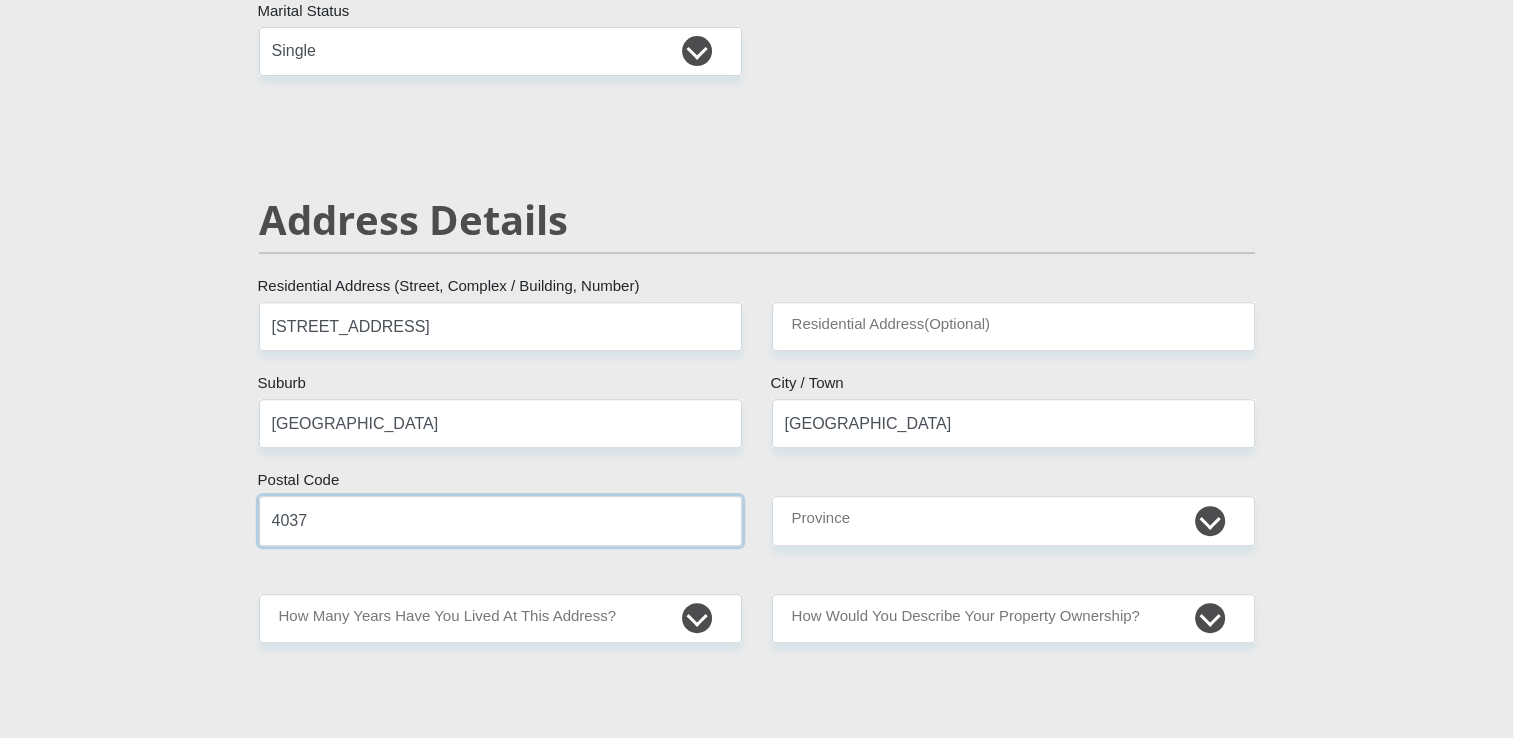 type on "4037" 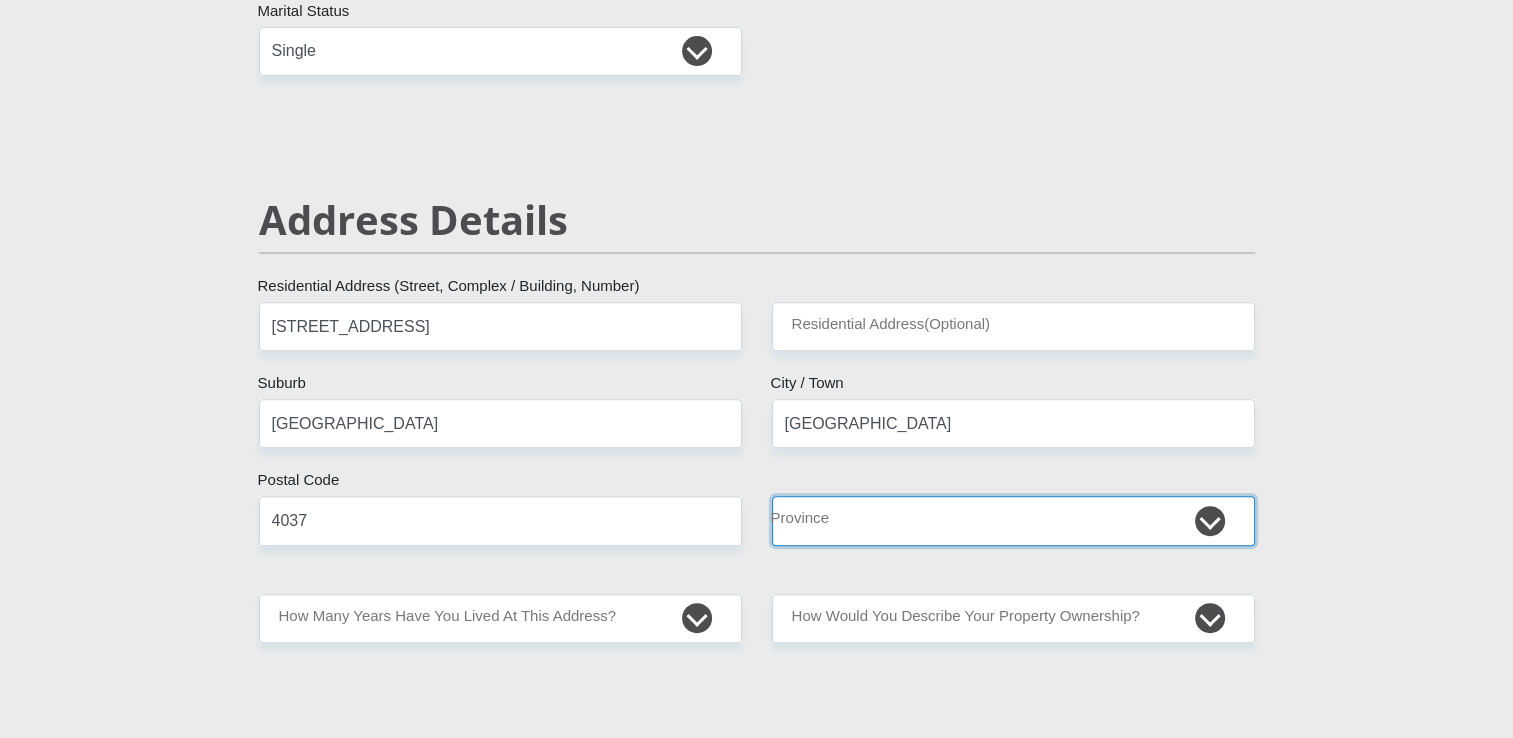 click on "Eastern Cape
Free State
[GEOGRAPHIC_DATA]
[GEOGRAPHIC_DATA][DATE]
[GEOGRAPHIC_DATA]
[GEOGRAPHIC_DATA]
[GEOGRAPHIC_DATA]
[GEOGRAPHIC_DATA]" at bounding box center [1013, 520] 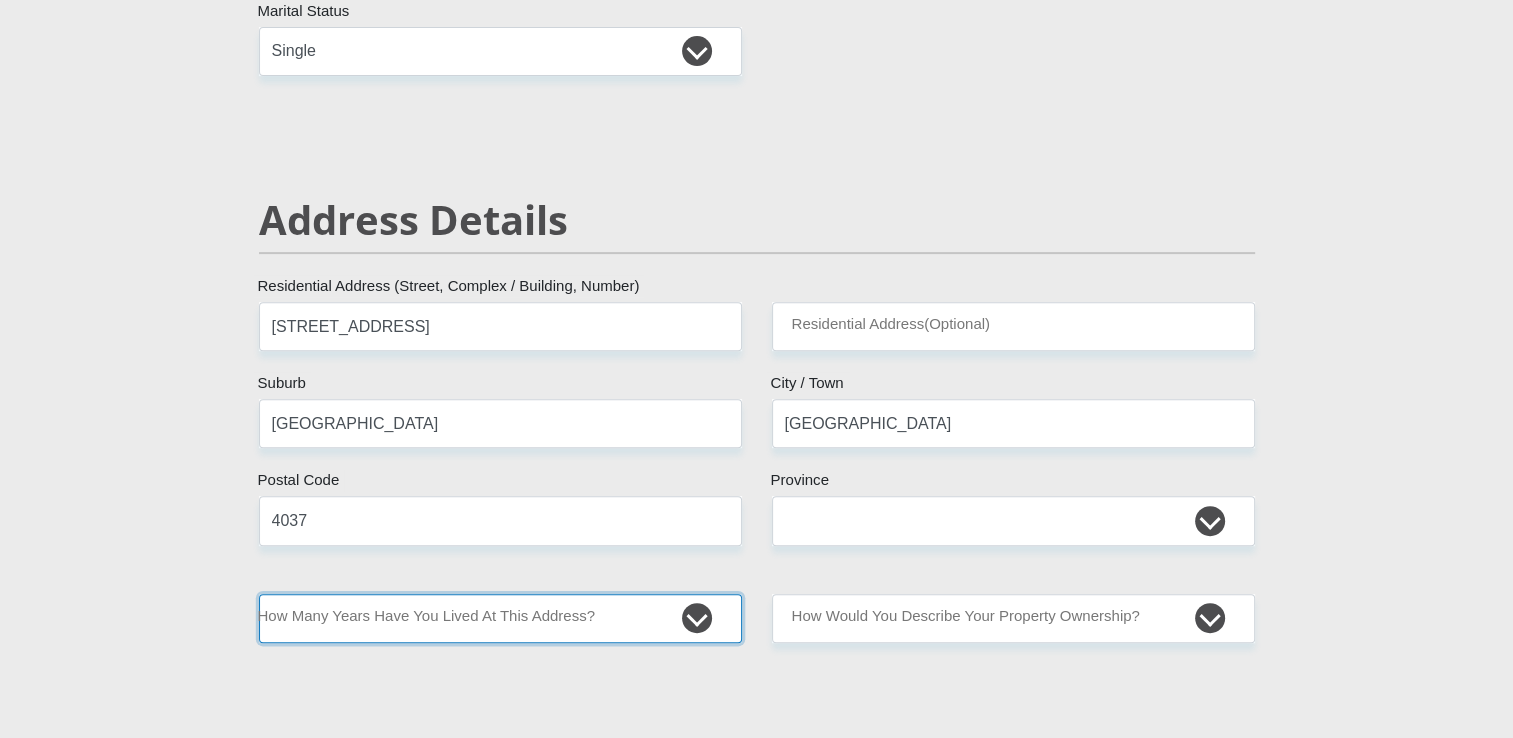 click on "less than 1 year
1-3 years
3-5 years
5+ years" at bounding box center [500, 618] 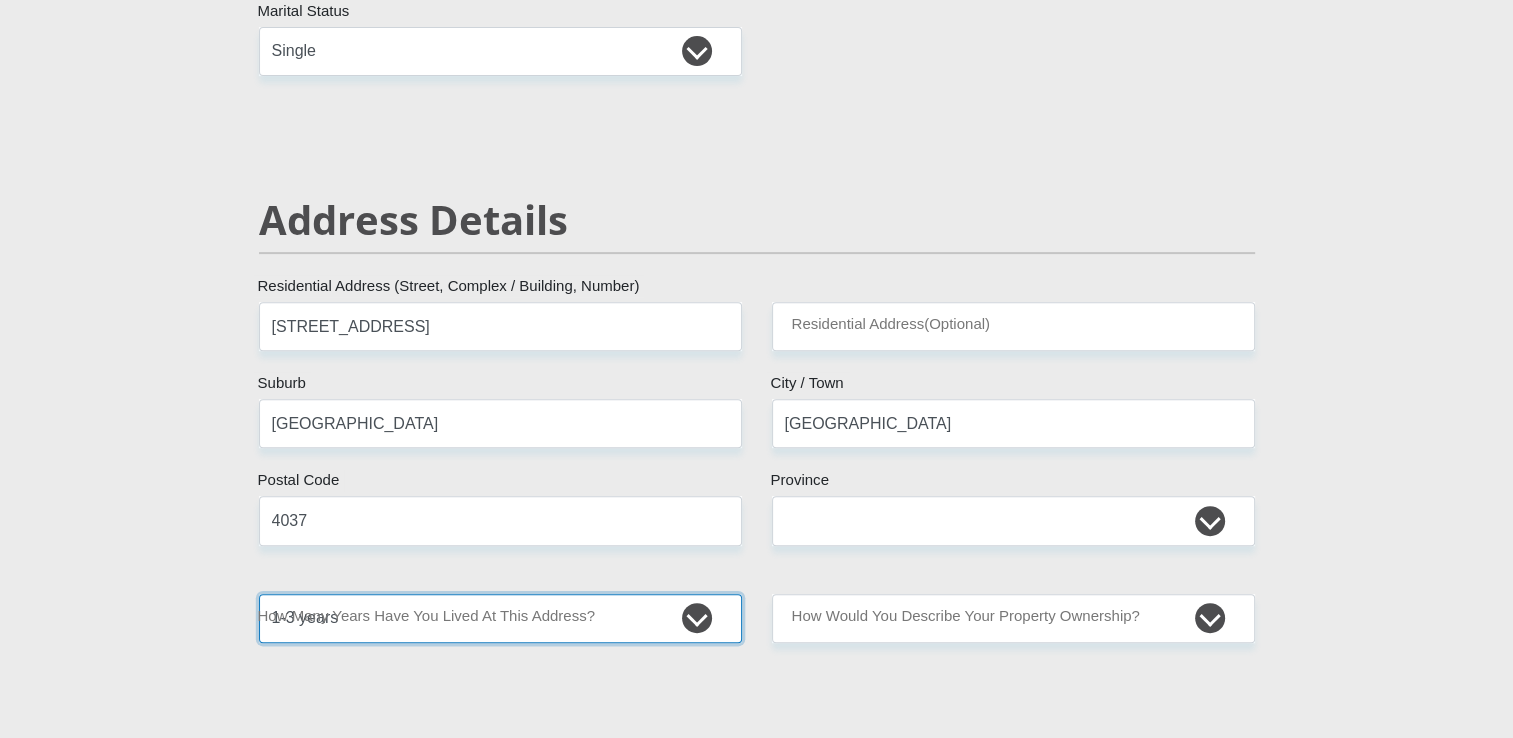 click on "less than 1 year
1-3 years
3-5 years
5+ years" at bounding box center (500, 618) 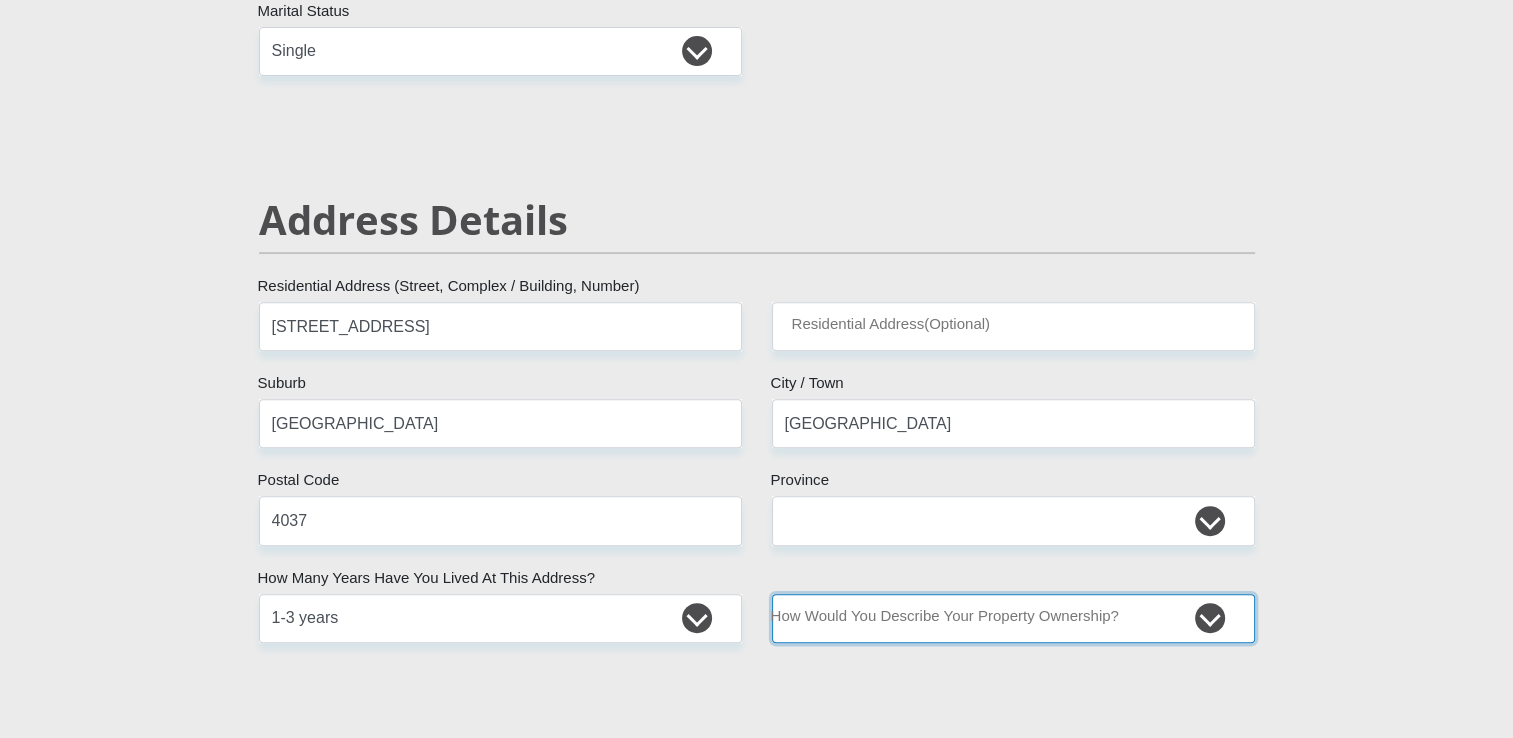 click on "Owned
Rented
Family Owned
Company Dwelling" at bounding box center (1013, 618) 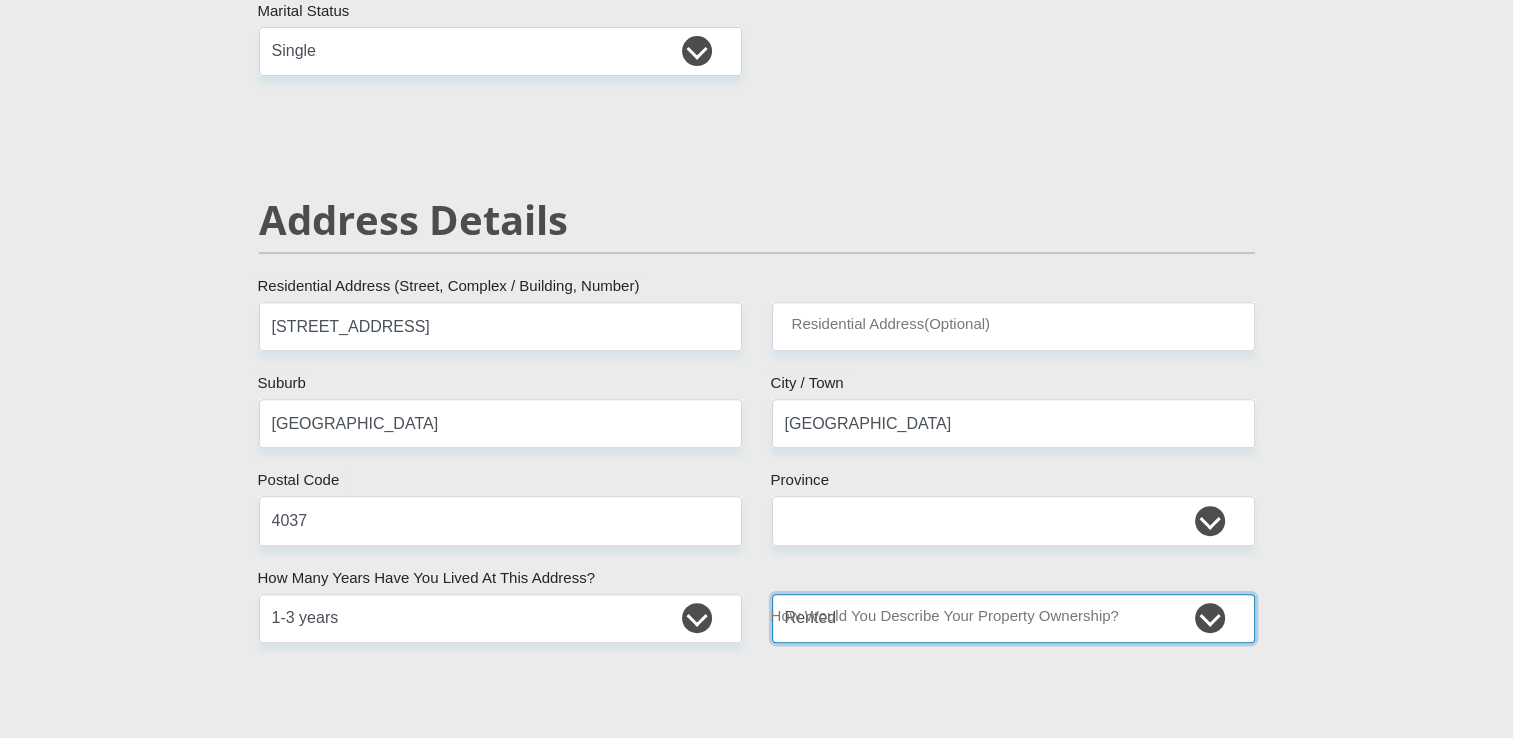click on "Owned
Rented
Family Owned
Company Dwelling" at bounding box center (1013, 618) 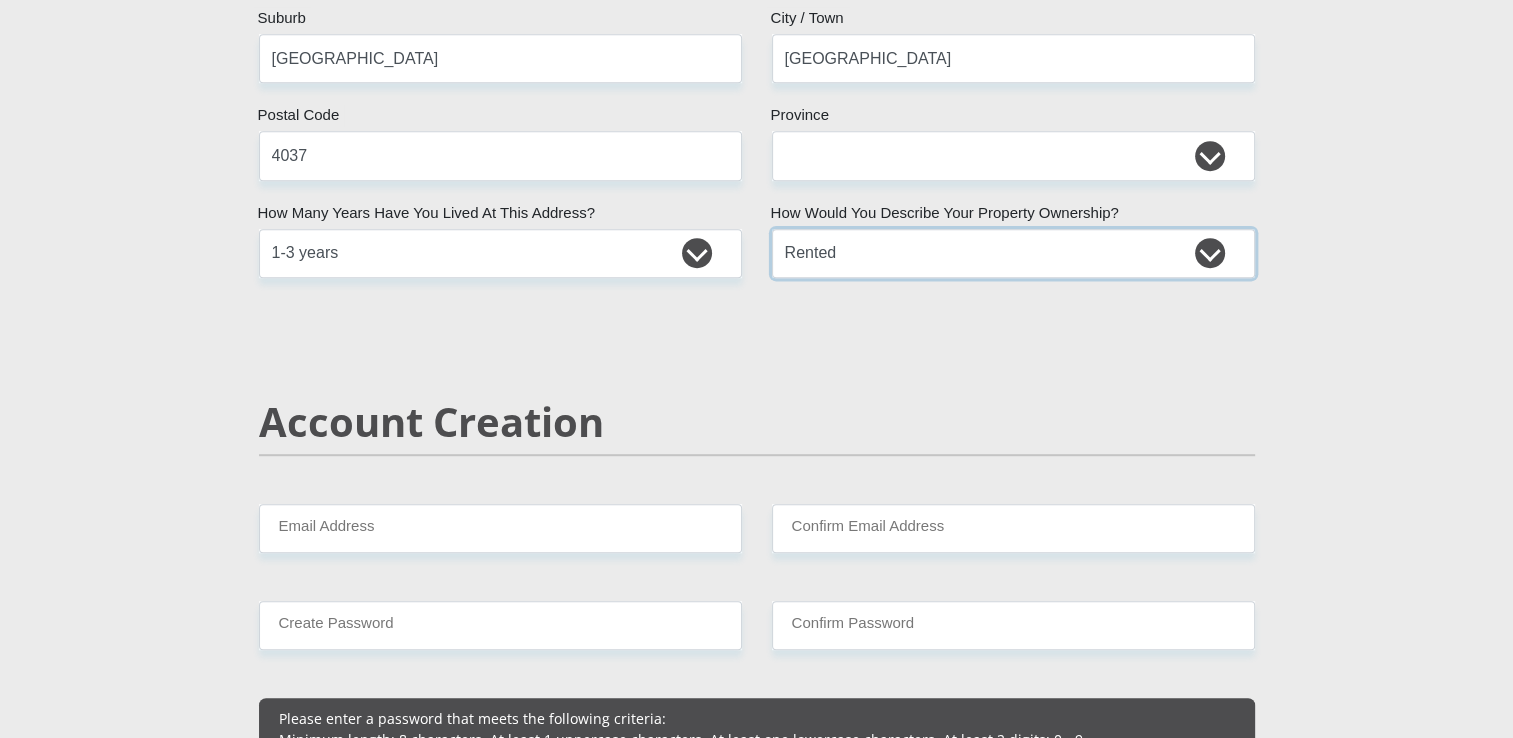 scroll, scrollTop: 1100, scrollLeft: 0, axis: vertical 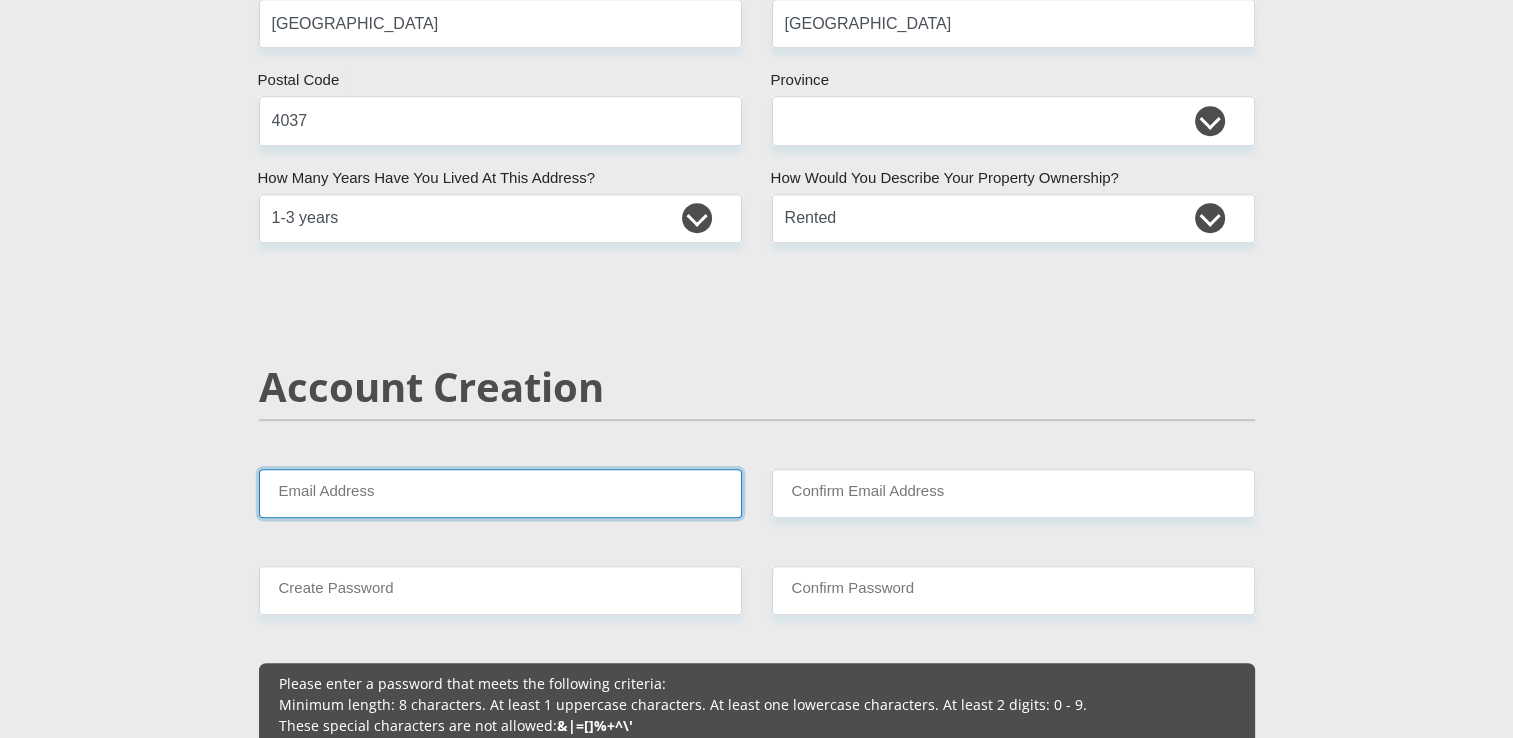 click on "Email Address" at bounding box center (500, 493) 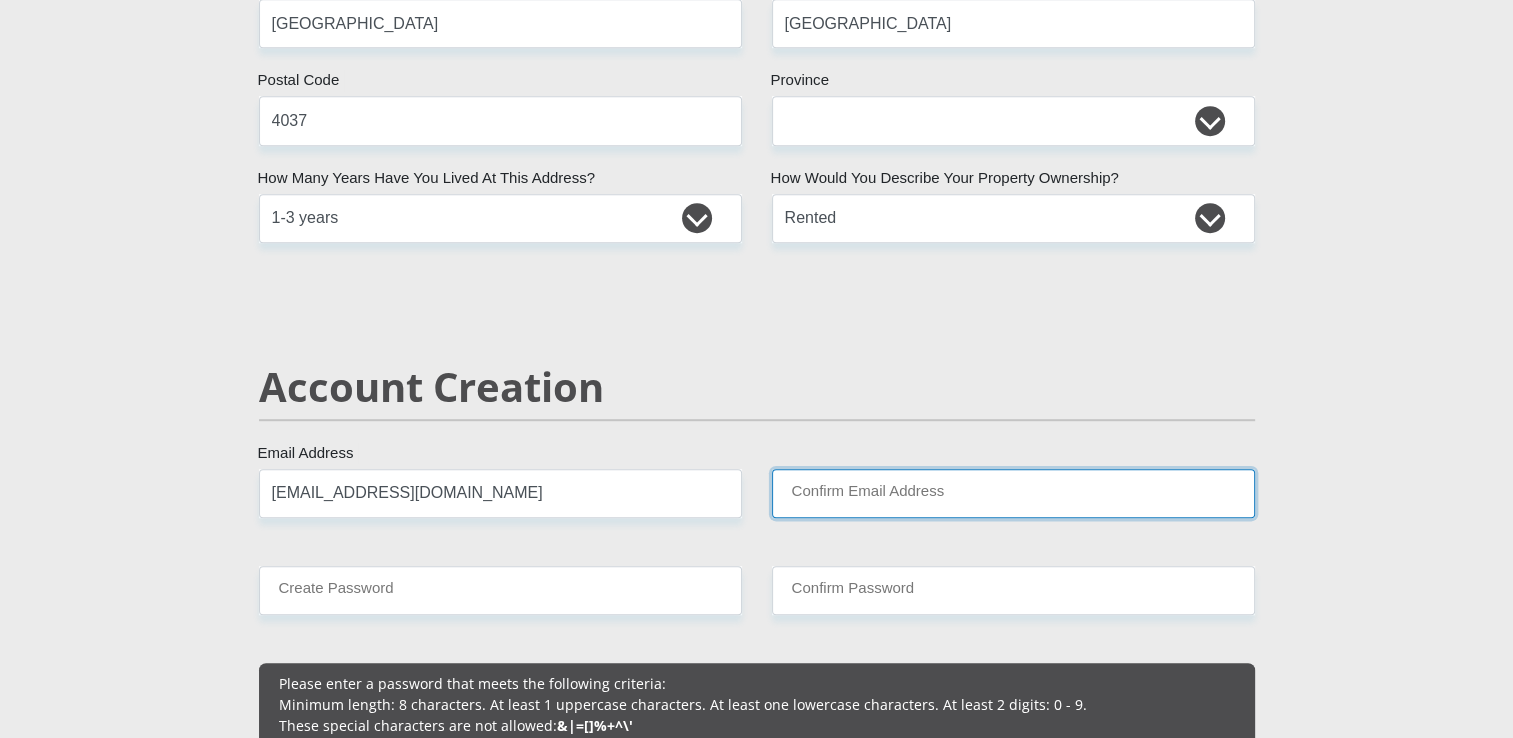 type on "[EMAIL_ADDRESS][DOMAIN_NAME]" 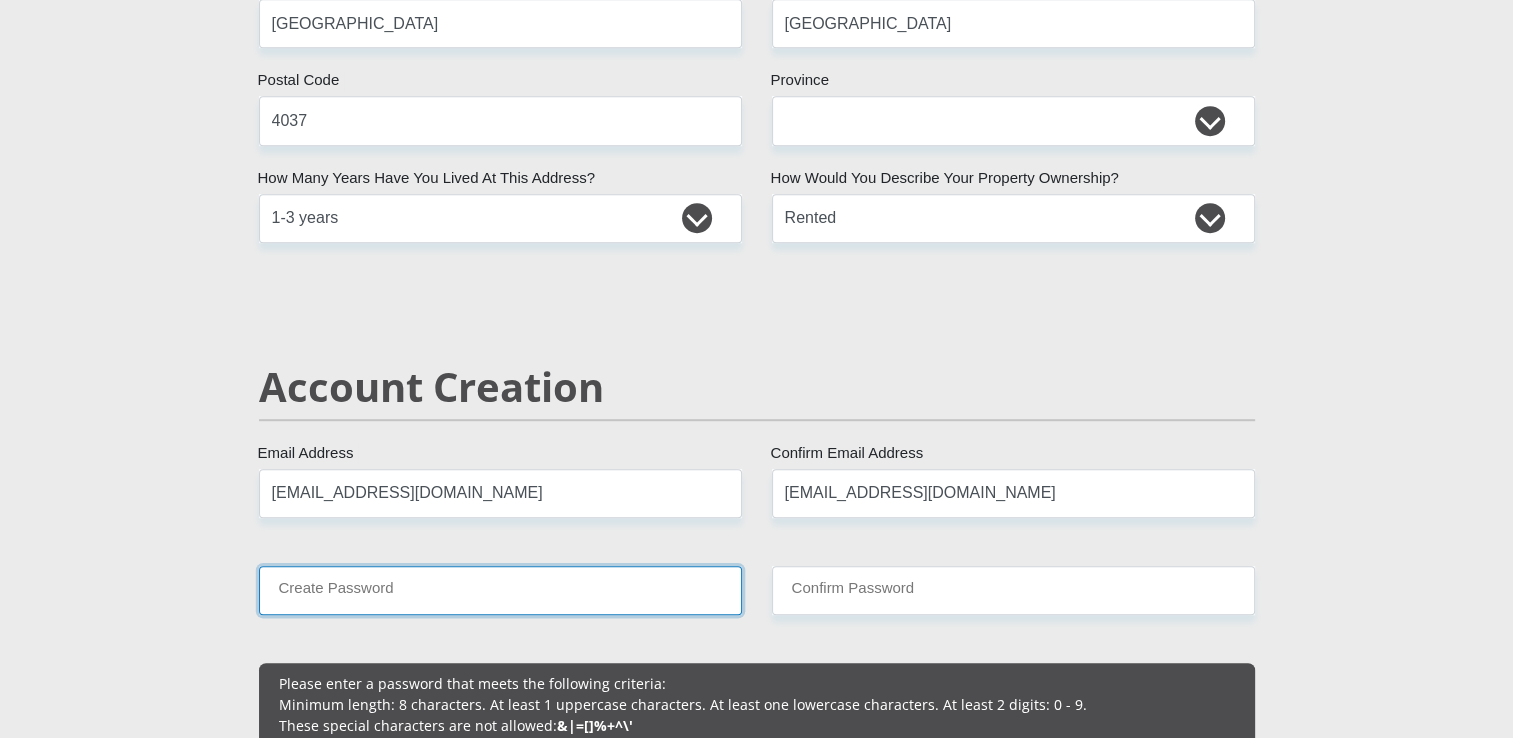 click on "Create Password" at bounding box center [500, 590] 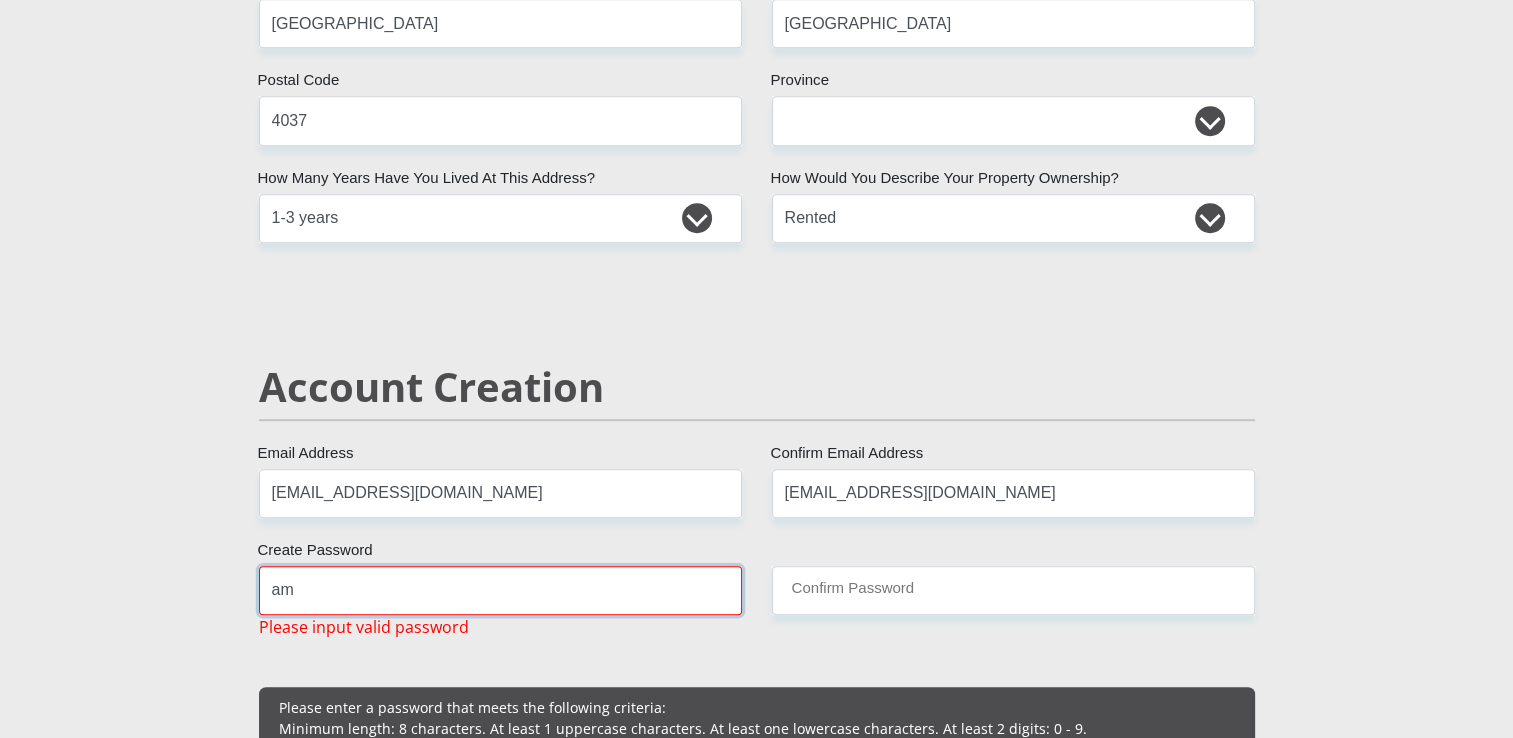 type on "a" 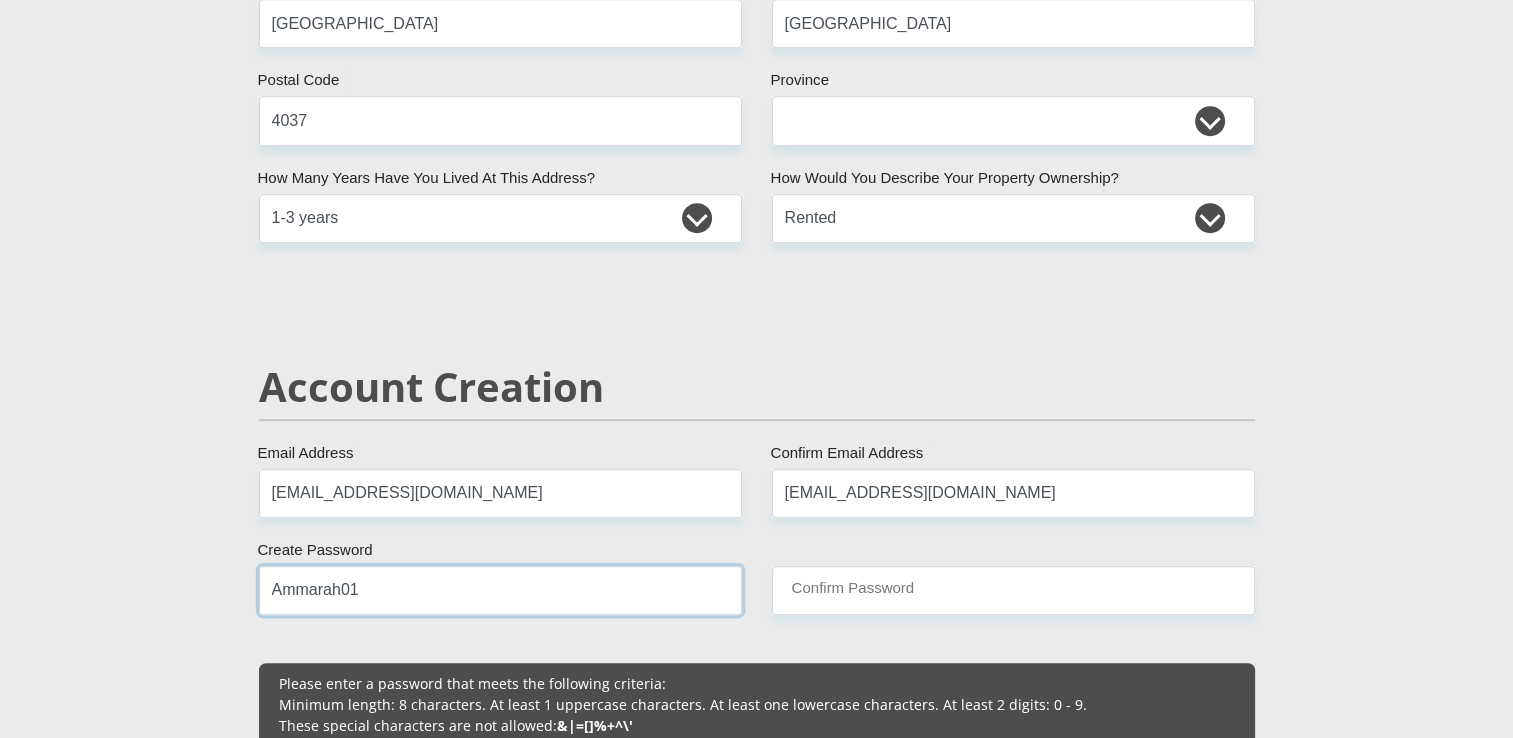 type on "Ammarah01" 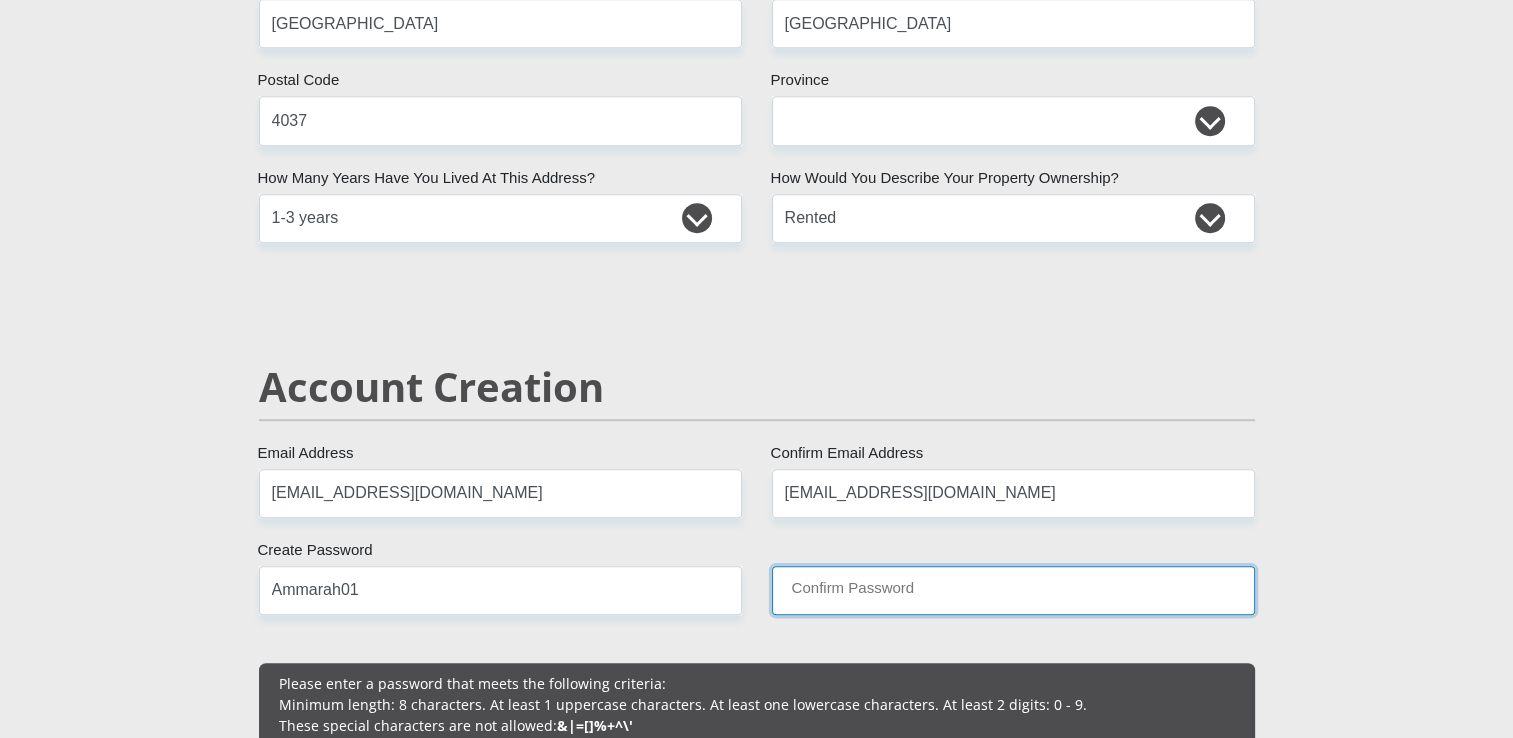 click on "Confirm Password" at bounding box center (1013, 590) 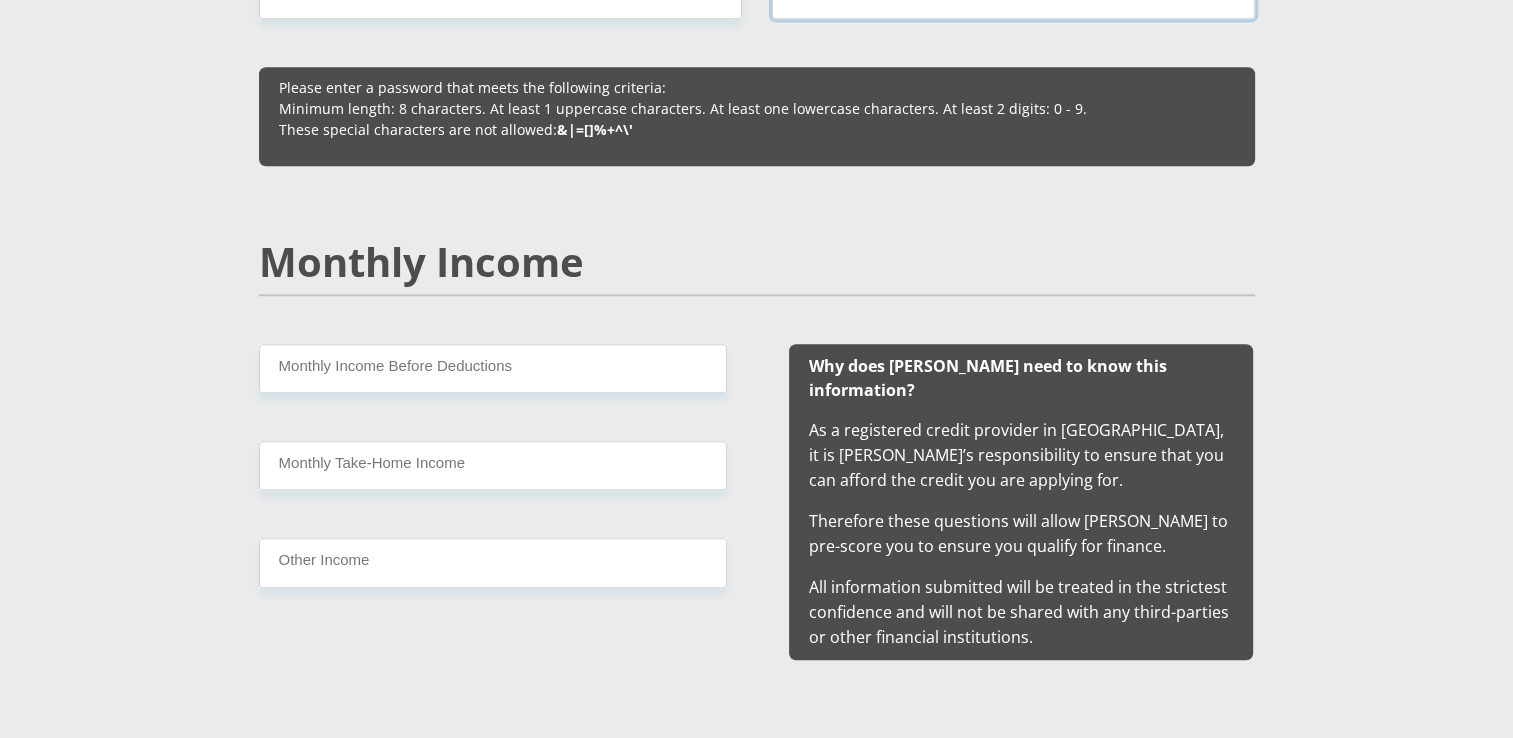 scroll, scrollTop: 1700, scrollLeft: 0, axis: vertical 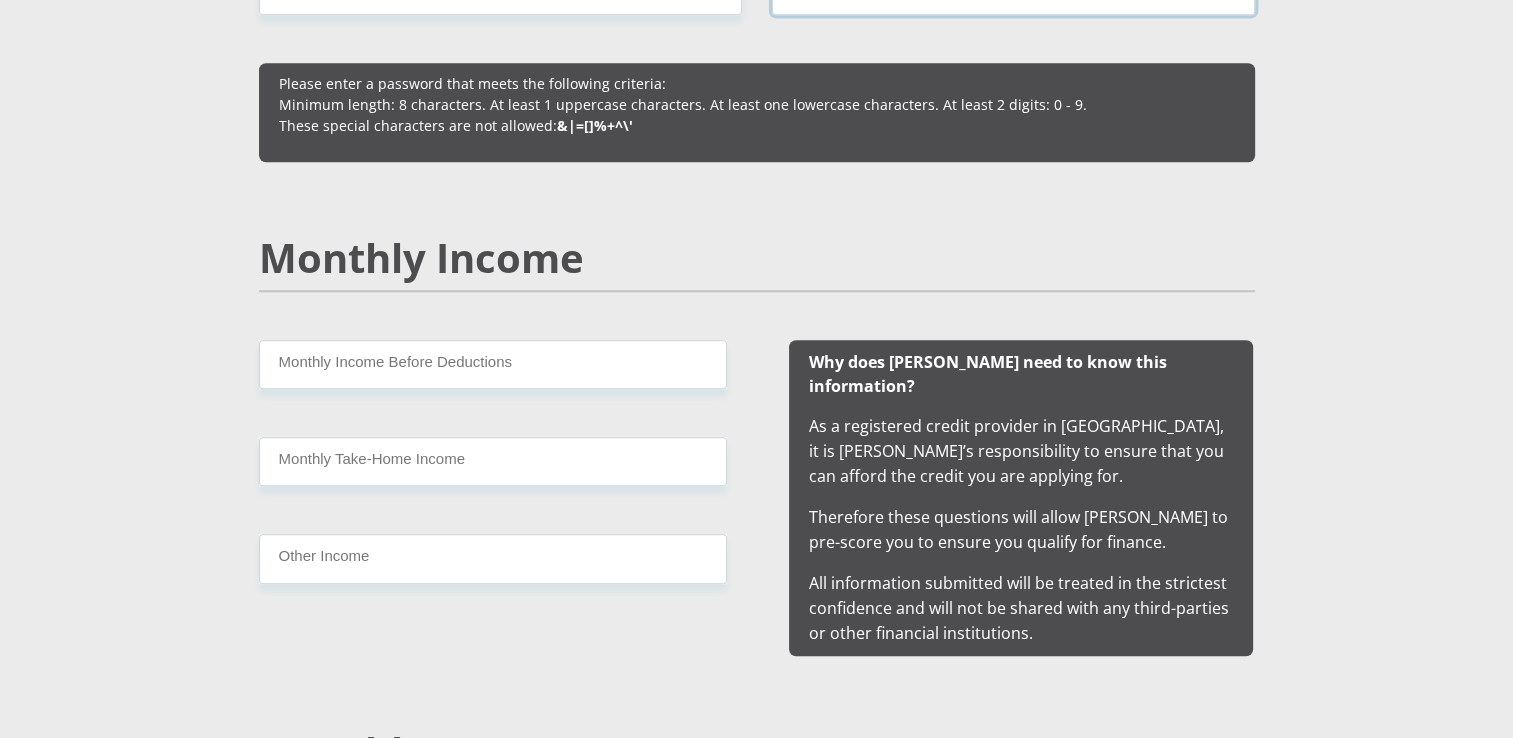 type on "Ammarah01" 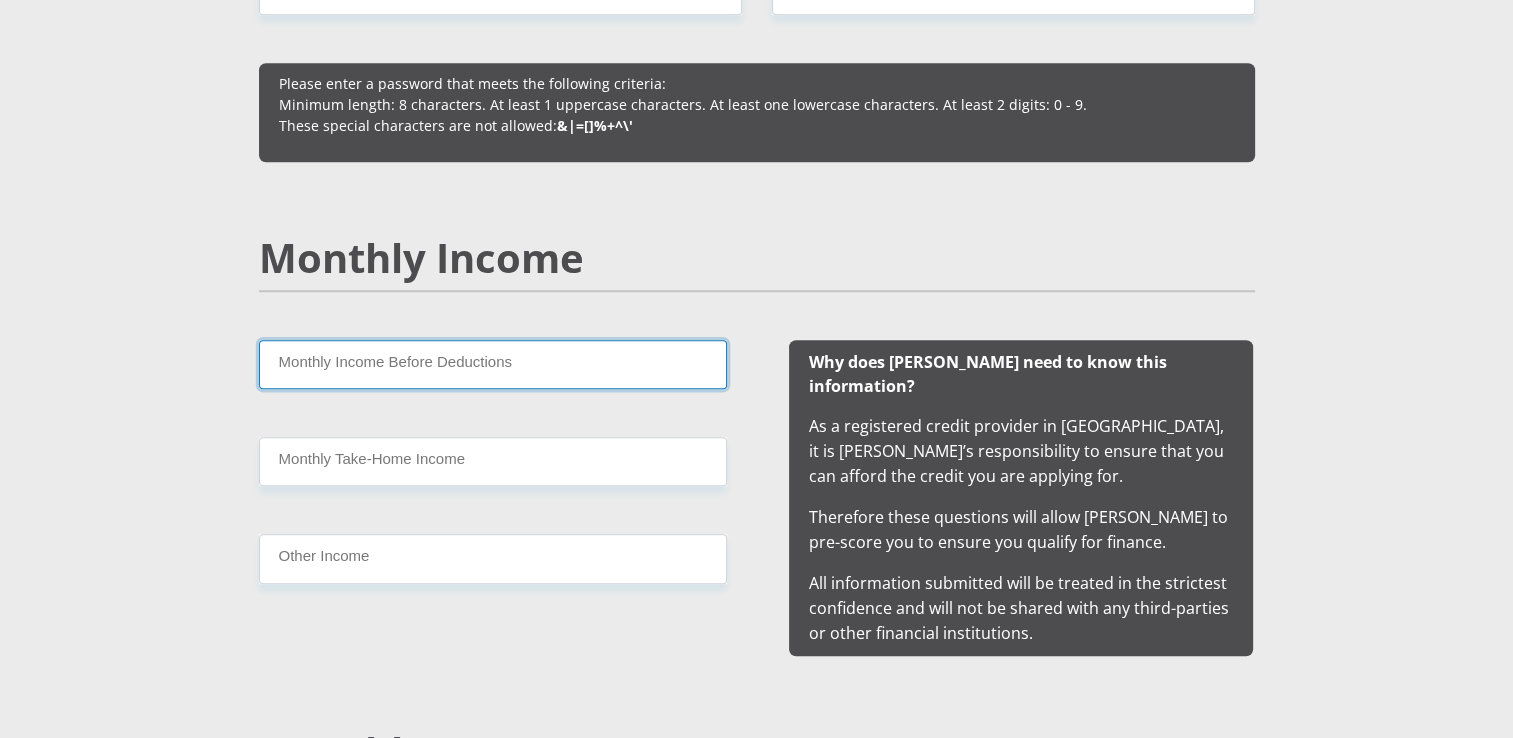 click on "Monthly Income Before Deductions" at bounding box center (493, 364) 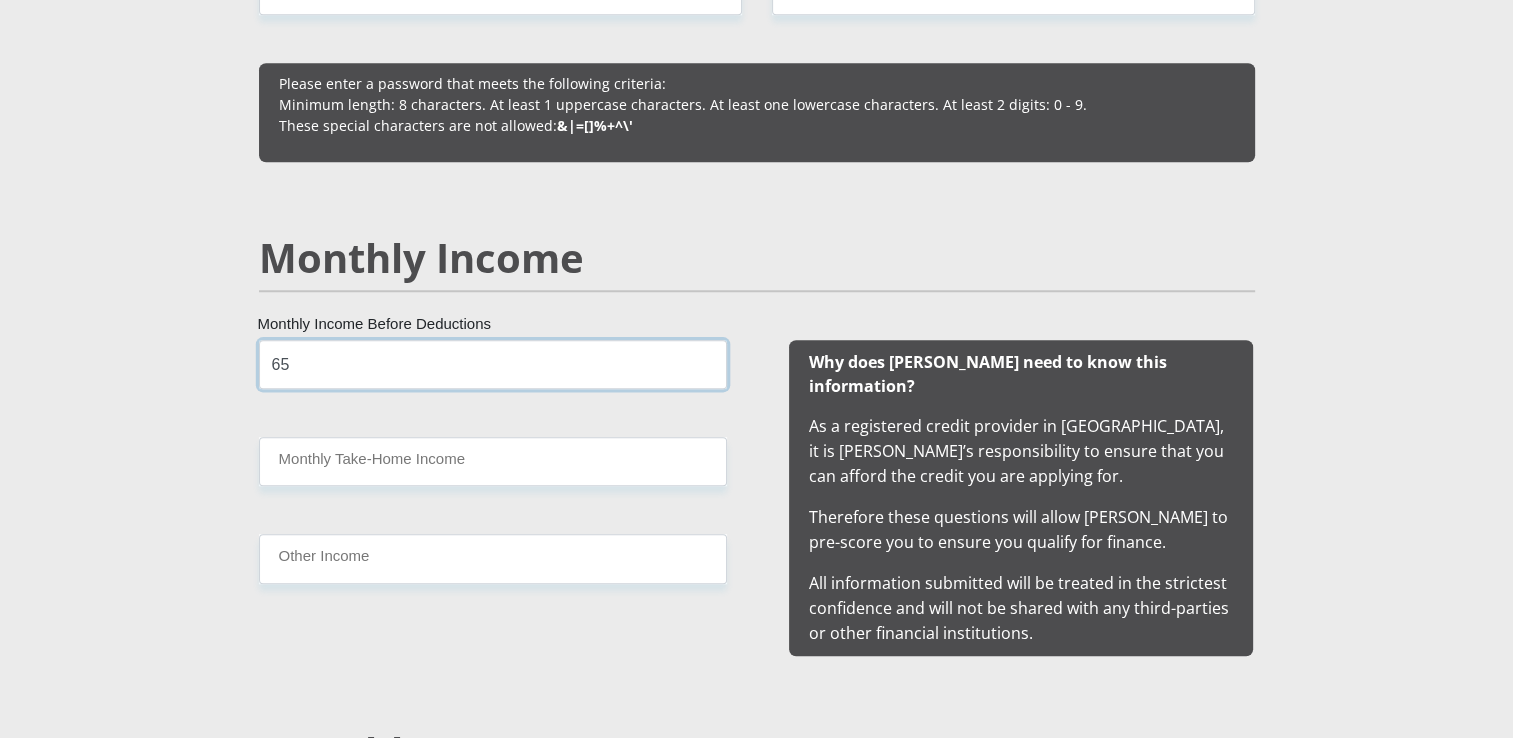 type on "6" 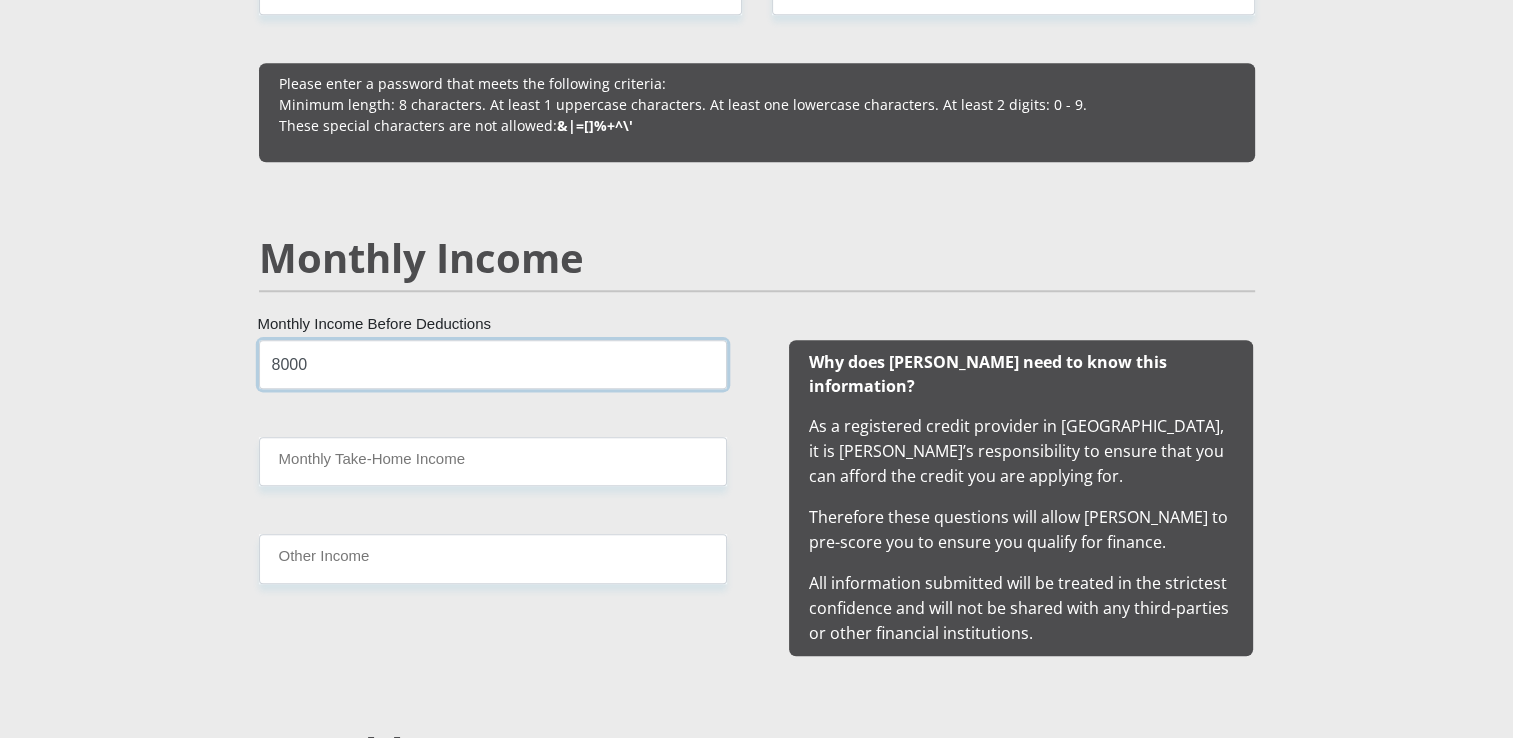 type on "8000" 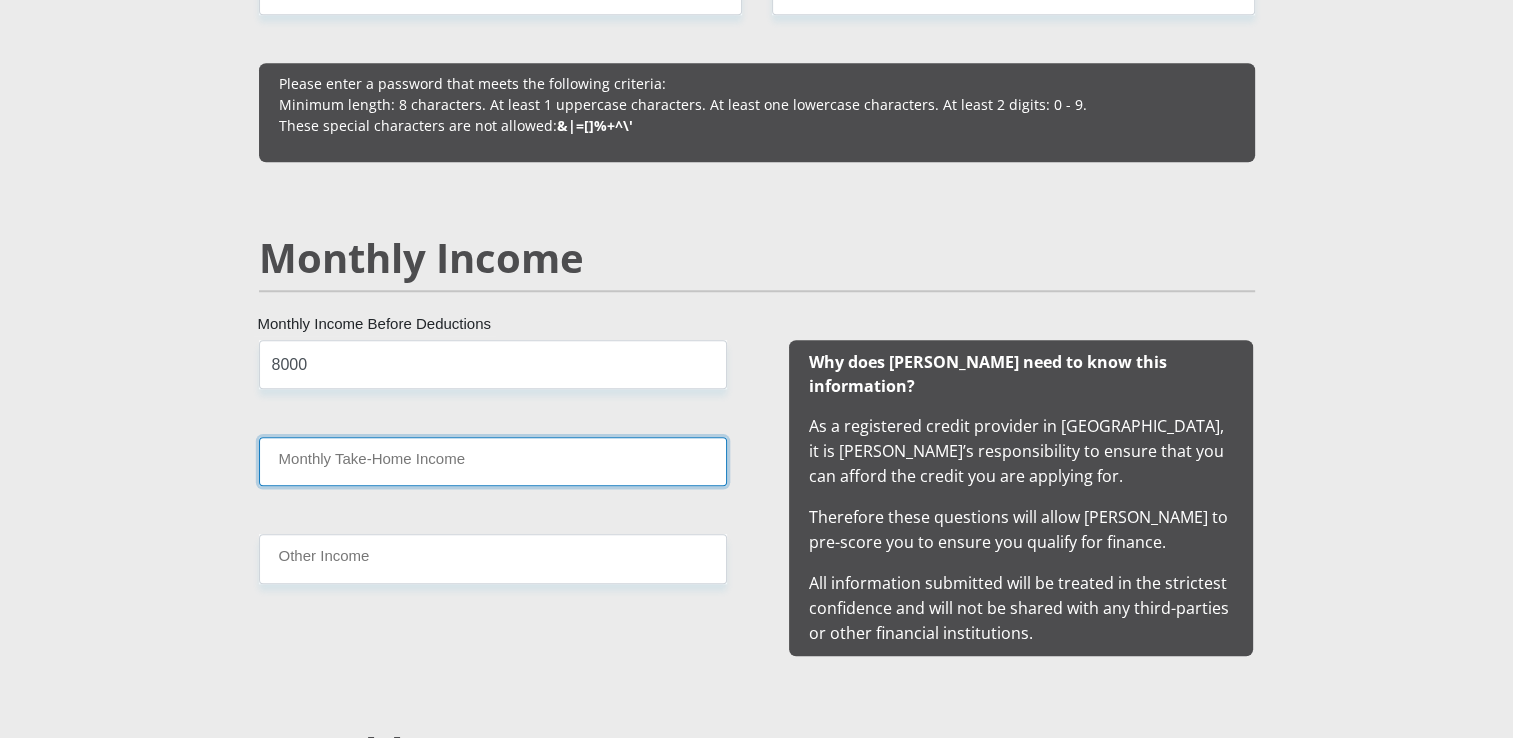 click on "Monthly Take-Home Income" at bounding box center (493, 461) 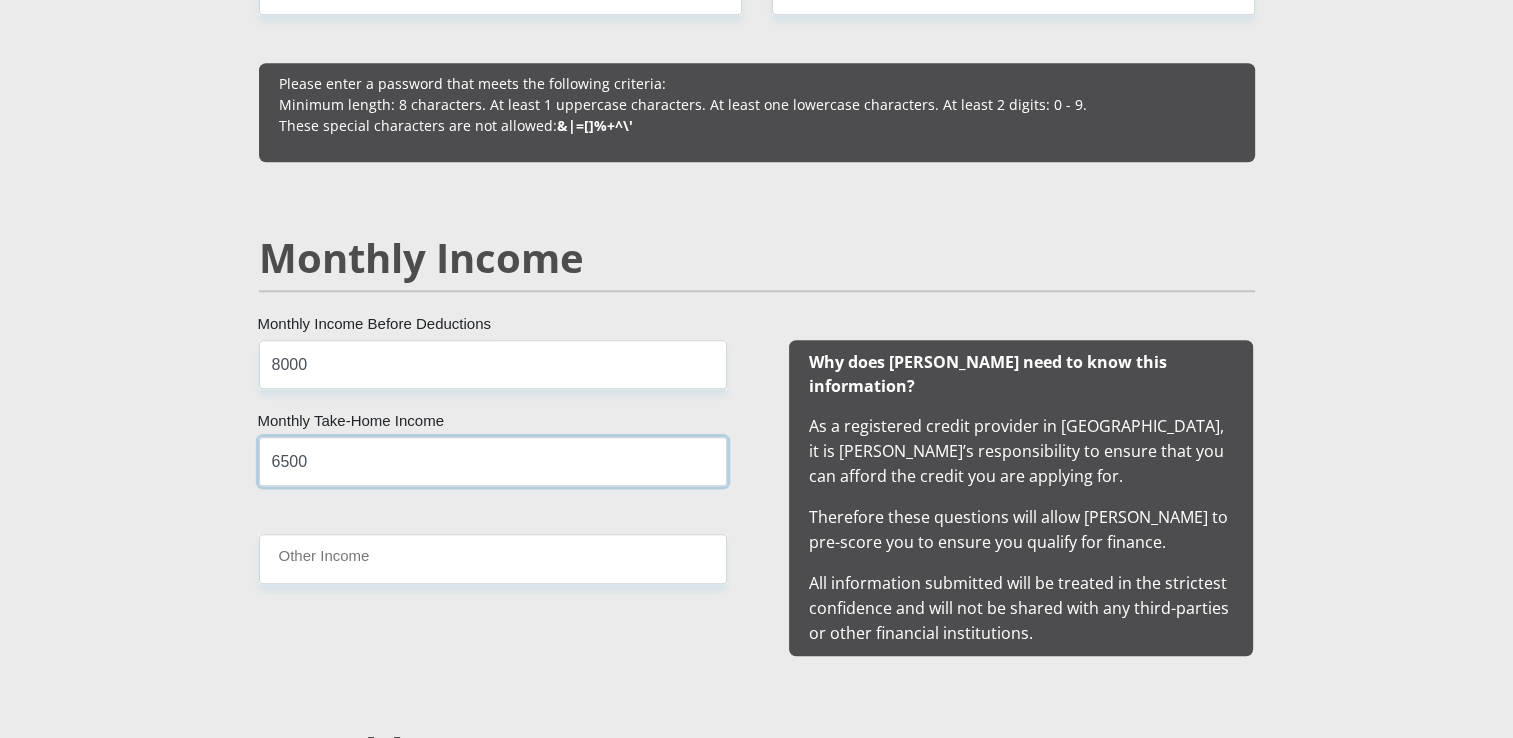 type on "6500" 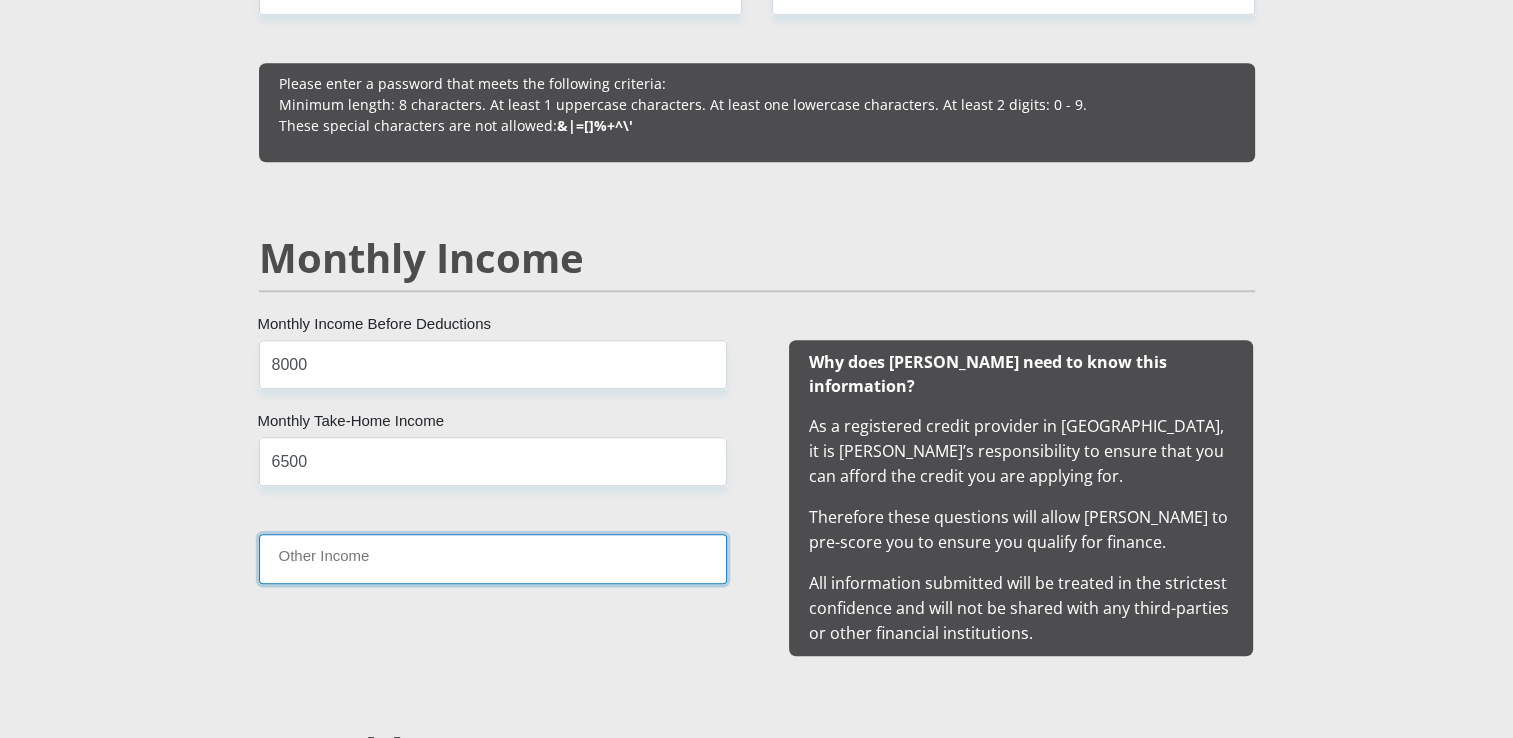 click on "Other Income" at bounding box center (493, 558) 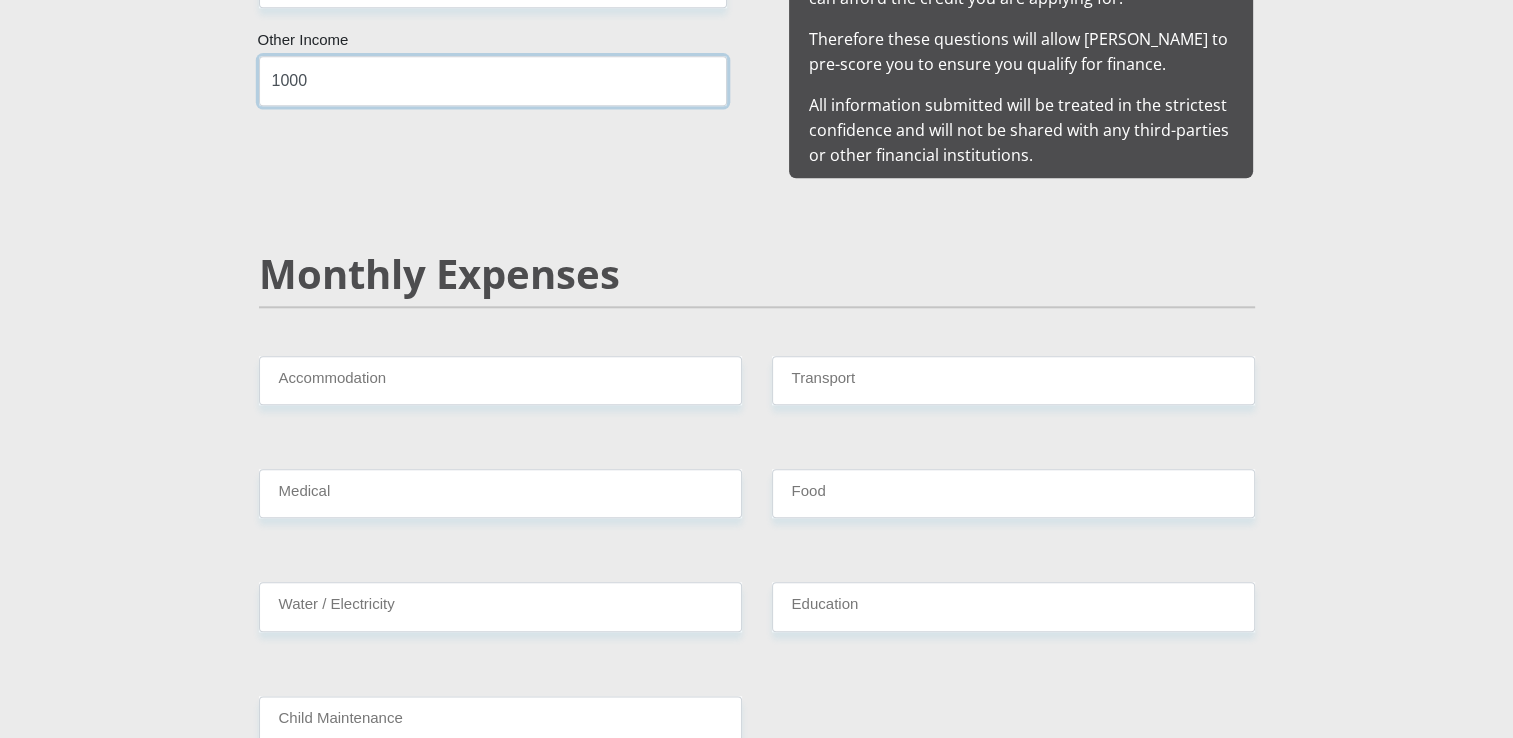 scroll, scrollTop: 2200, scrollLeft: 0, axis: vertical 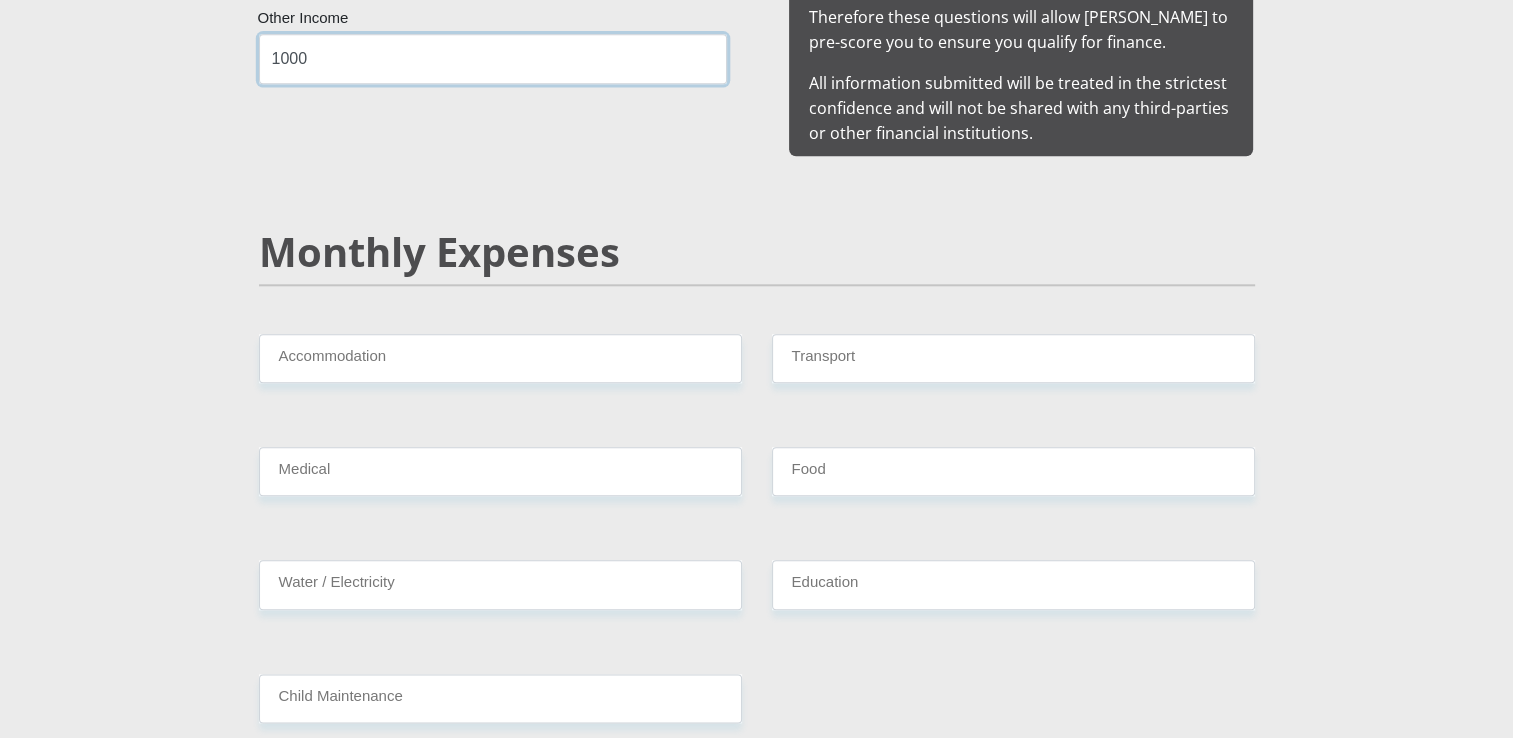 type on "1000" 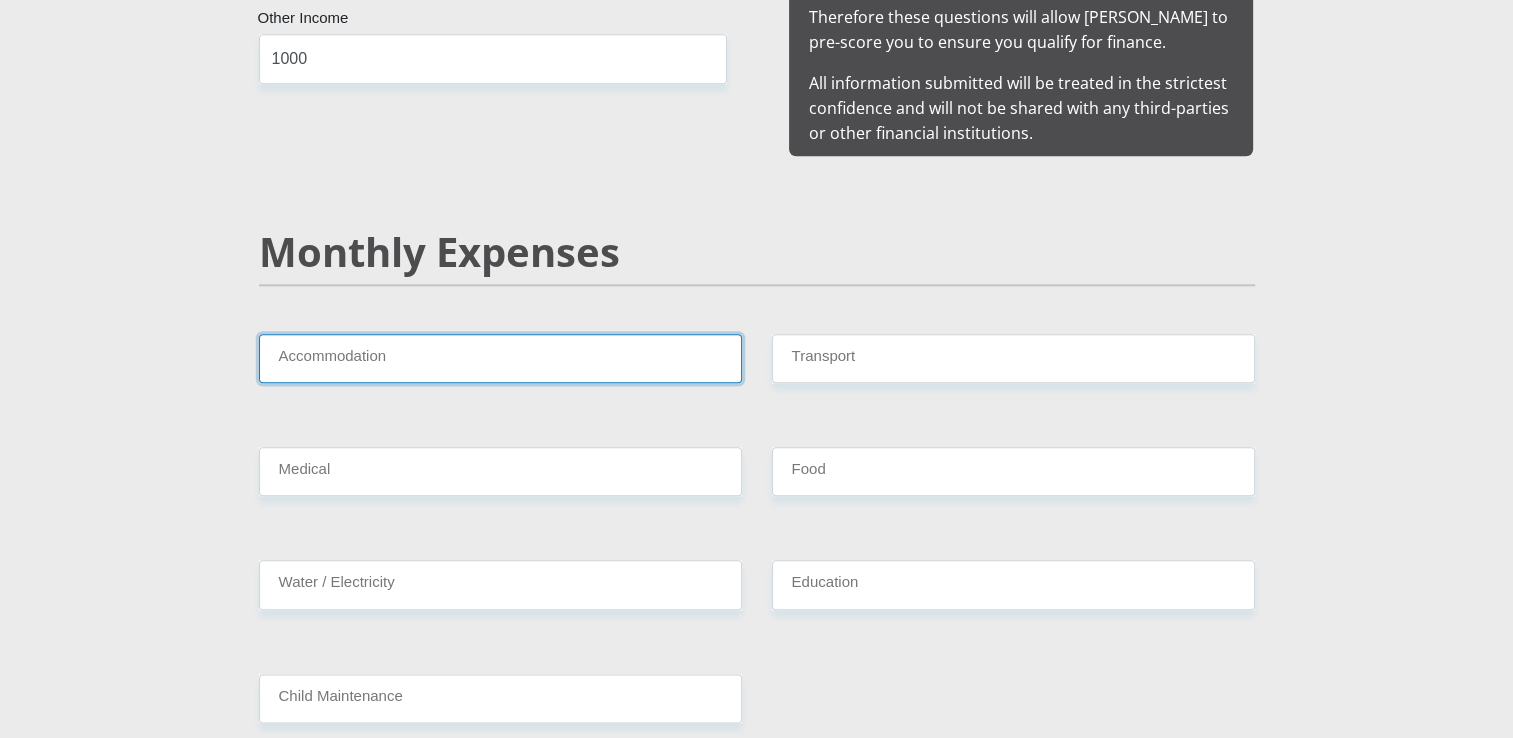 click on "Accommodation" at bounding box center (500, 358) 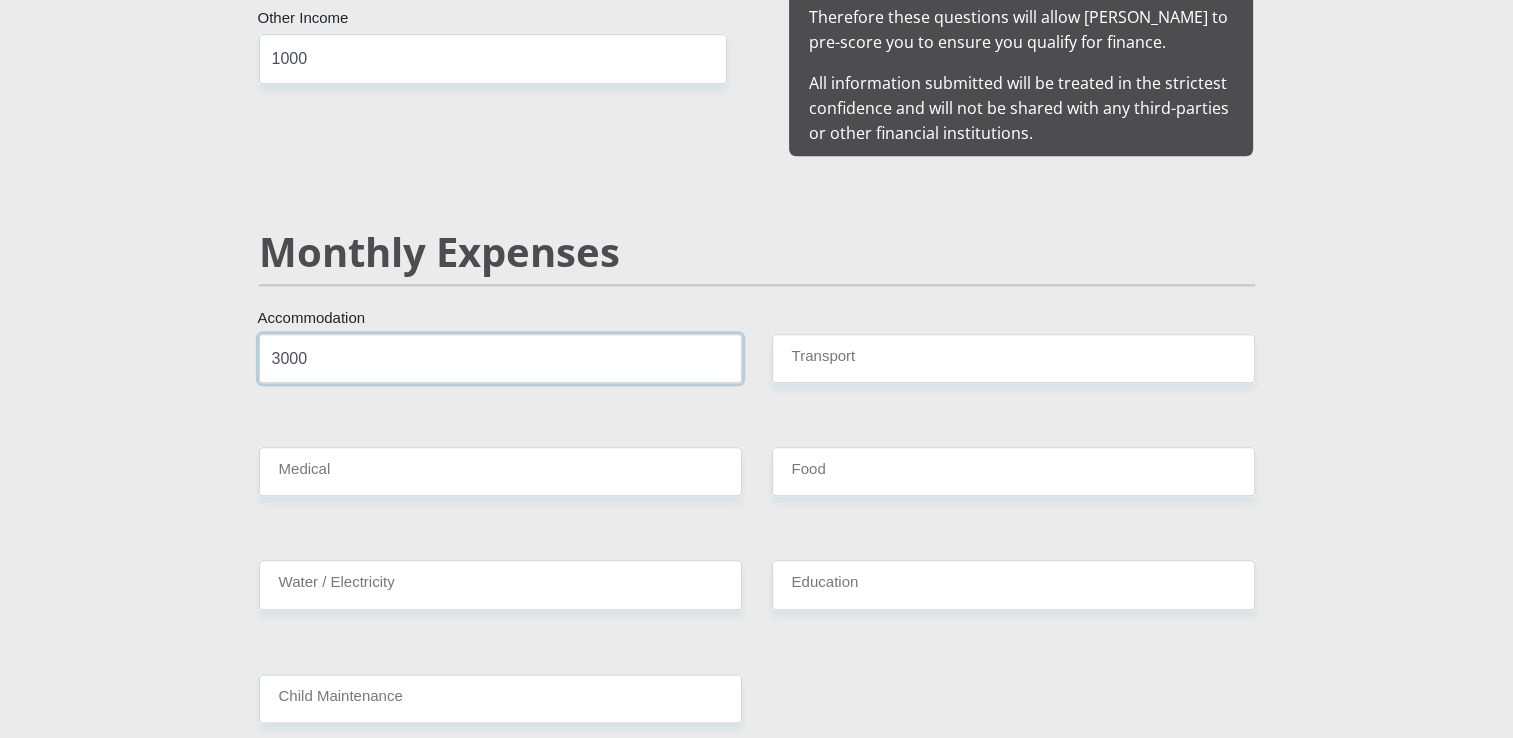 type on "3000" 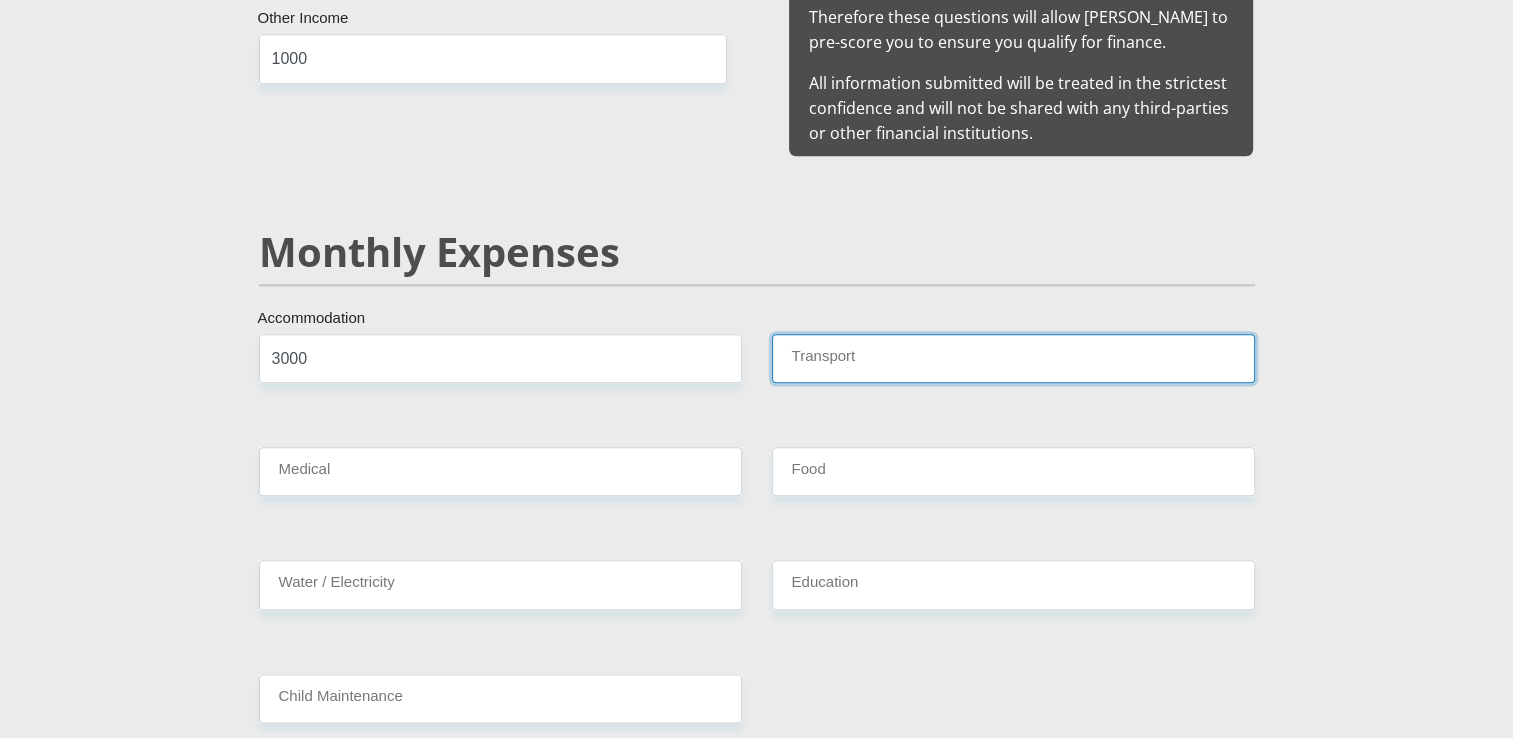 click on "Transport" at bounding box center [1013, 358] 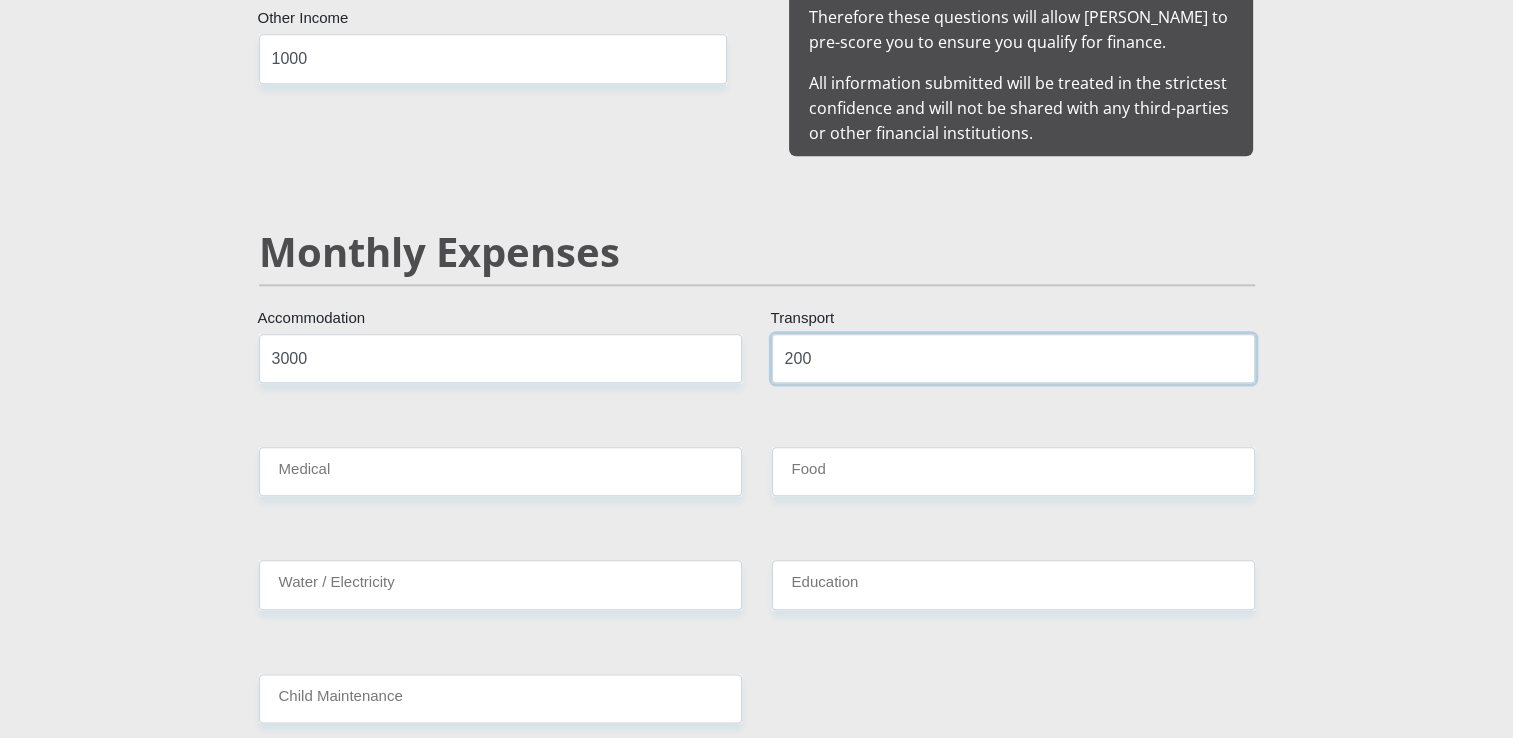 type on "200" 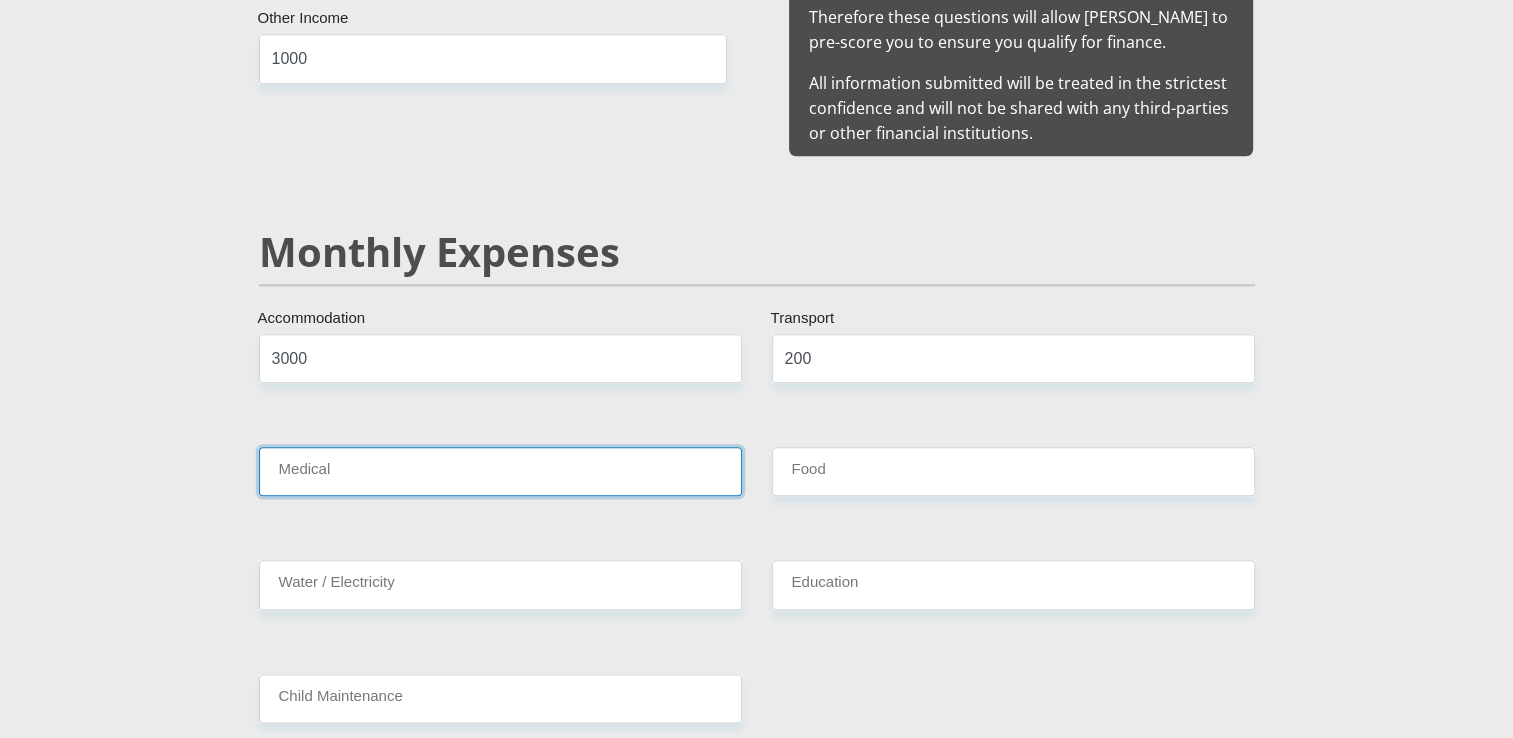 drag, startPoint x: 464, startPoint y: 456, endPoint x: 474, endPoint y: 442, distance: 17.20465 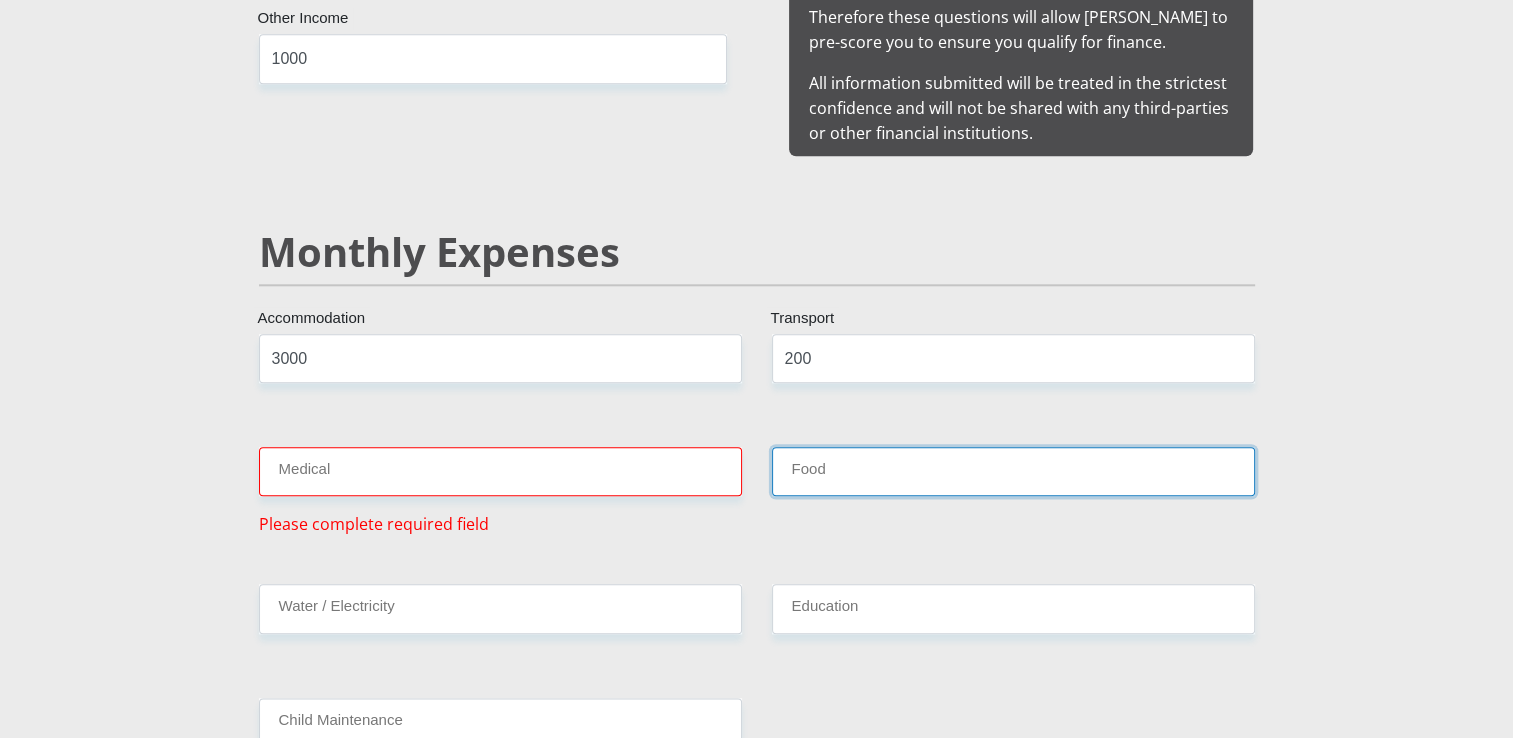 drag, startPoint x: 822, startPoint y: 442, endPoint x: 844, endPoint y: 442, distance: 22 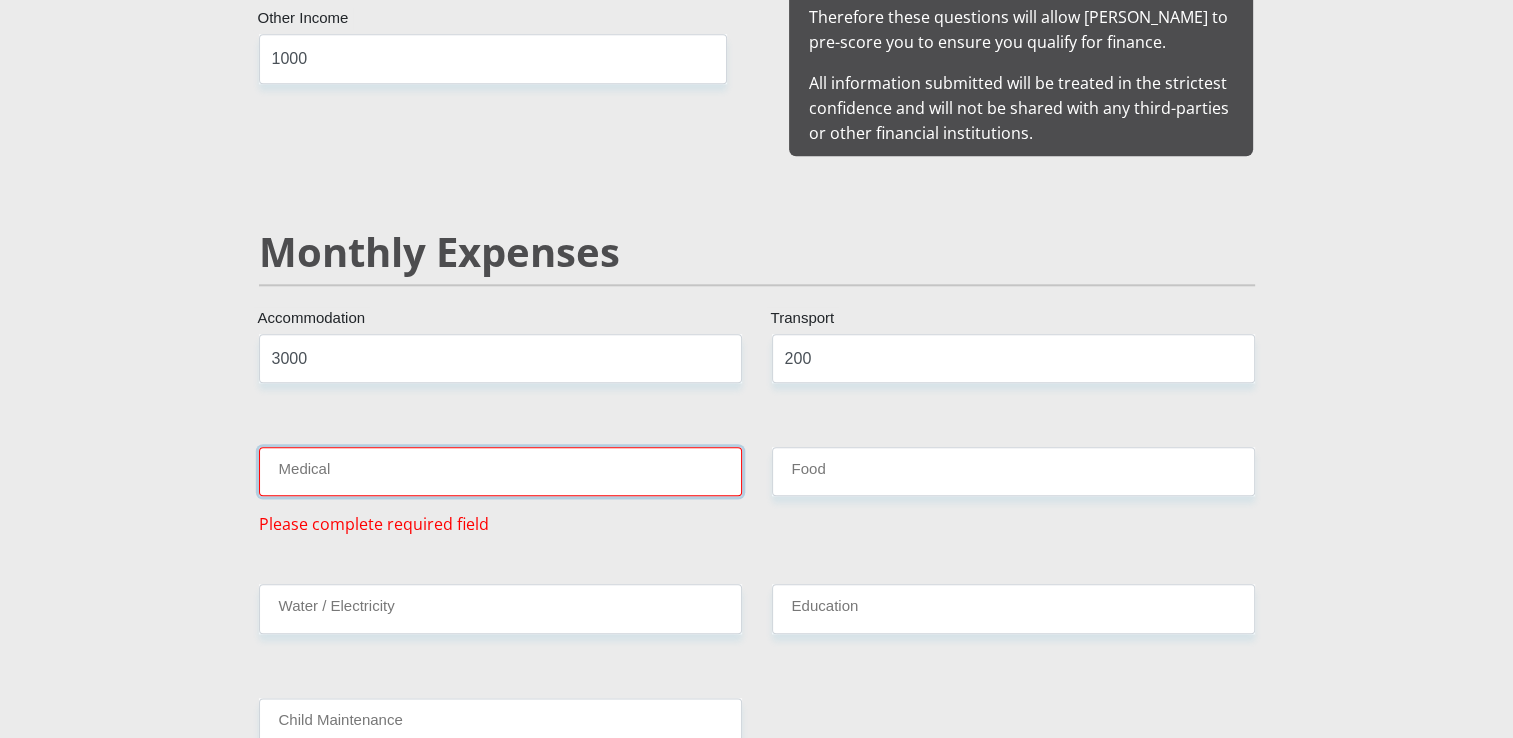 click on "Medical" at bounding box center (500, 471) 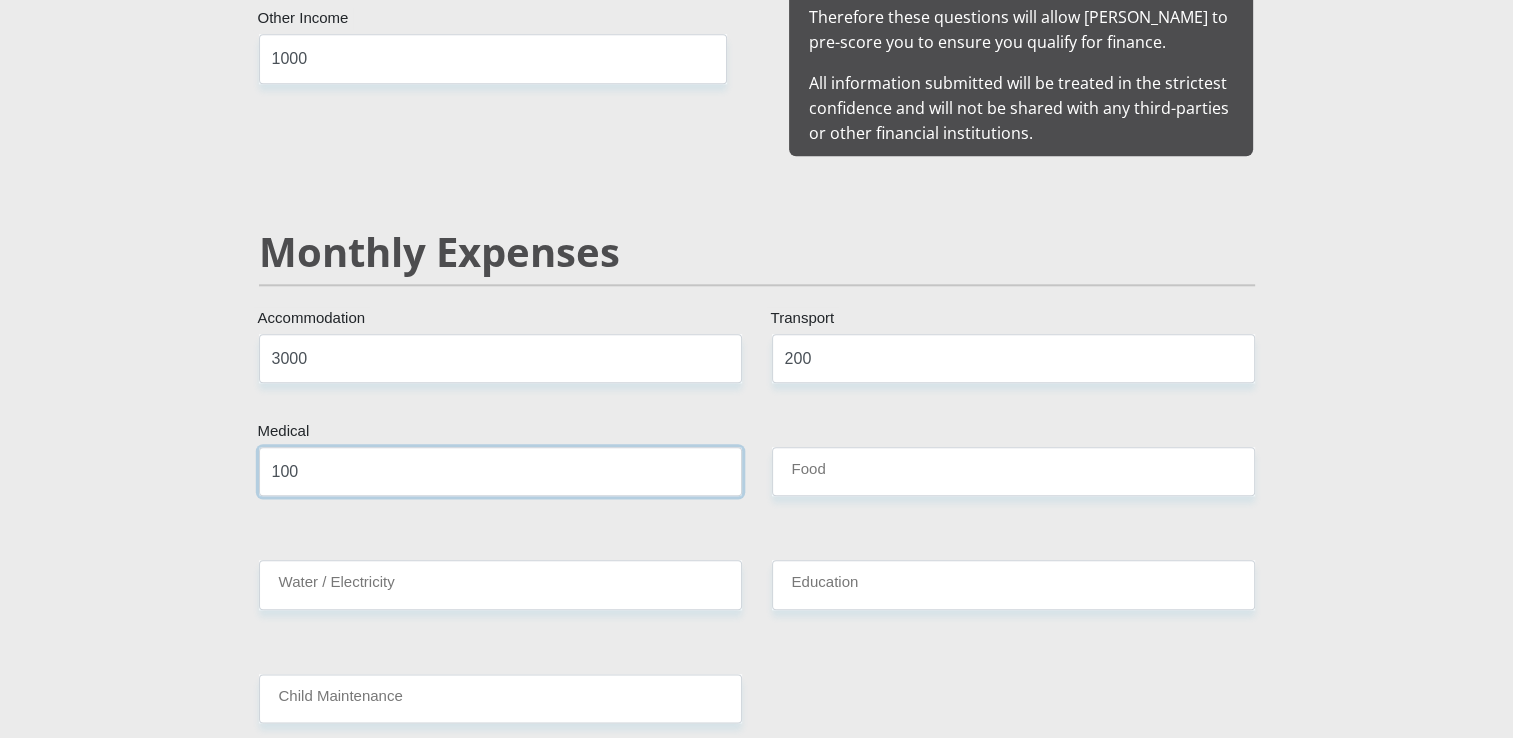 type on "100" 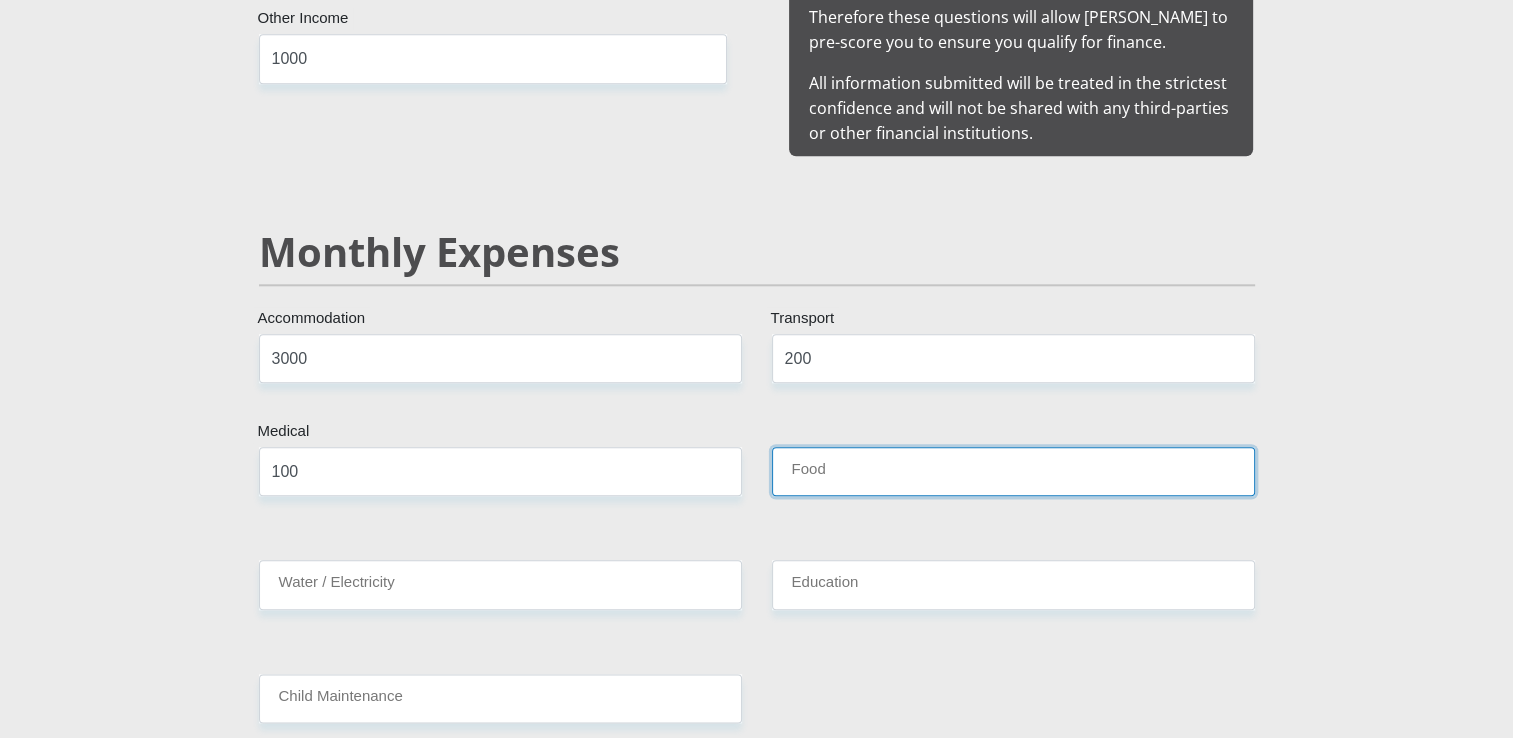 click on "Food" at bounding box center [1013, 471] 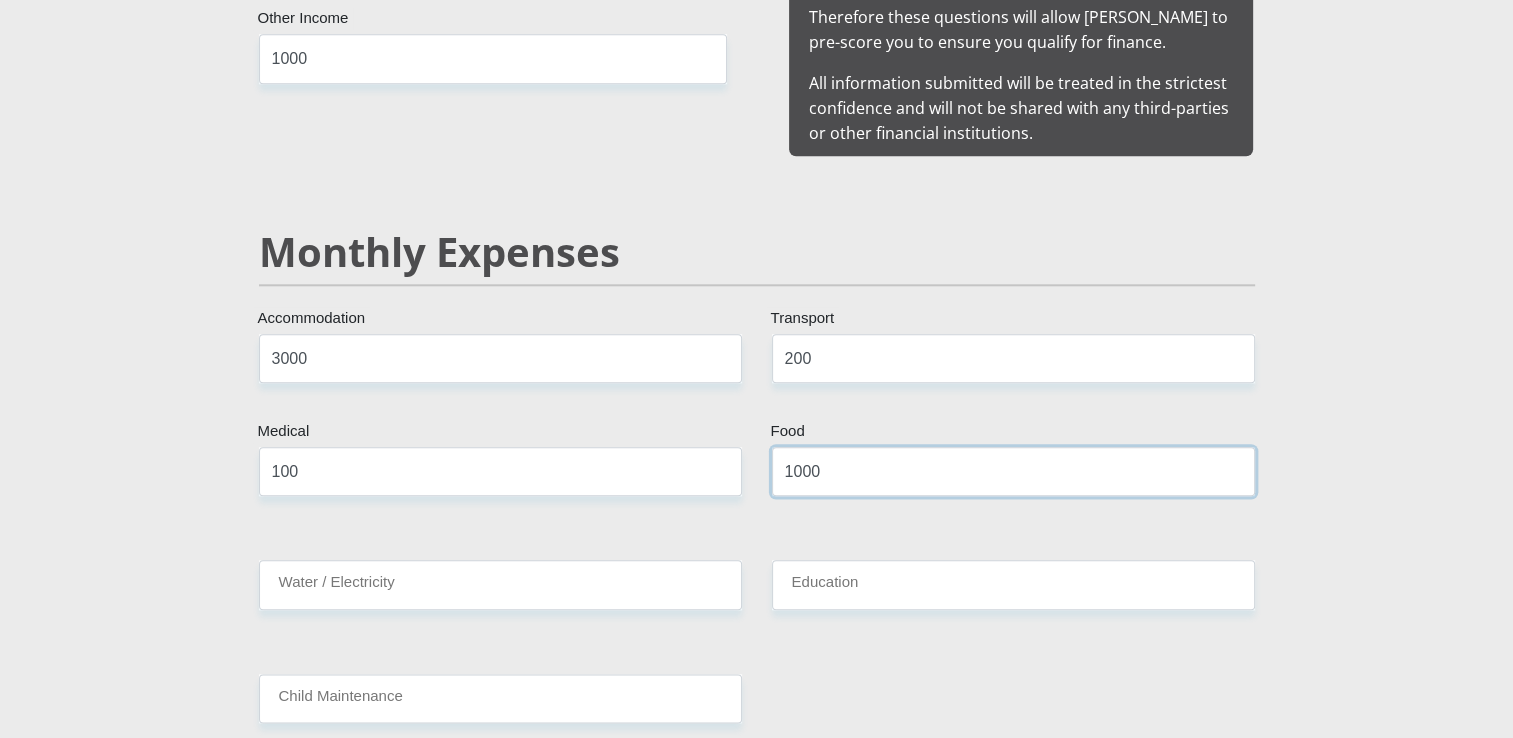 type on "1000" 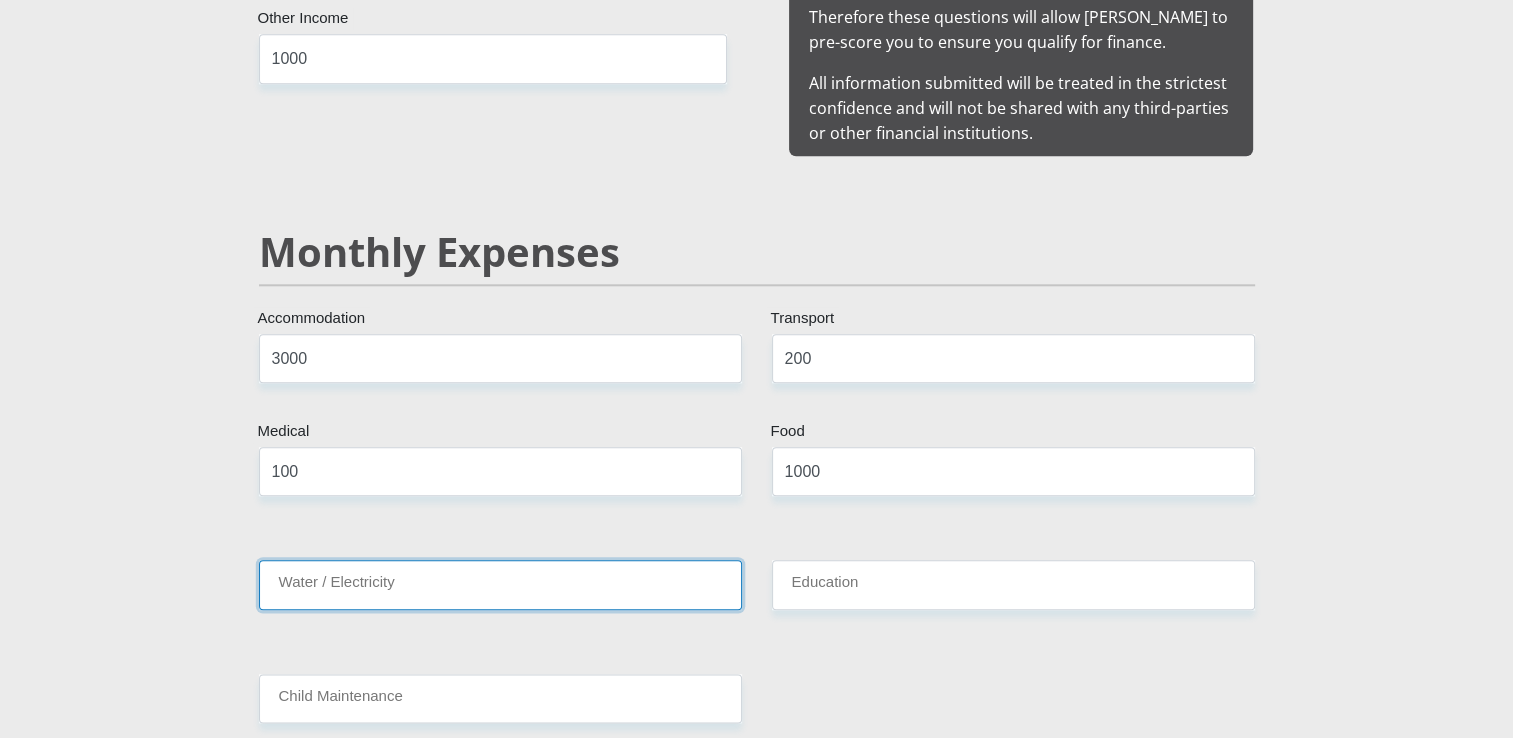 click on "Water / Electricity" at bounding box center (500, 584) 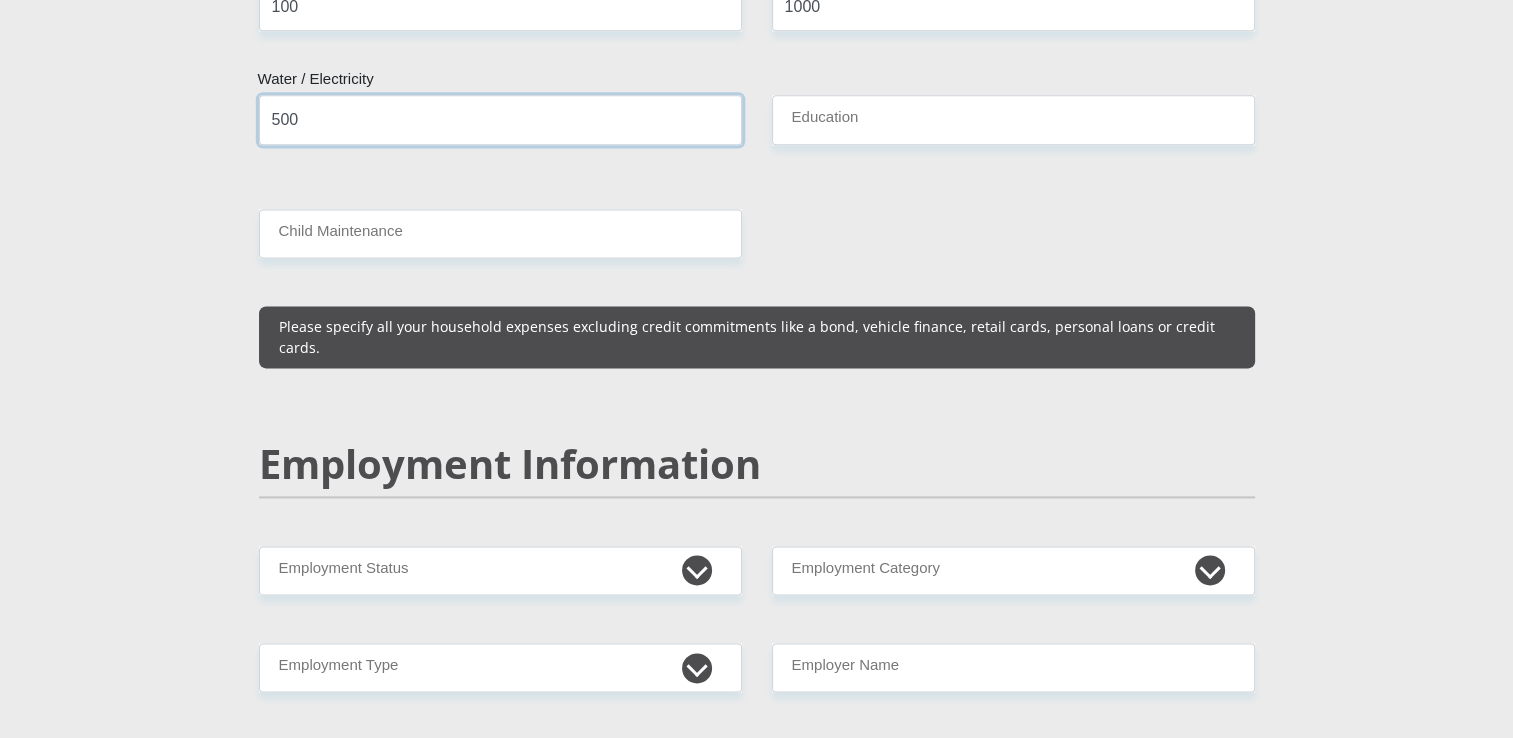 scroll, scrollTop: 2700, scrollLeft: 0, axis: vertical 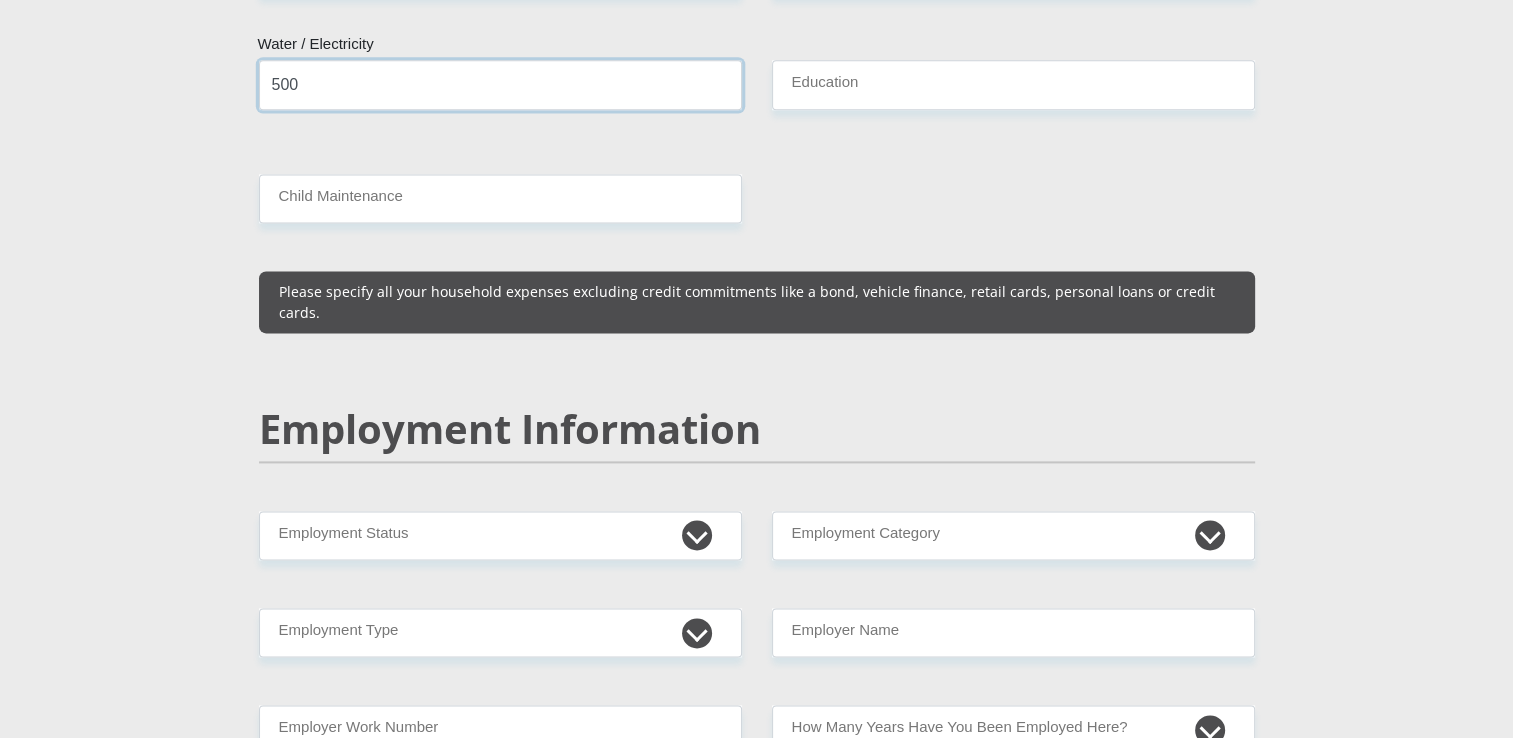 type on "500" 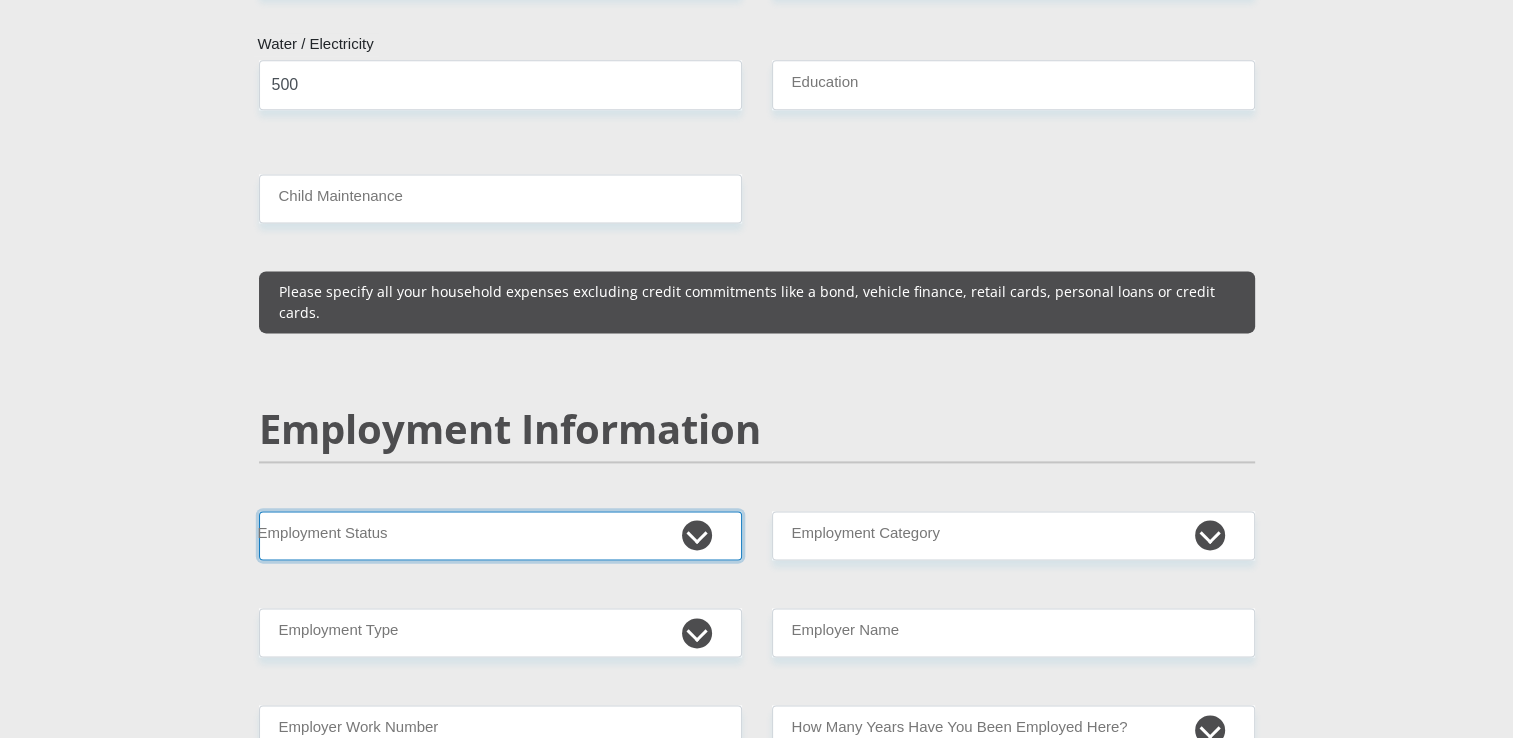 click on "Permanent/Full-time
Part-time/Casual
[DEMOGRAPHIC_DATA] Worker
Self-Employed
Housewife
Retired
Student
Medically Boarded
Disability
Unemployed" at bounding box center (500, 535) 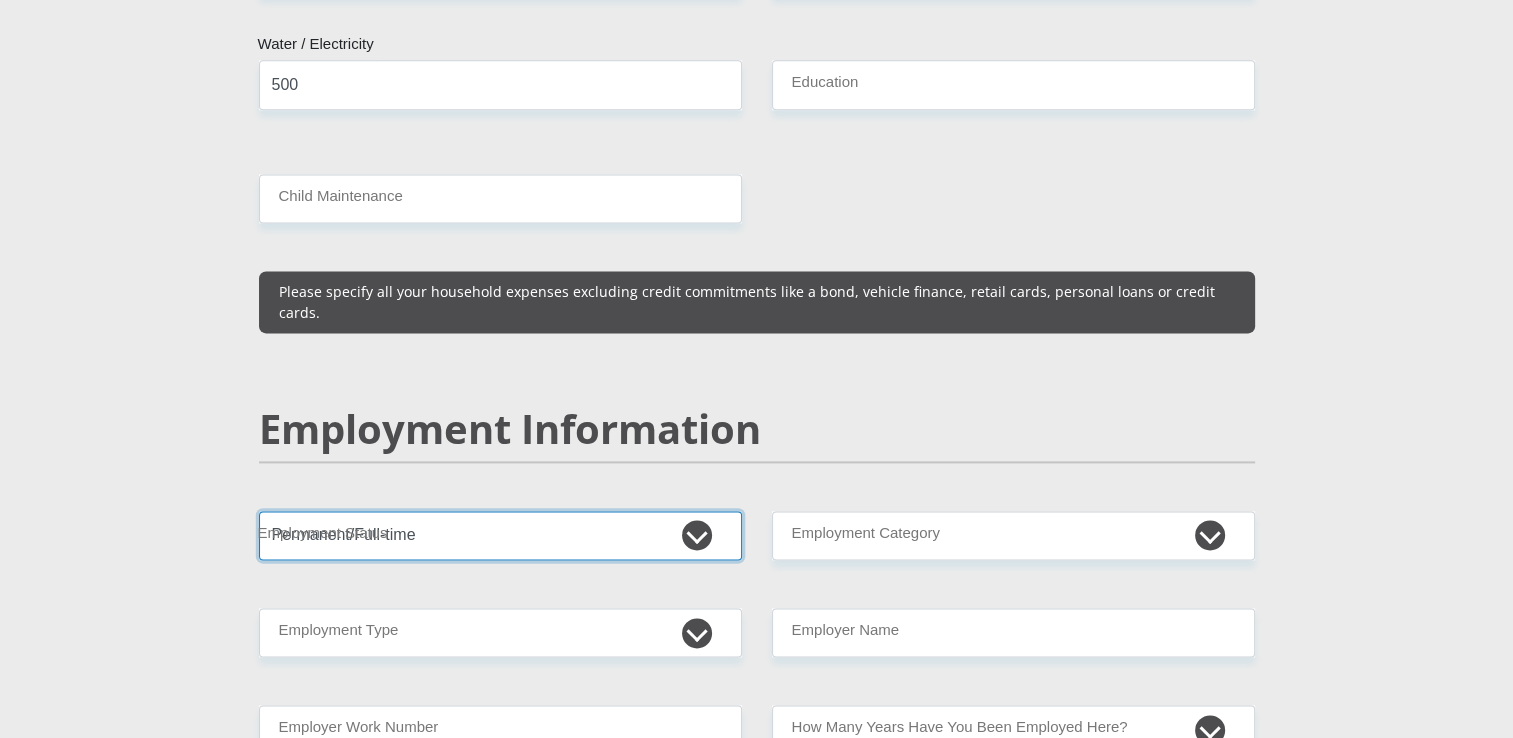 click on "Permanent/Full-time
Part-time/Casual
[DEMOGRAPHIC_DATA] Worker
Self-Employed
Housewife
Retired
Student
Medically Boarded
Disability
Unemployed" at bounding box center (500, 535) 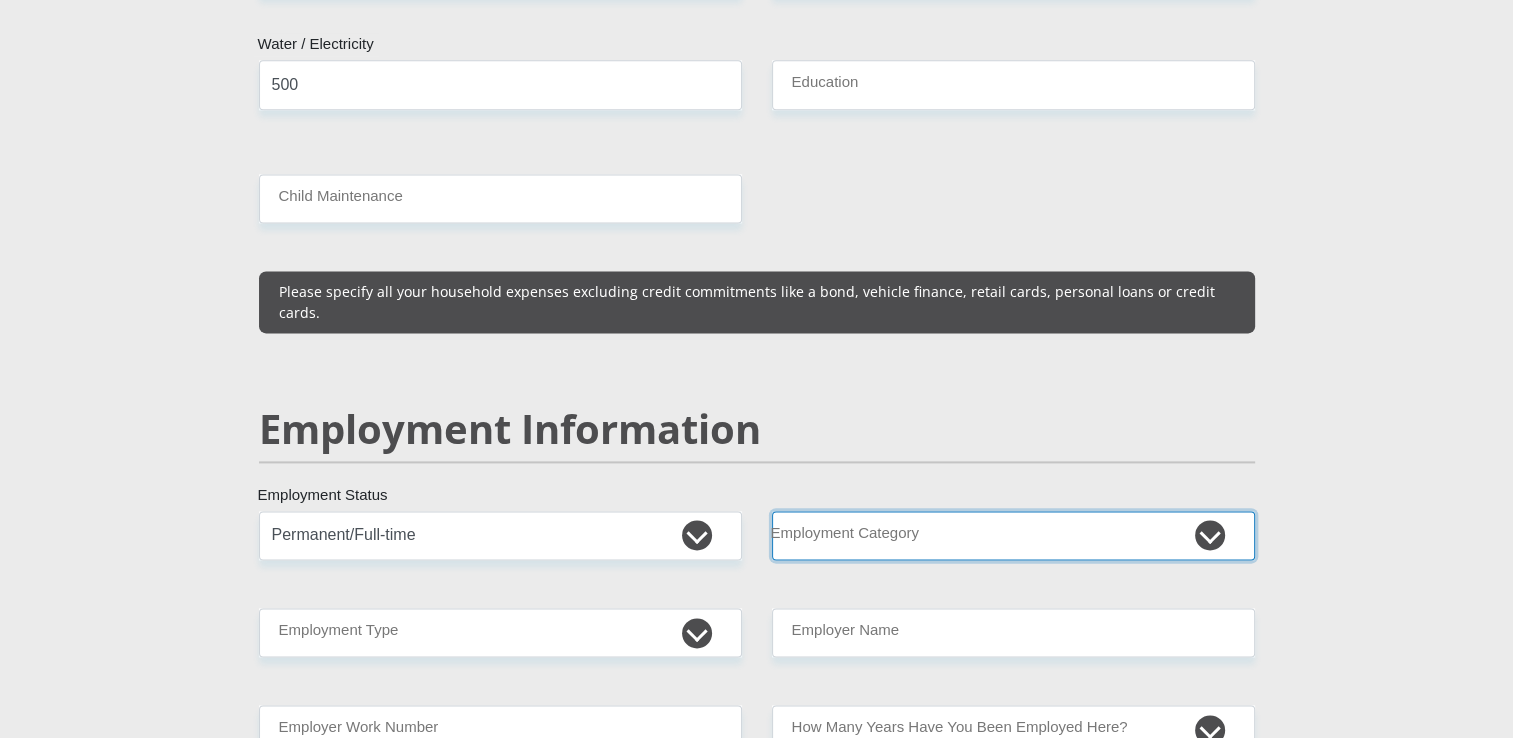 click on "AGRICULTURE
ALCOHOL & TOBACCO
CONSTRUCTION MATERIALS
METALLURGY
EQUIPMENT FOR RENEWABLE ENERGY
SPECIALIZED CONTRACTORS
CAR
GAMING (INCL. INTERNET
OTHER WHOLESALE
UNLICENSED PHARMACEUTICALS
CURRENCY EXCHANGE HOUSES
OTHER FINANCIAL INSTITUTIONS & INSURANCE
REAL ESTATE AGENTS
OIL & GAS
OTHER MATERIALS (E.G. IRON ORE)
PRECIOUS STONES & PRECIOUS METALS
POLITICAL ORGANIZATIONS
RELIGIOUS ORGANIZATIONS(NOT SECTS)
ACTI. HAVING BUSINESS DEAL WITH PUBLIC ADMINISTRATION
LAUNDROMATS" at bounding box center (1013, 535) 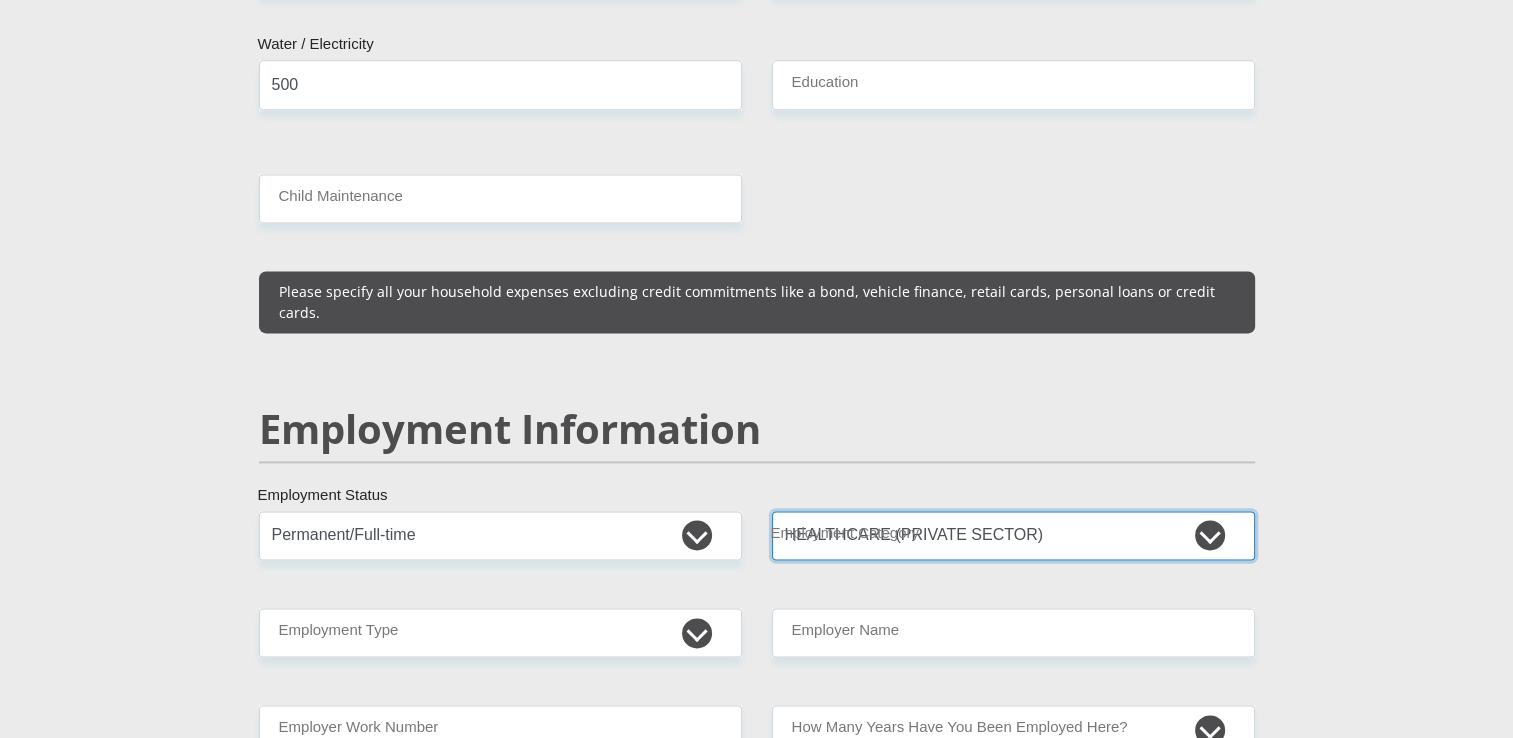 click on "AGRICULTURE
ALCOHOL & TOBACCO
CONSTRUCTION MATERIALS
METALLURGY
EQUIPMENT FOR RENEWABLE ENERGY
SPECIALIZED CONTRACTORS
CAR
GAMING (INCL. INTERNET
OTHER WHOLESALE
UNLICENSED PHARMACEUTICALS
CURRENCY EXCHANGE HOUSES
OTHER FINANCIAL INSTITUTIONS & INSURANCE
REAL ESTATE AGENTS
OIL & GAS
OTHER MATERIALS (E.G. IRON ORE)
PRECIOUS STONES & PRECIOUS METALS
POLITICAL ORGANIZATIONS
RELIGIOUS ORGANIZATIONS(NOT SECTS)
ACTI. HAVING BUSINESS DEAL WITH PUBLIC ADMINISTRATION
LAUNDROMATS" at bounding box center (1013, 535) 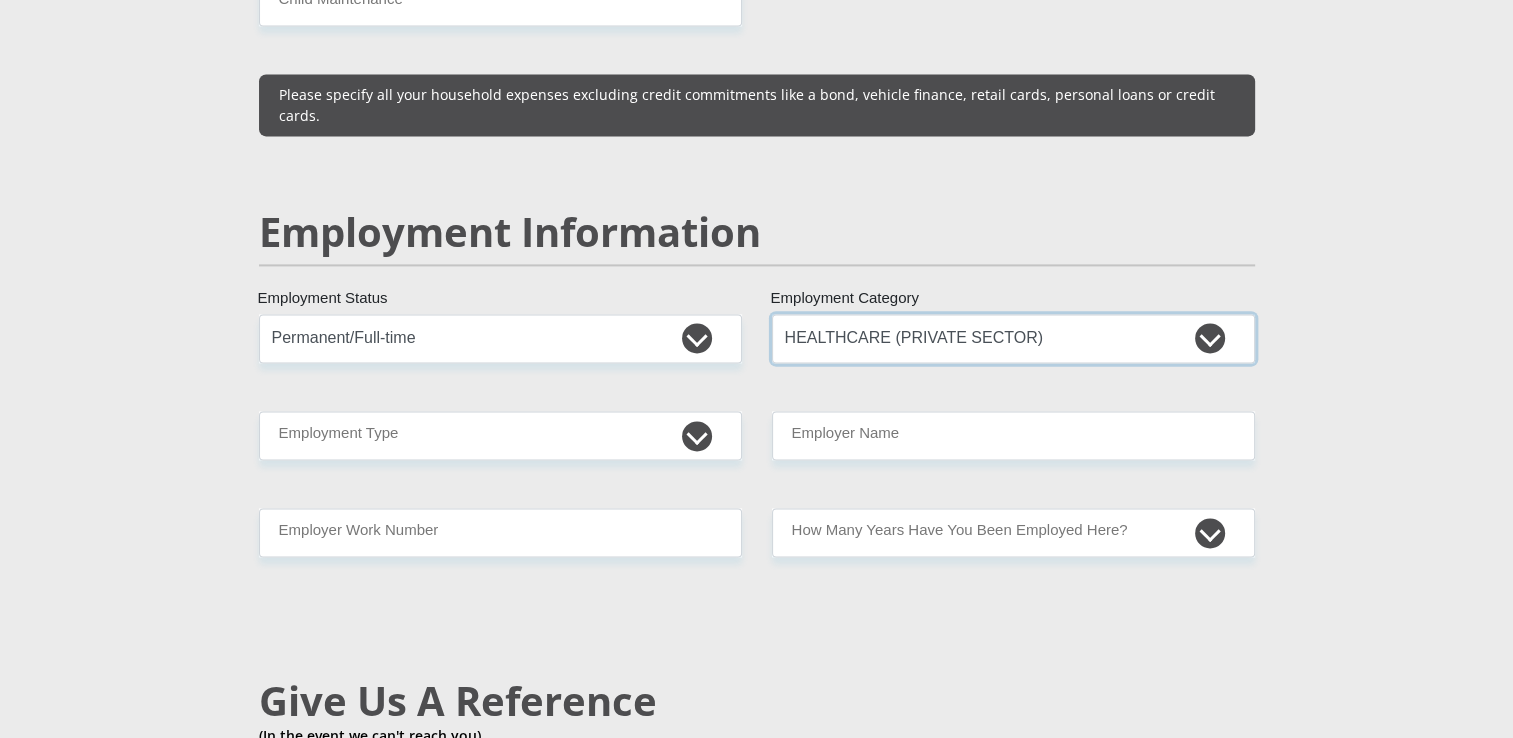 scroll, scrollTop: 2900, scrollLeft: 0, axis: vertical 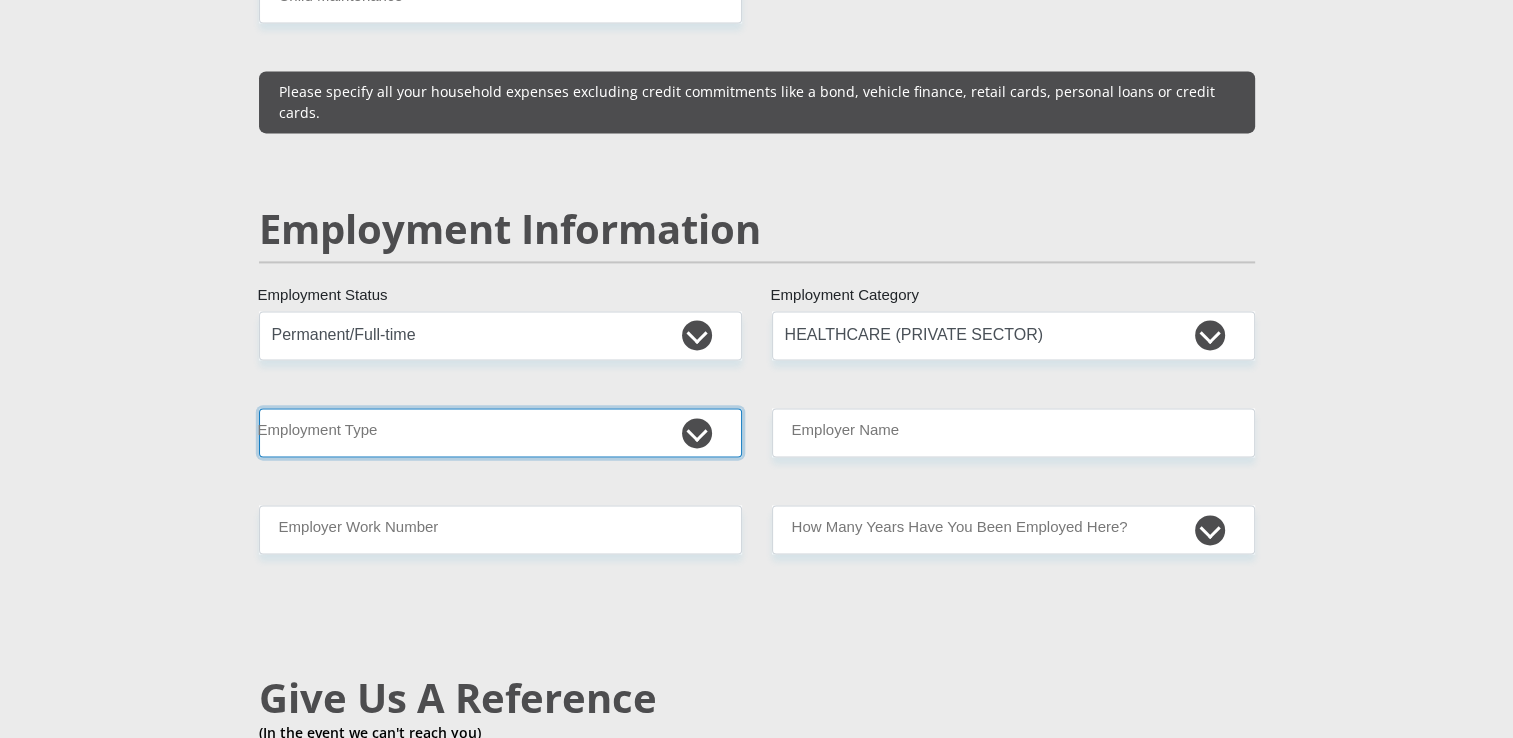 click on "College/Lecturer
Craft Seller
Creative
Driver
Executive
Farmer
Forces - Non Commissioned
Forces - Officer
Hawker
Housewife
Labourer
Licenced Professional
Manager
Miner
Non Licenced Professional
Office Staff/Clerk
Outside Worker
Pensioner
Permanent Teacher
Production/Manufacturing
Sales
Self-Employed
Semi-Professional Worker
Service Industry  Social Worker  Student" at bounding box center (500, 432) 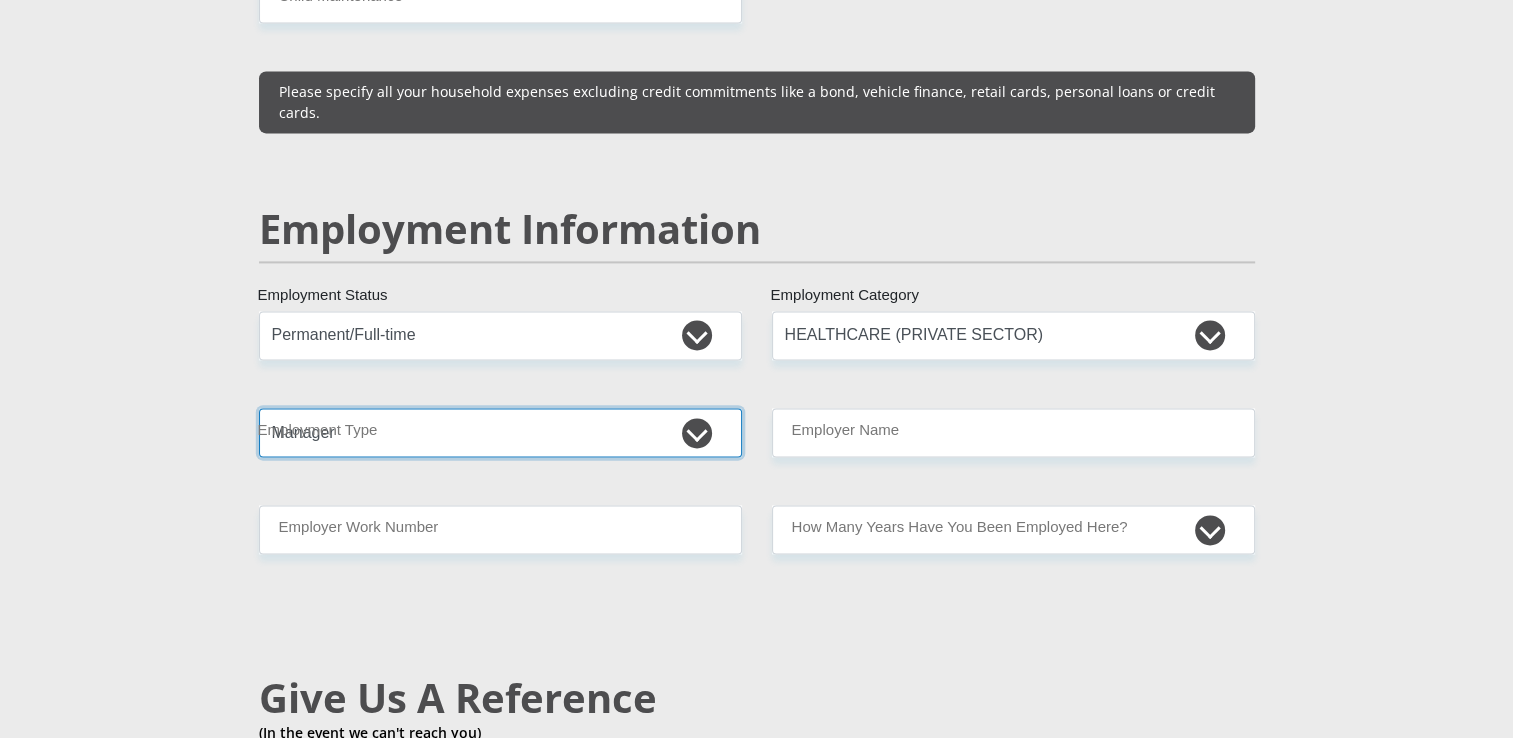 click on "College/Lecturer
Craft Seller
Creative
Driver
Executive
Farmer
Forces - Non Commissioned
Forces - Officer
Hawker
Housewife
Labourer
Licenced Professional
Manager
Miner
Non Licenced Professional
Office Staff/Clerk
Outside Worker
Pensioner
Permanent Teacher
Production/Manufacturing
Sales
Self-Employed
Semi-Professional Worker
Service Industry  Social Worker  Student" at bounding box center (500, 432) 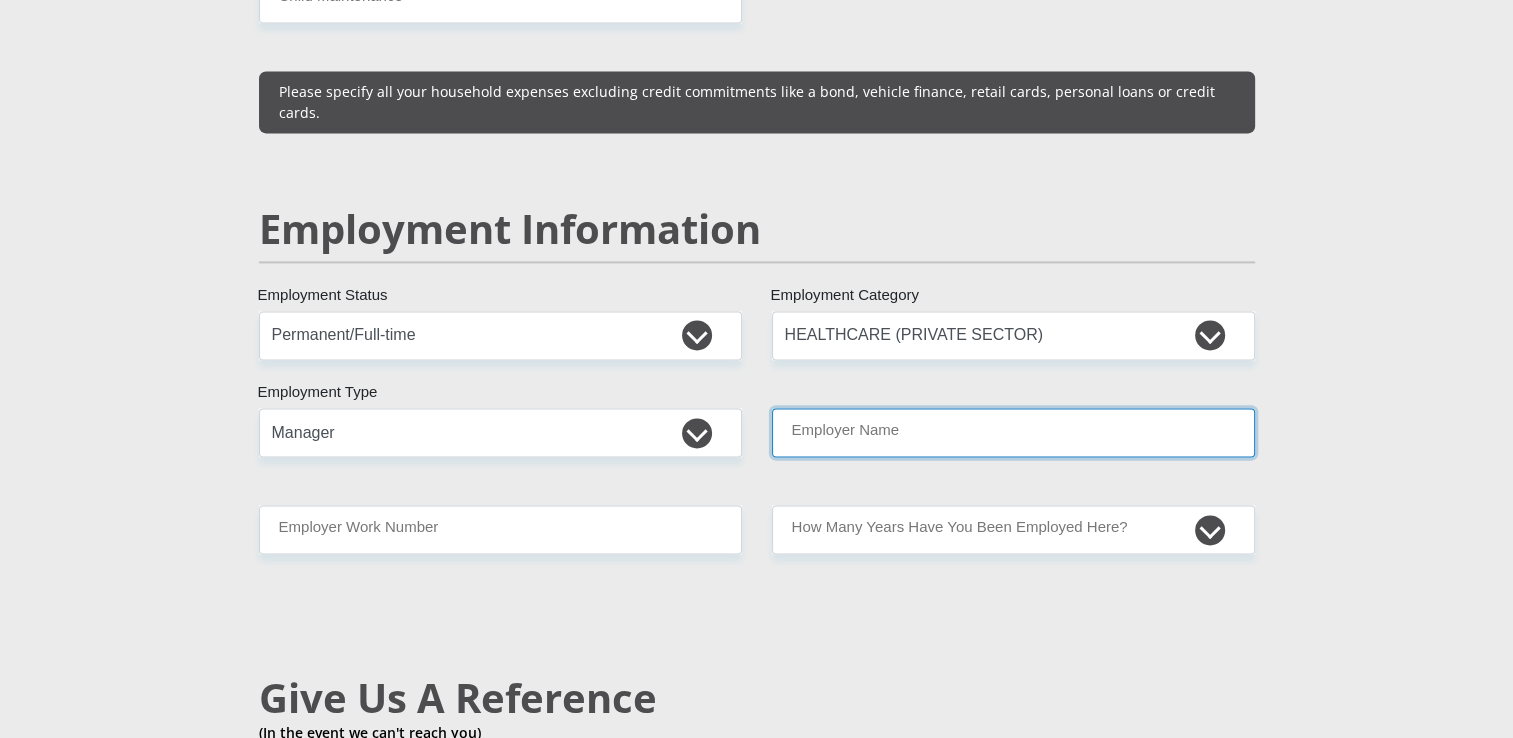 click on "Employer Name" at bounding box center [1013, 432] 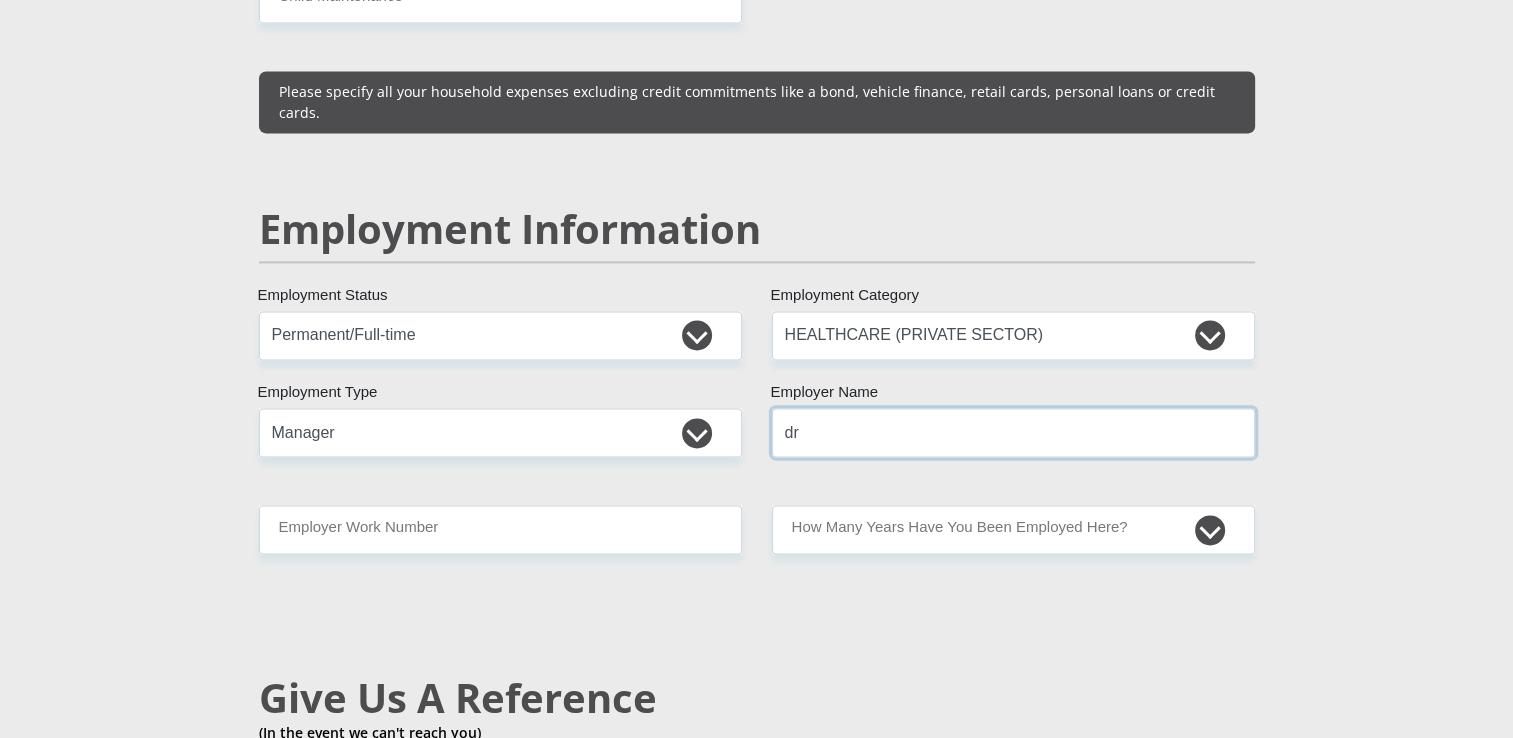 type on "d" 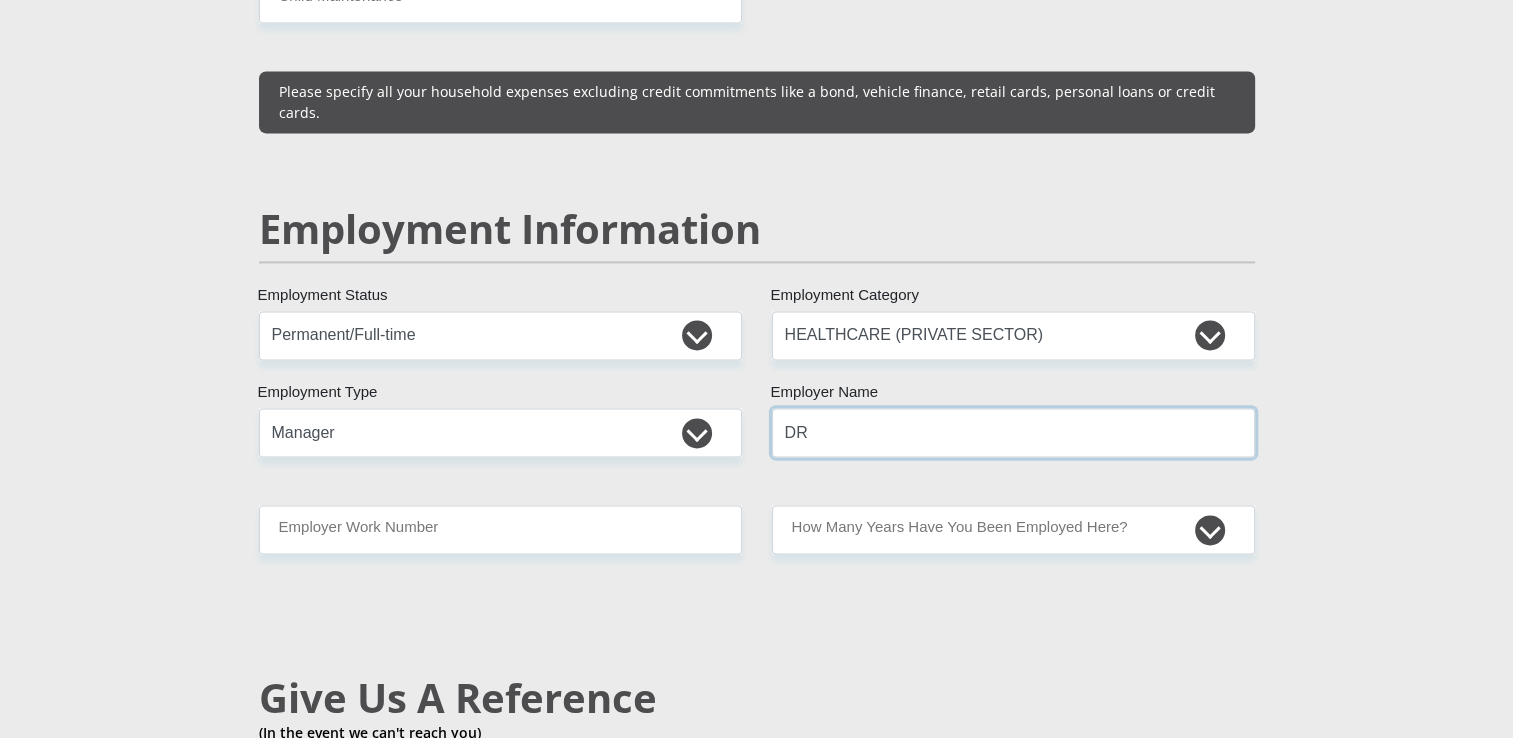 type on "D" 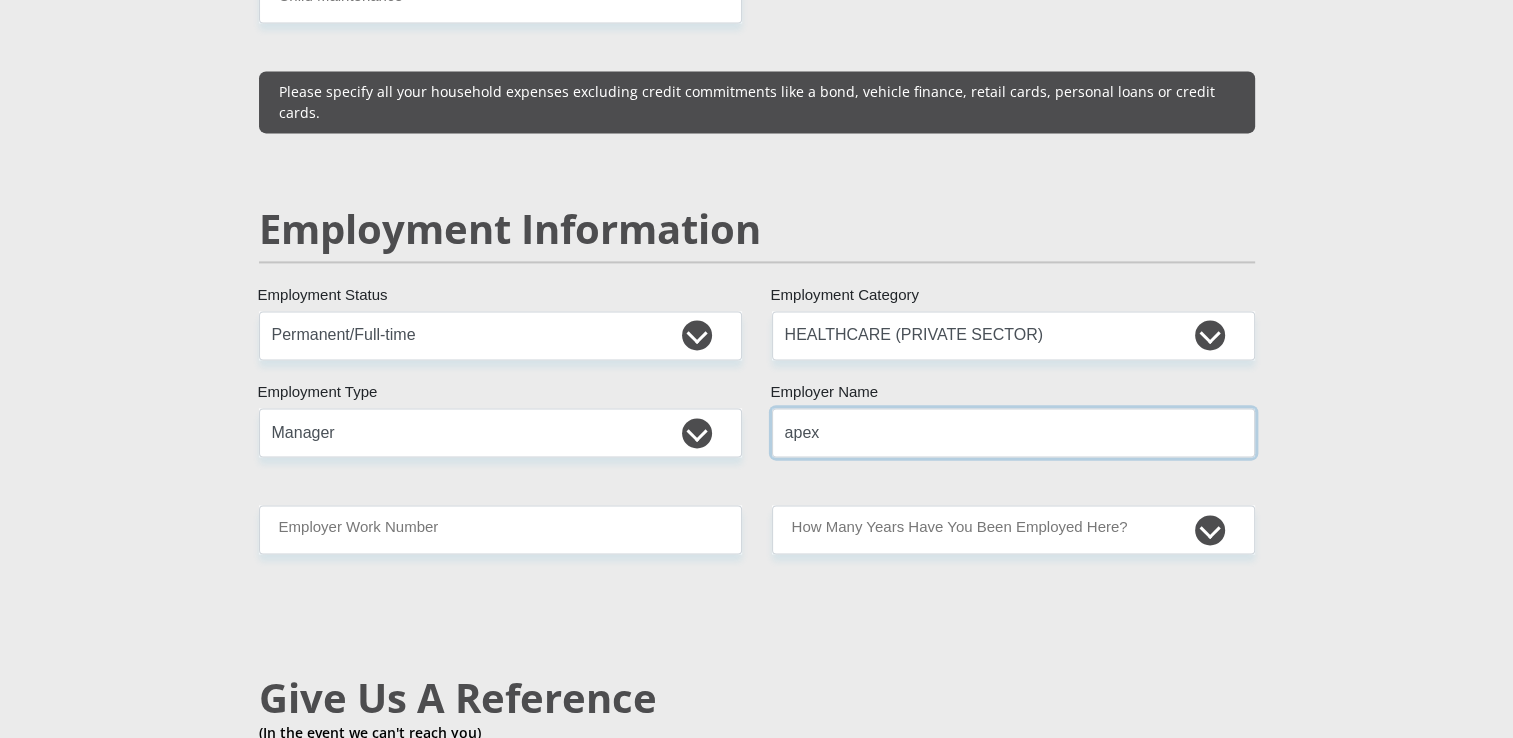 type on "apex" 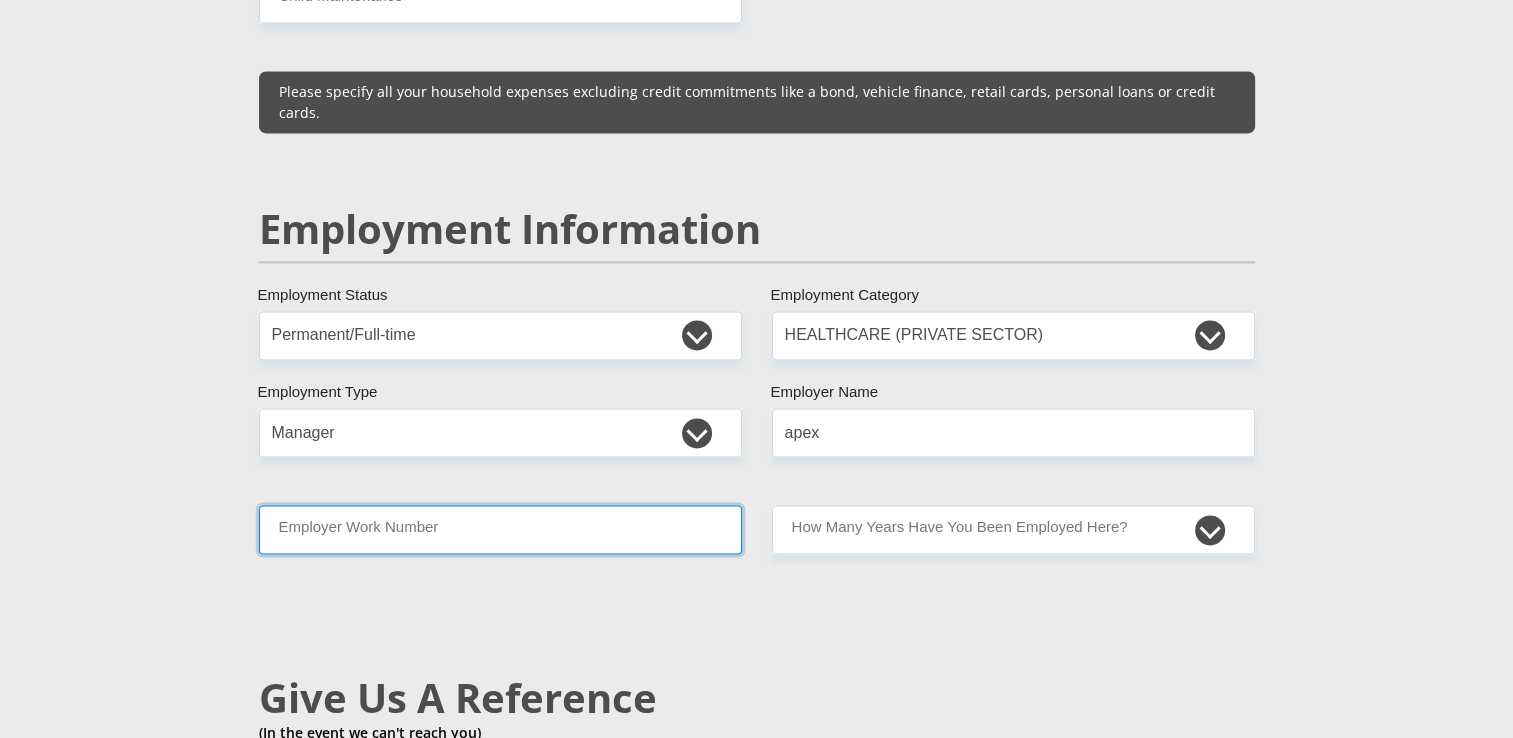 click on "Employer Work Number" at bounding box center [500, 529] 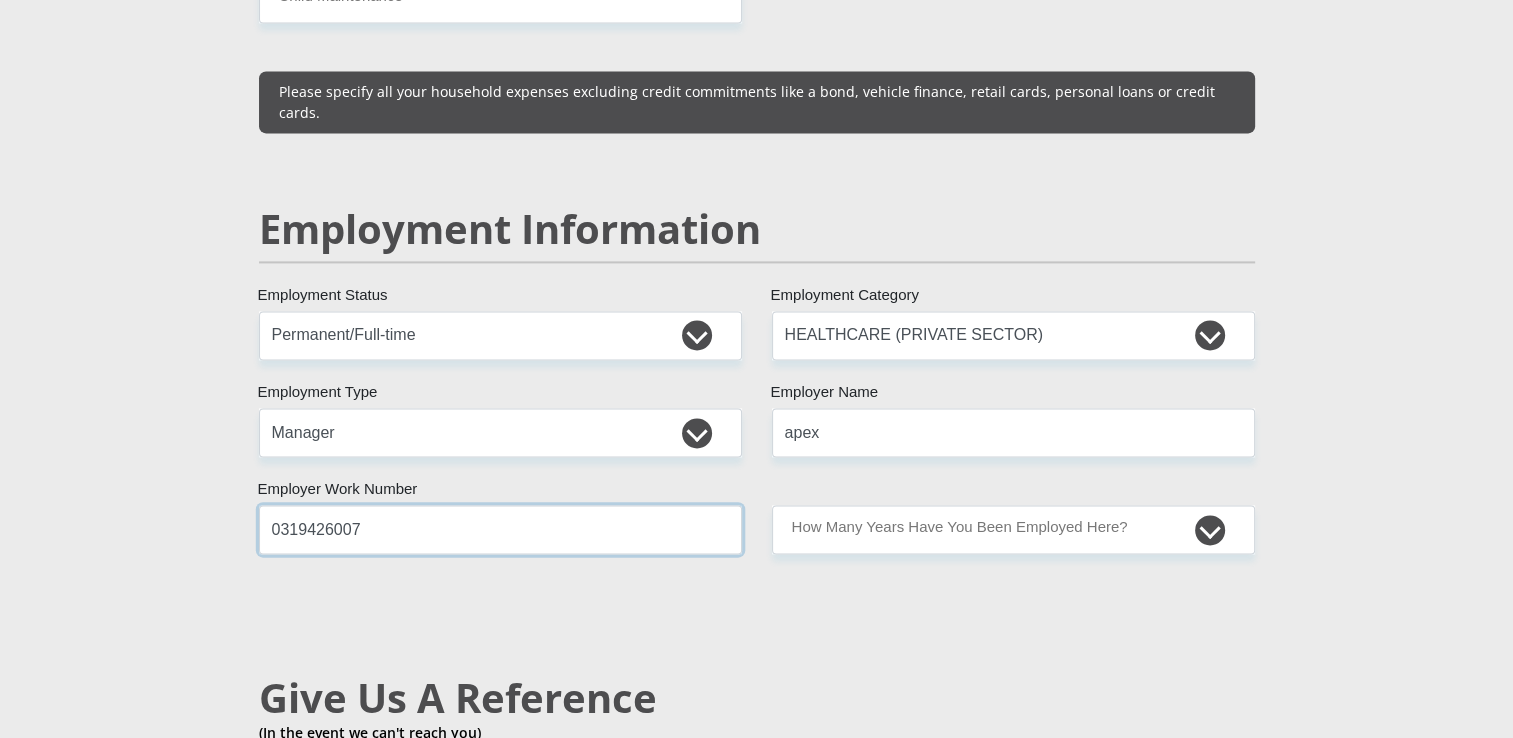 type on "0319426007" 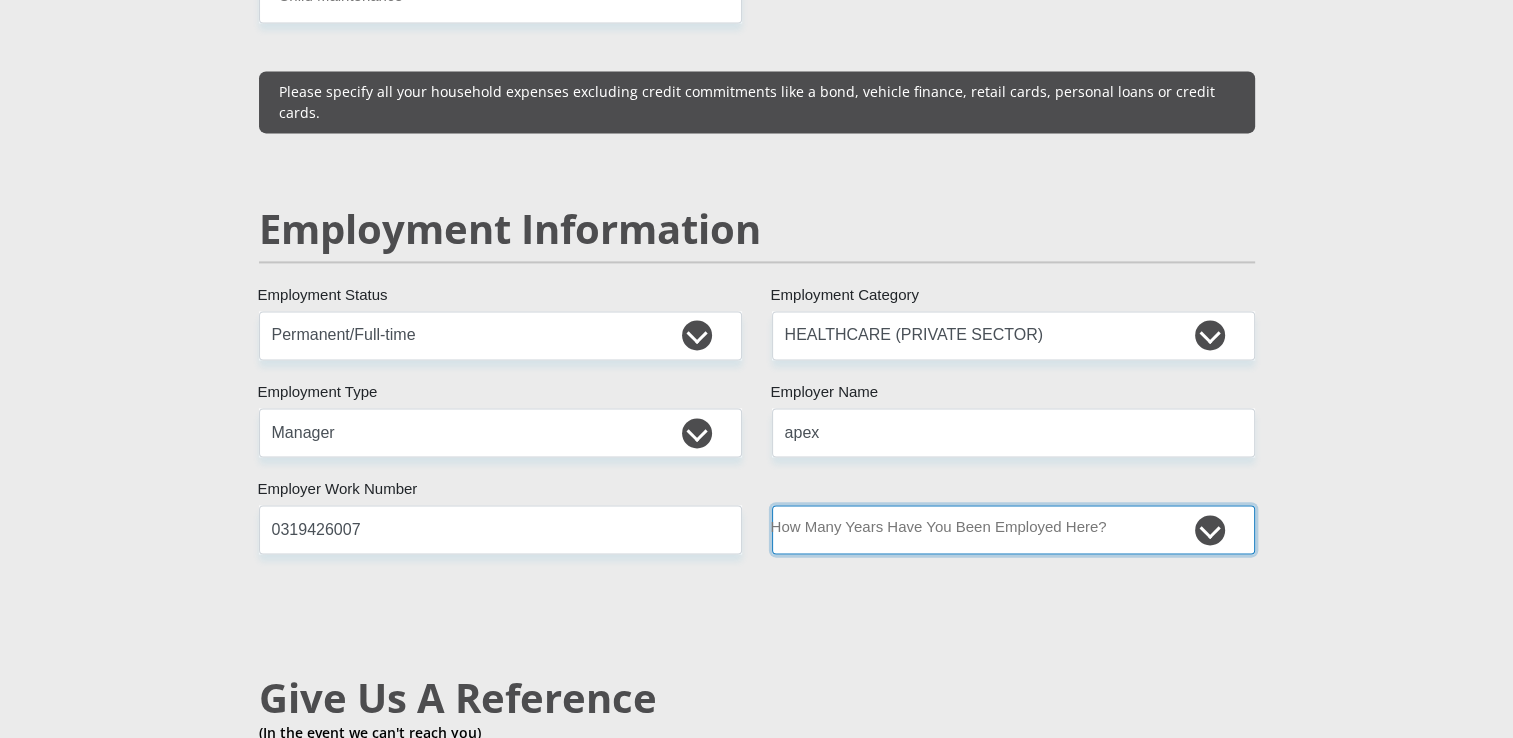 click on "less than 1 year
1-3 years
3-5 years
5+ years" at bounding box center [1013, 529] 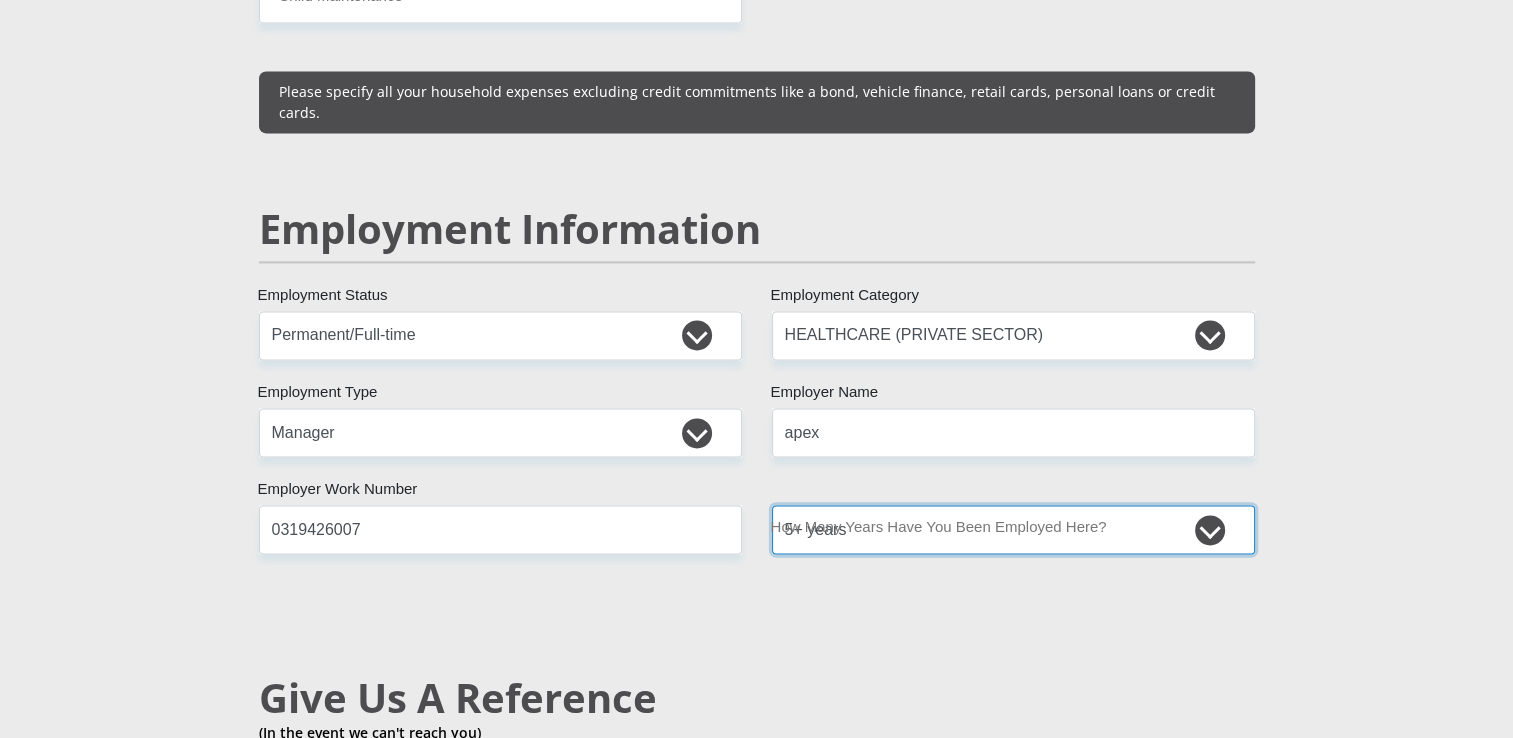 click on "less than 1 year
1-3 years
3-5 years
5+ years" at bounding box center [1013, 529] 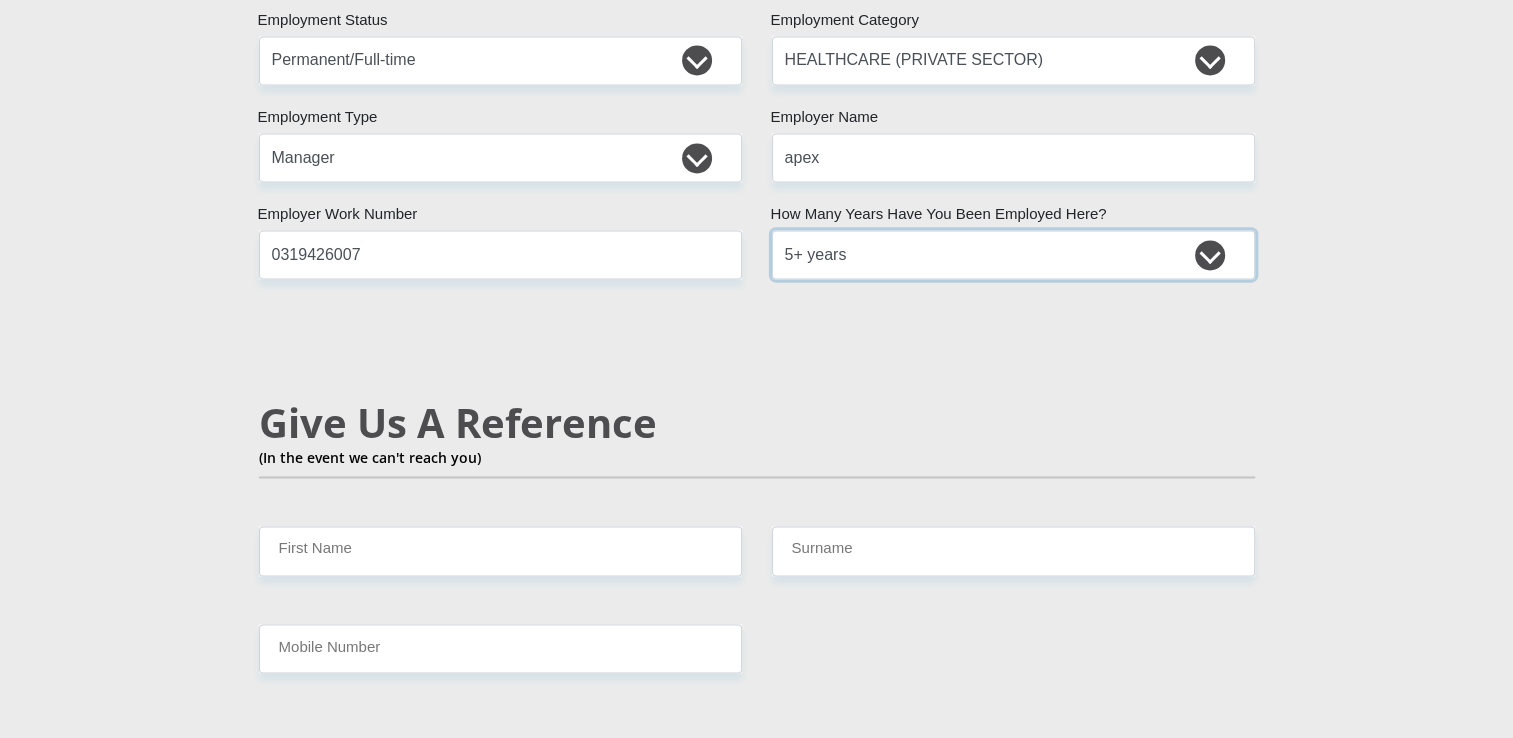 scroll, scrollTop: 3300, scrollLeft: 0, axis: vertical 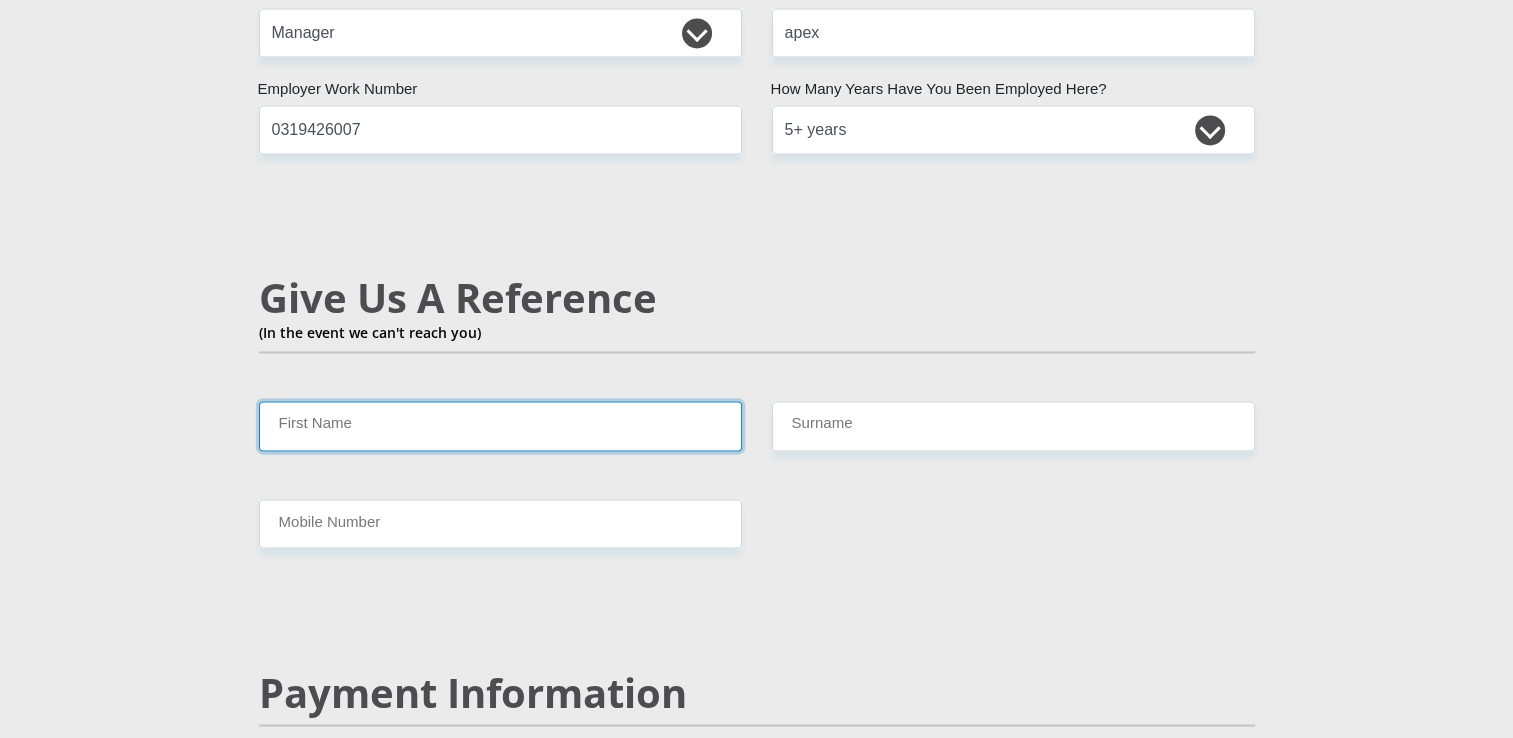 click on "First Name" at bounding box center (500, 425) 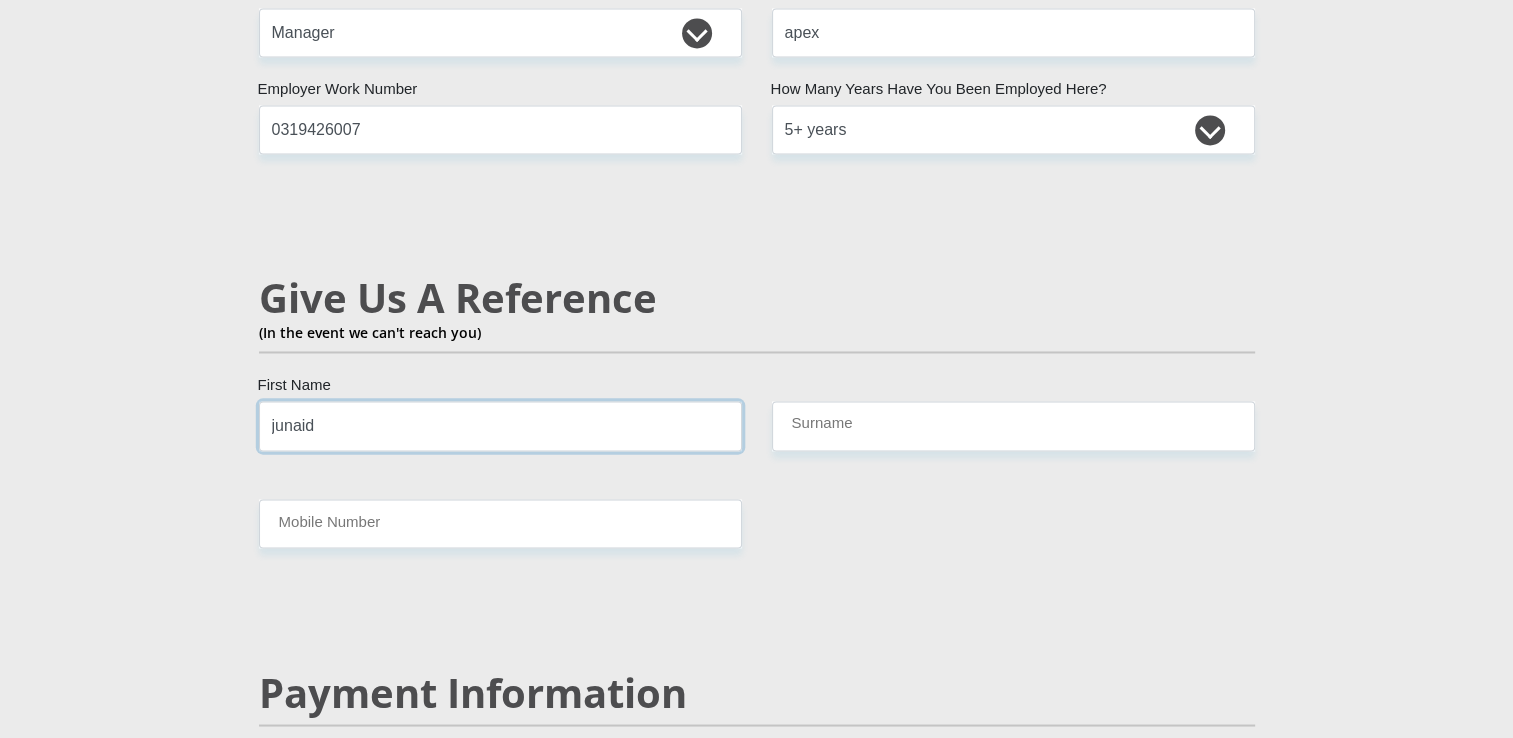 type on "junaid" 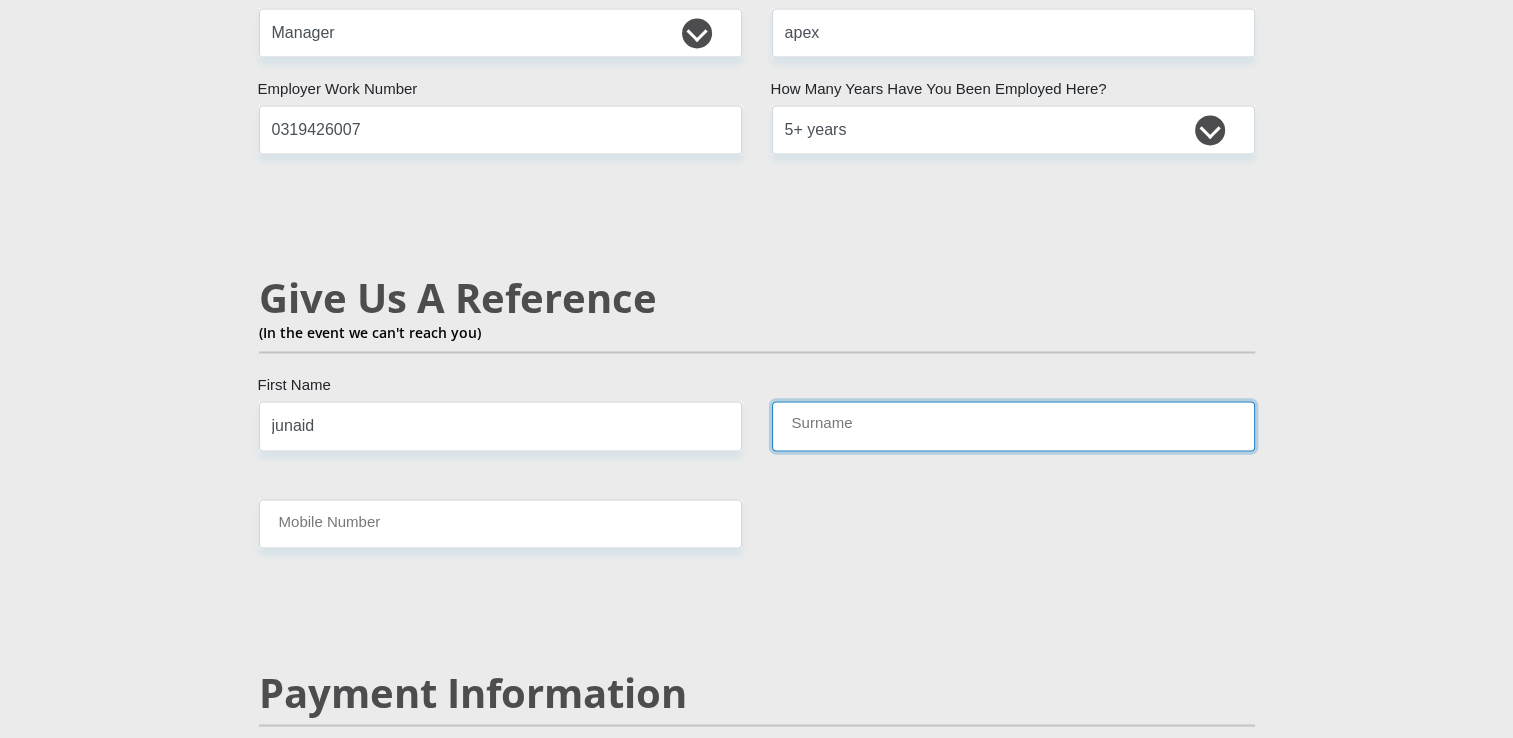 click on "Surname" at bounding box center [1013, 425] 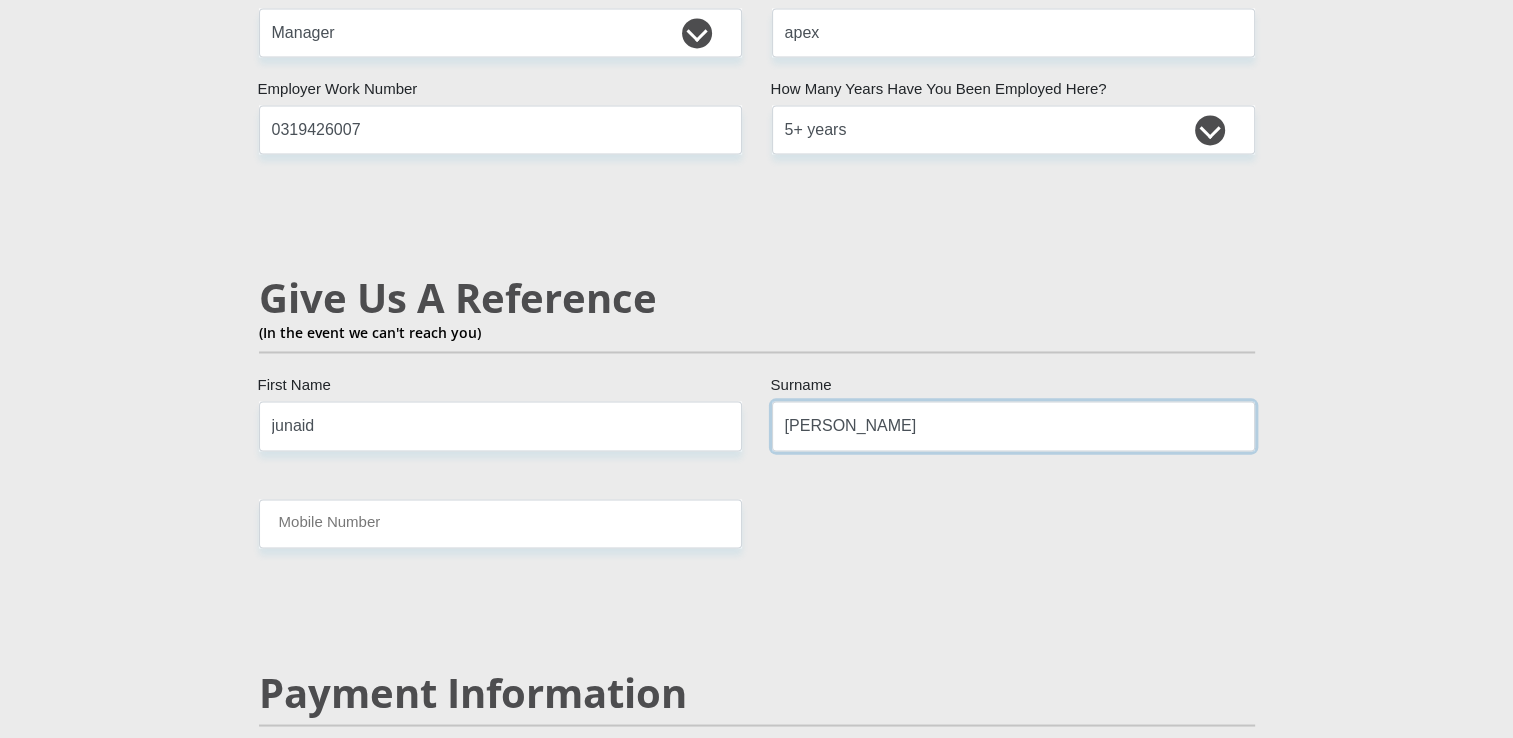 type on "[PERSON_NAME]" 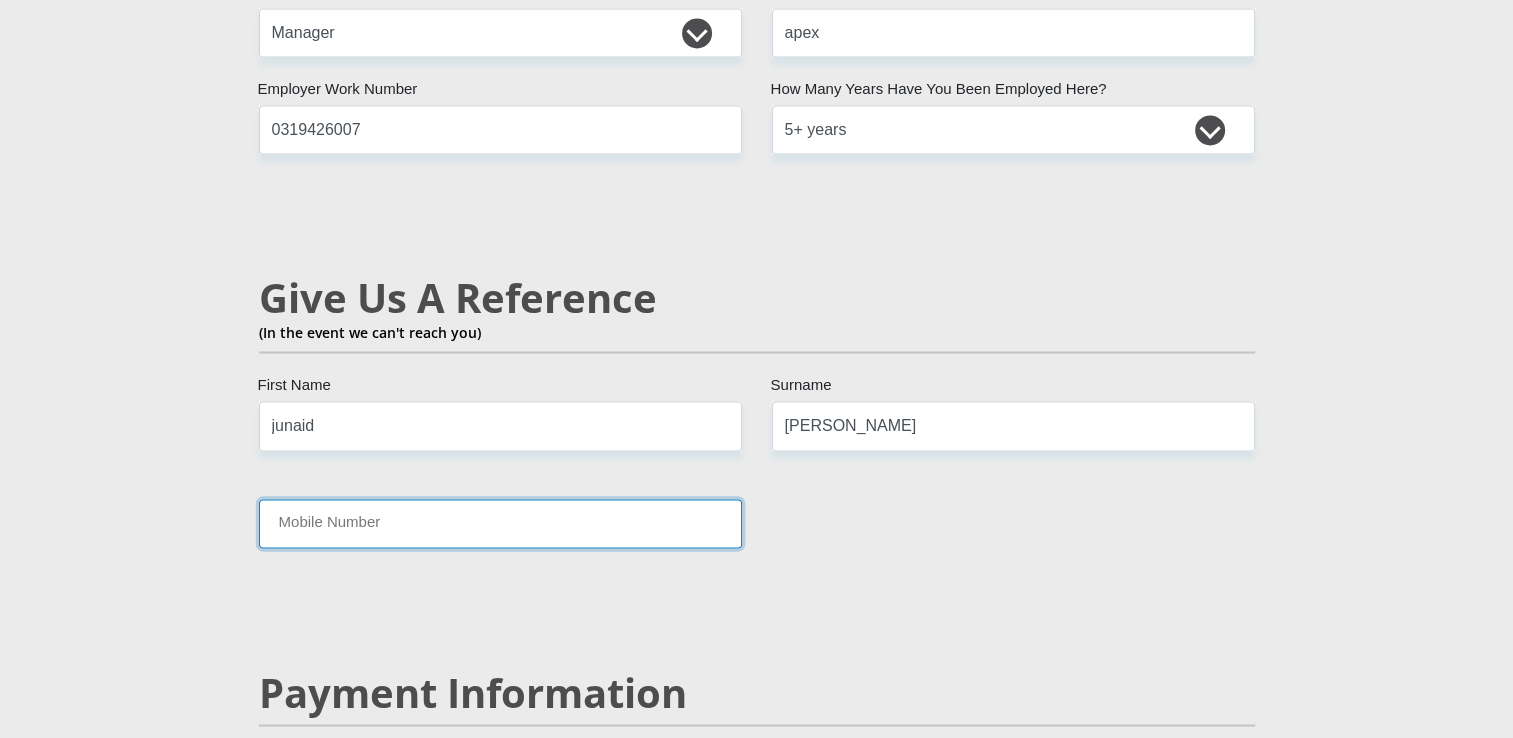 click on "Mobile Number" at bounding box center [500, 523] 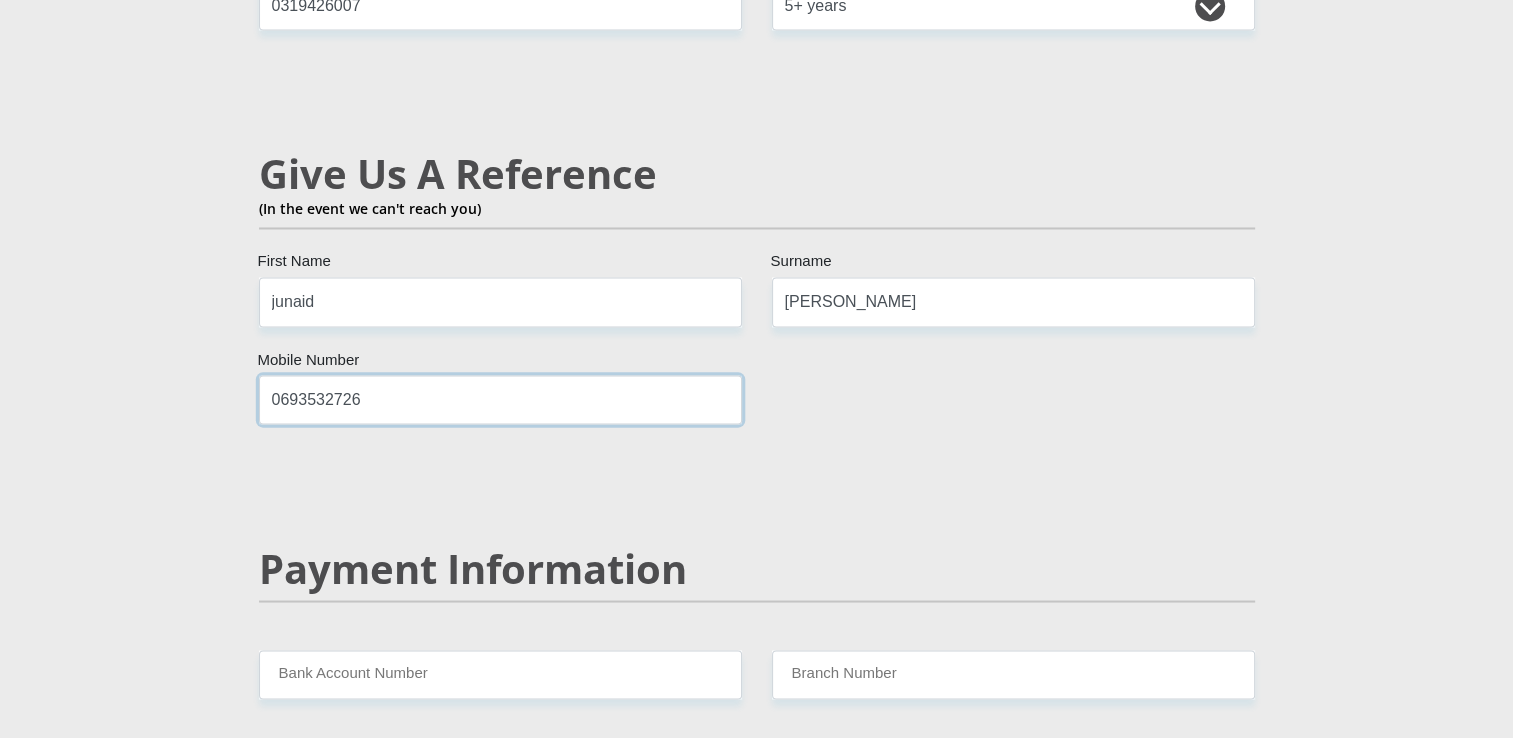 scroll, scrollTop: 3600, scrollLeft: 0, axis: vertical 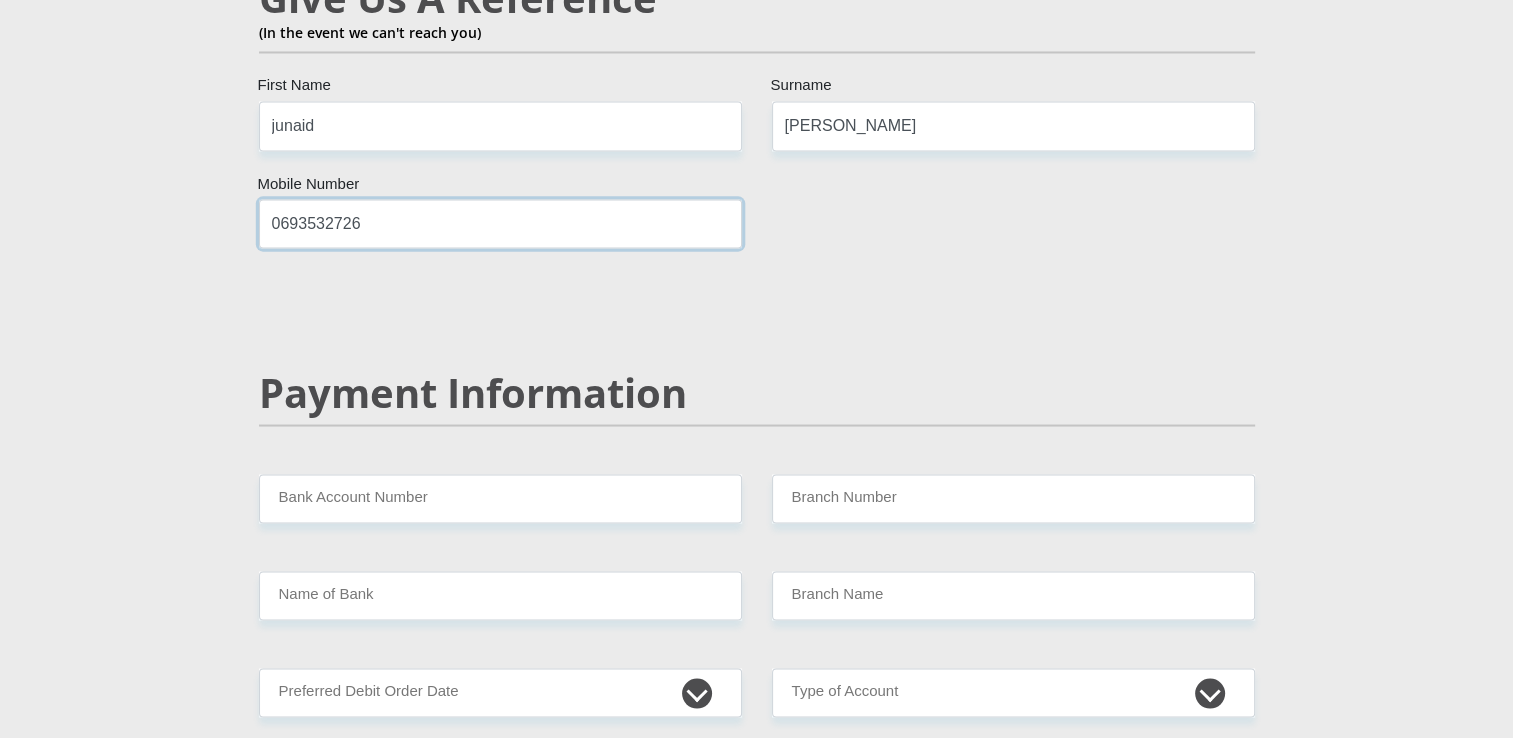 type on "0693532726" 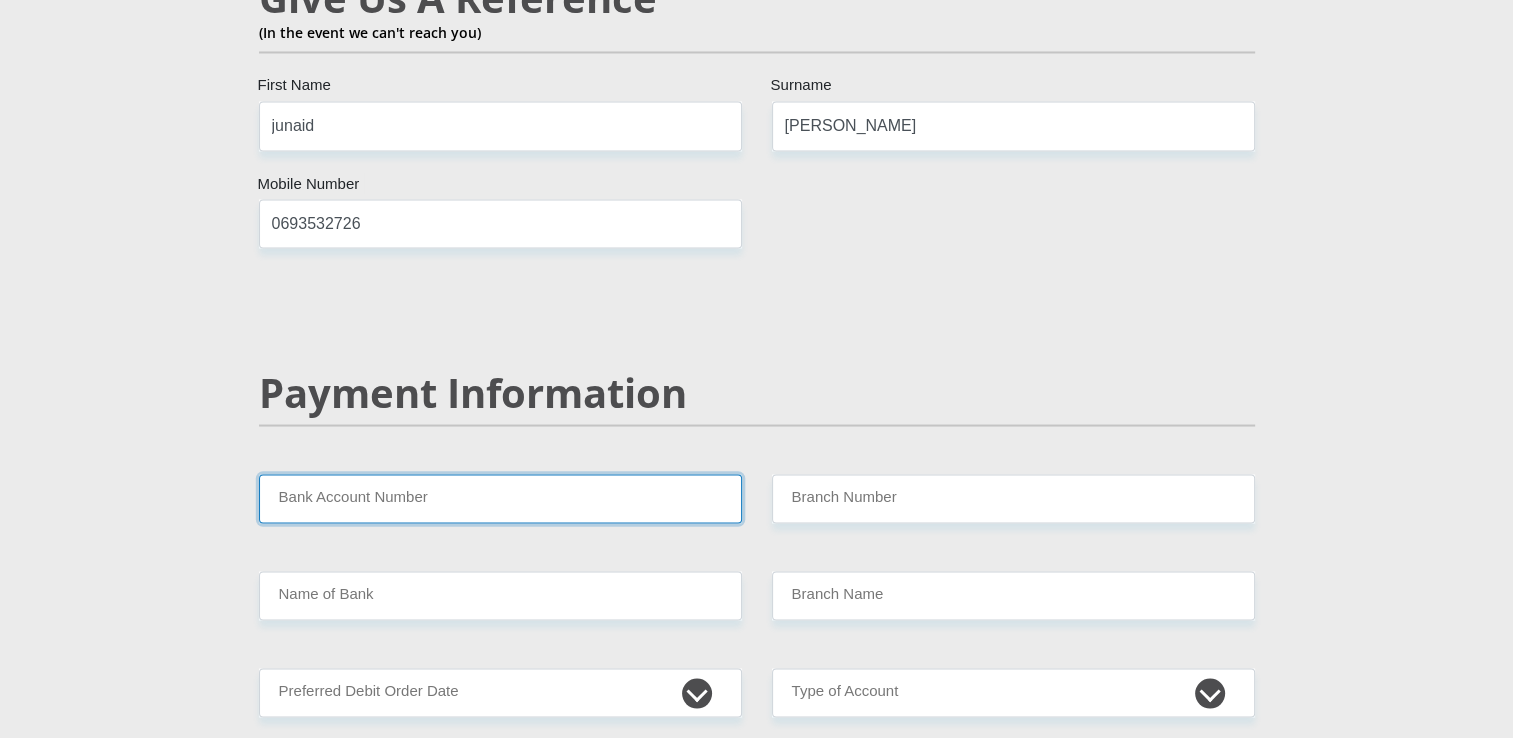 click on "Bank Account Number" at bounding box center [500, 498] 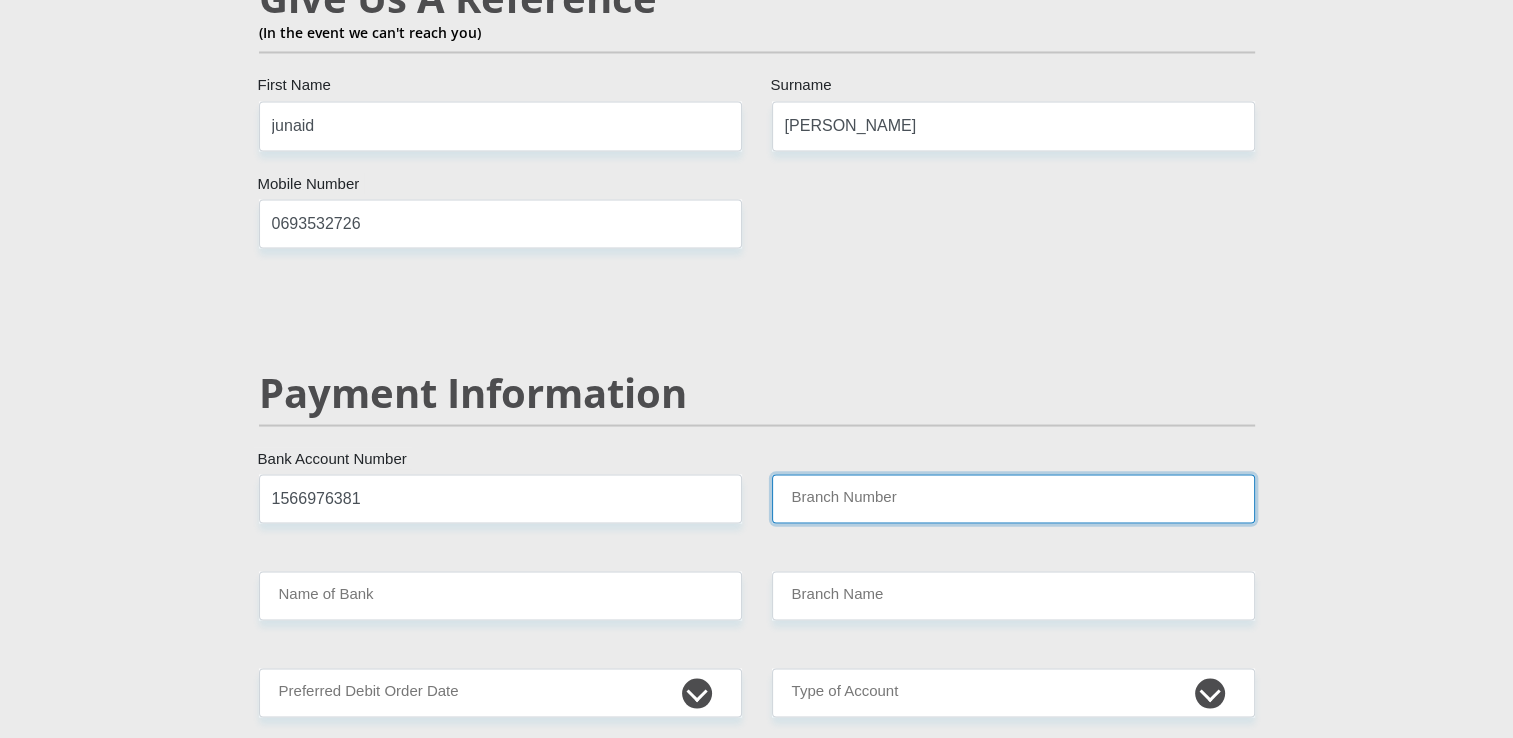click on "Branch Number" at bounding box center (1013, 498) 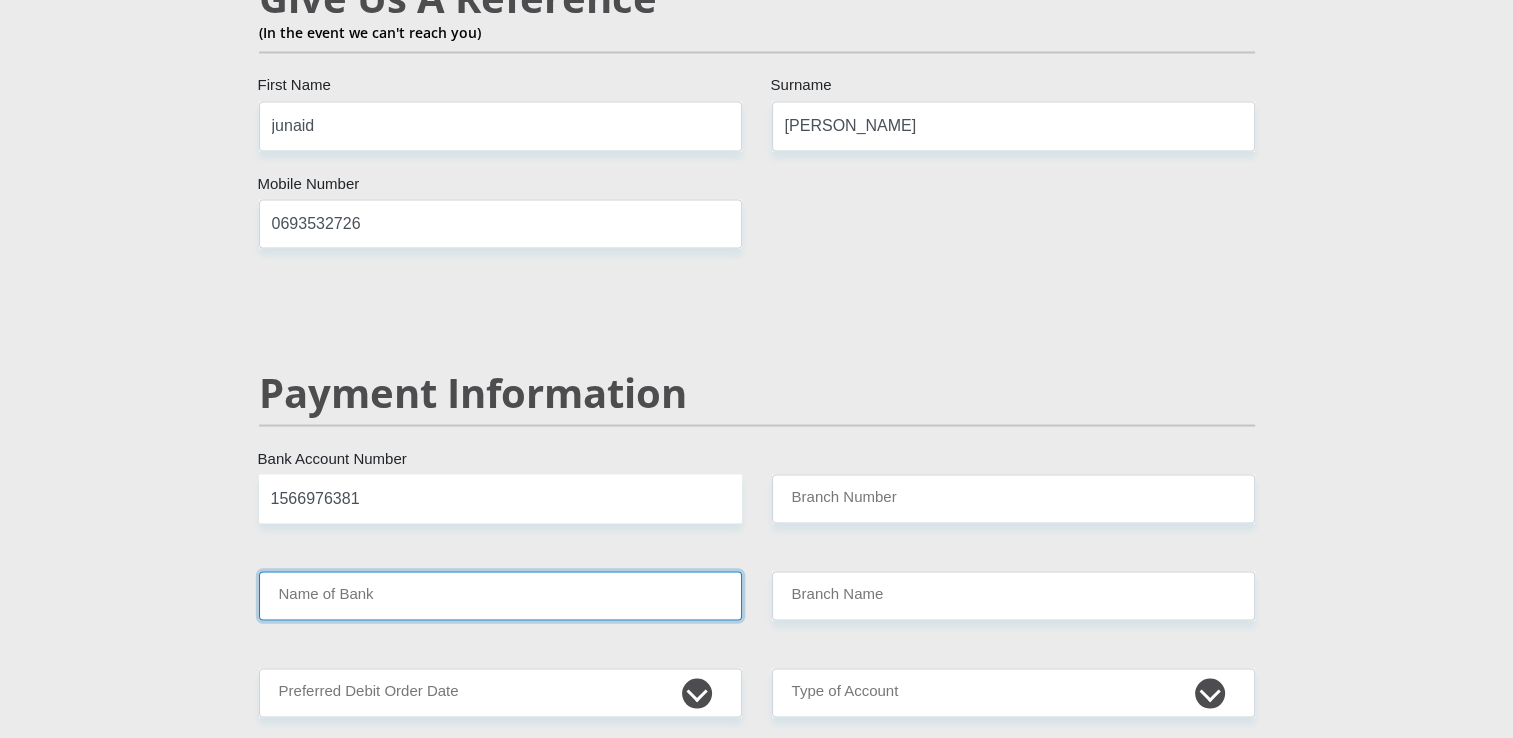 click on "Name of Bank" at bounding box center [500, 595] 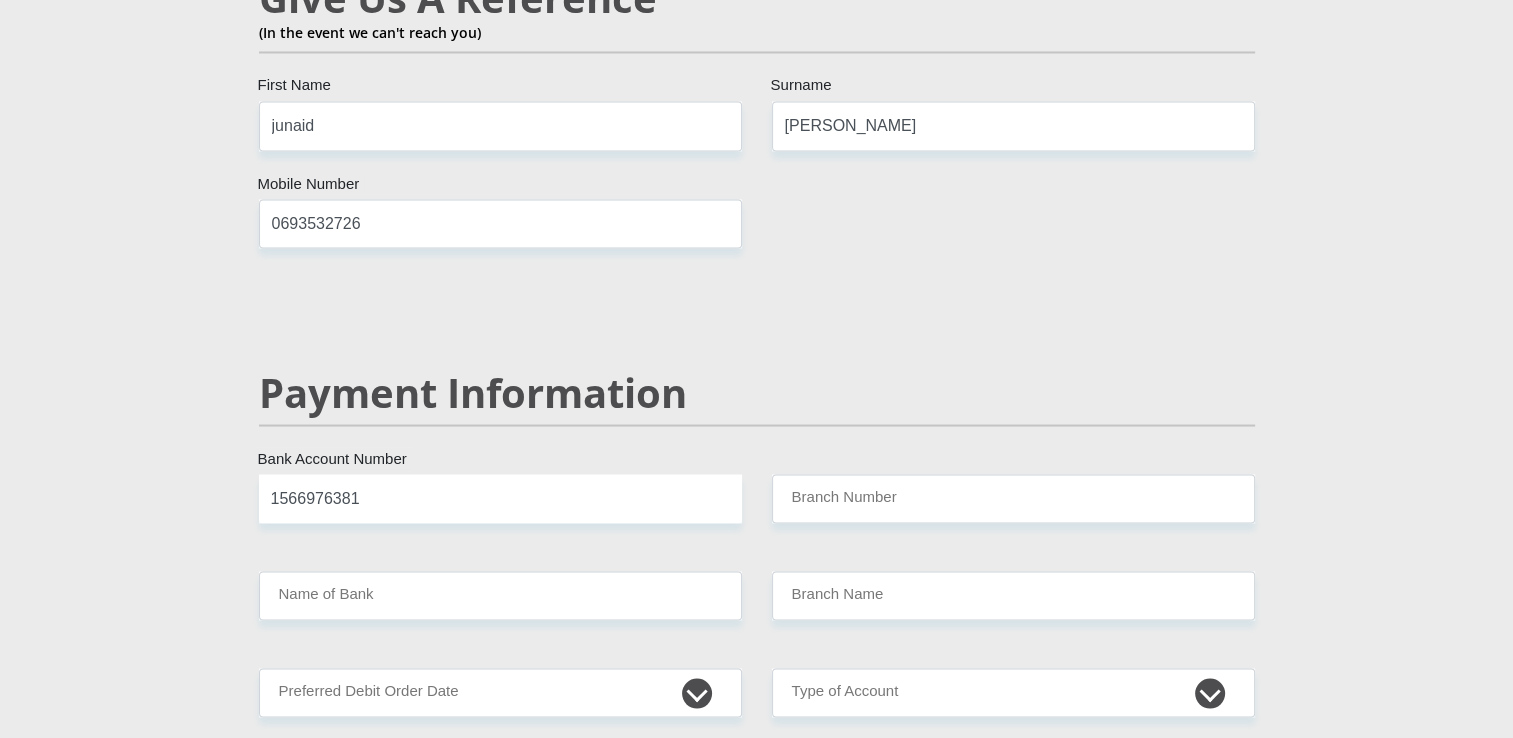 click on "Mr
Ms
Mrs
Dr
[PERSON_NAME]
Title
[PERSON_NAME]
First Name
[PERSON_NAME]
Surname
South African ID Number
Please input valid ID number
[GEOGRAPHIC_DATA]
[GEOGRAPHIC_DATA]
[GEOGRAPHIC_DATA]
[GEOGRAPHIC_DATA]
[GEOGRAPHIC_DATA]
[GEOGRAPHIC_DATA] [GEOGRAPHIC_DATA]
[GEOGRAPHIC_DATA]
[GEOGRAPHIC_DATA]
[GEOGRAPHIC_DATA]
[GEOGRAPHIC_DATA]
[GEOGRAPHIC_DATA]
[GEOGRAPHIC_DATA]
[GEOGRAPHIC_DATA]  [GEOGRAPHIC_DATA]  [GEOGRAPHIC_DATA]" at bounding box center [757, -410] 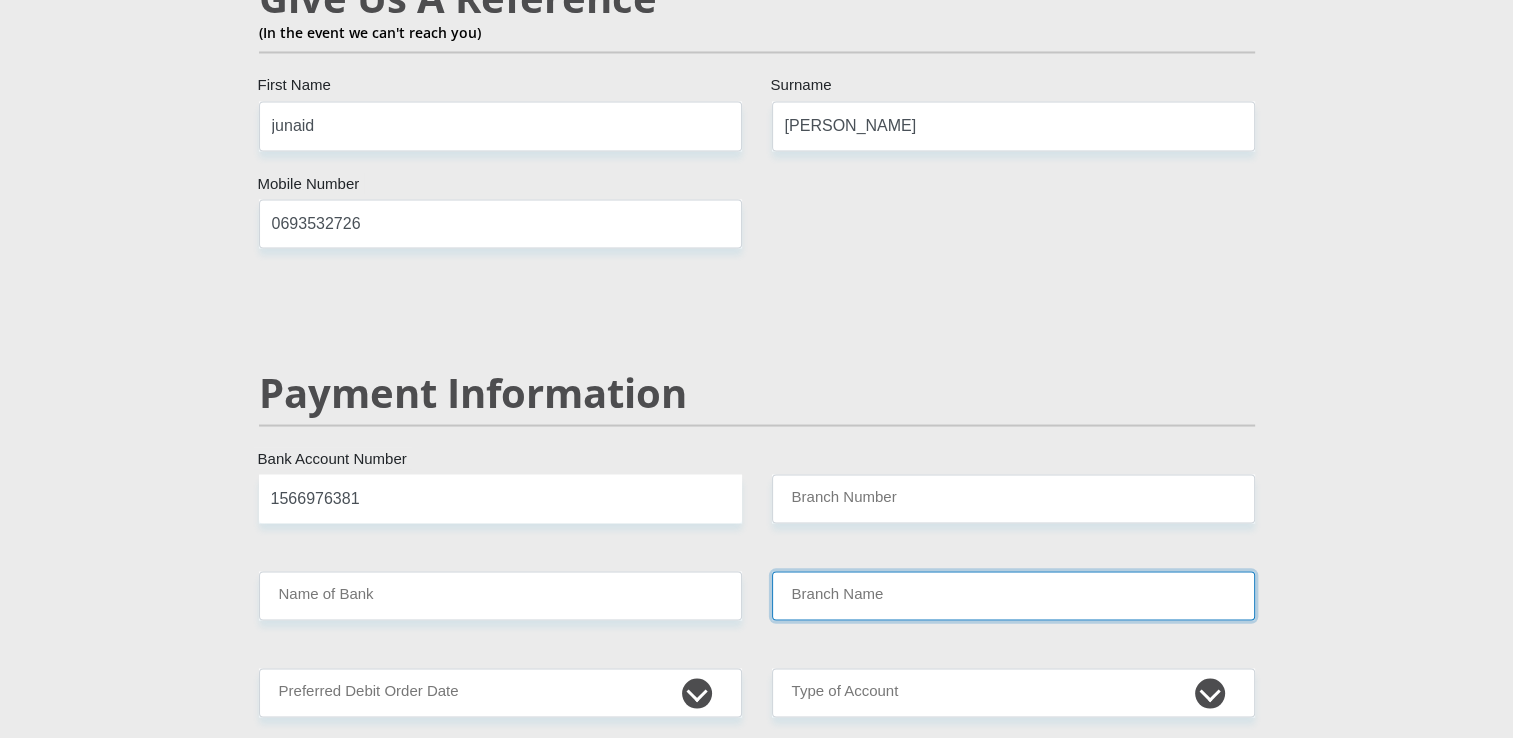 click on "Branch Name" at bounding box center [1013, 595] 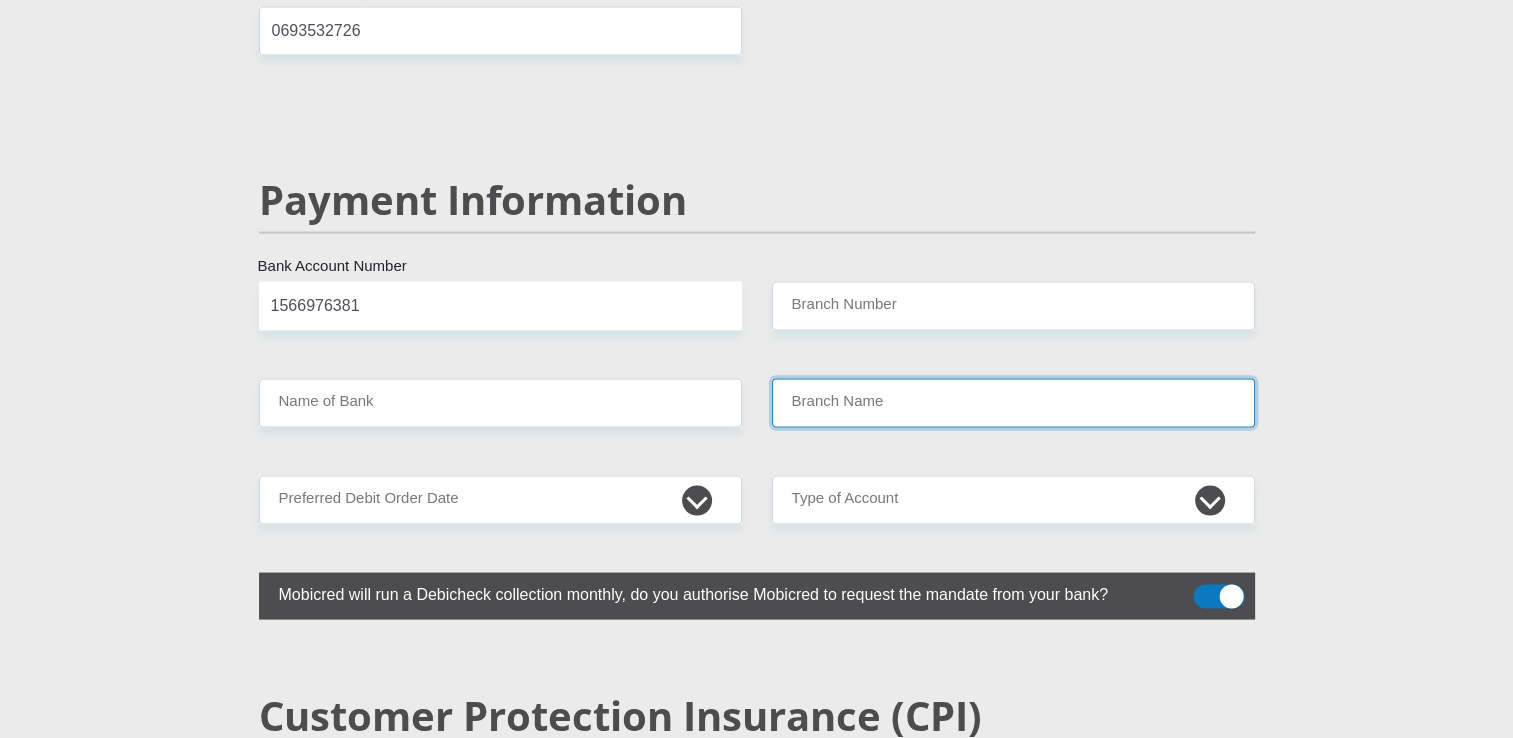 scroll, scrollTop: 3800, scrollLeft: 0, axis: vertical 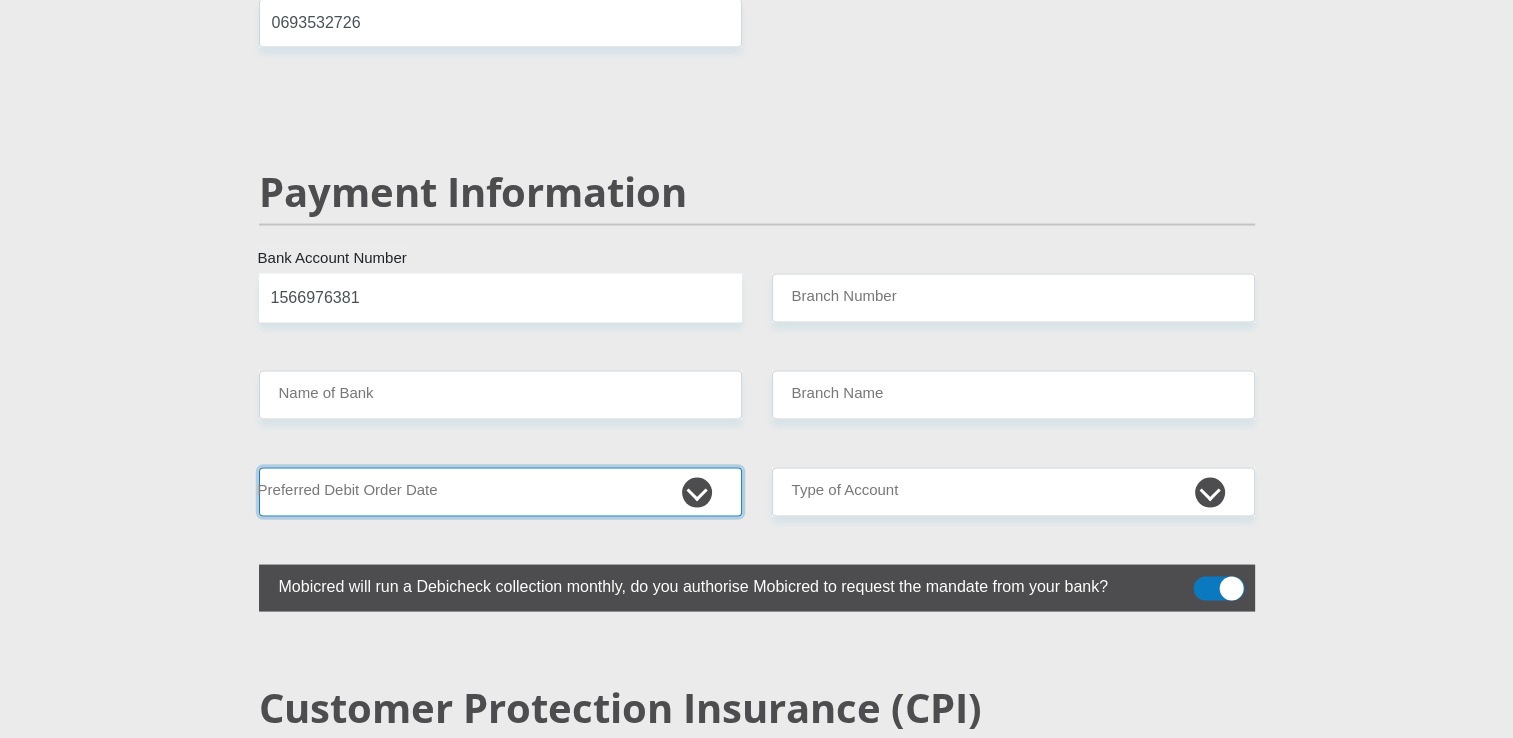 click on "1st
2nd
3rd
4th
5th
7th
18th
19th
20th
21st
22nd
23rd
24th
25th
26th
27th
28th
29th
30th" at bounding box center [500, 492] 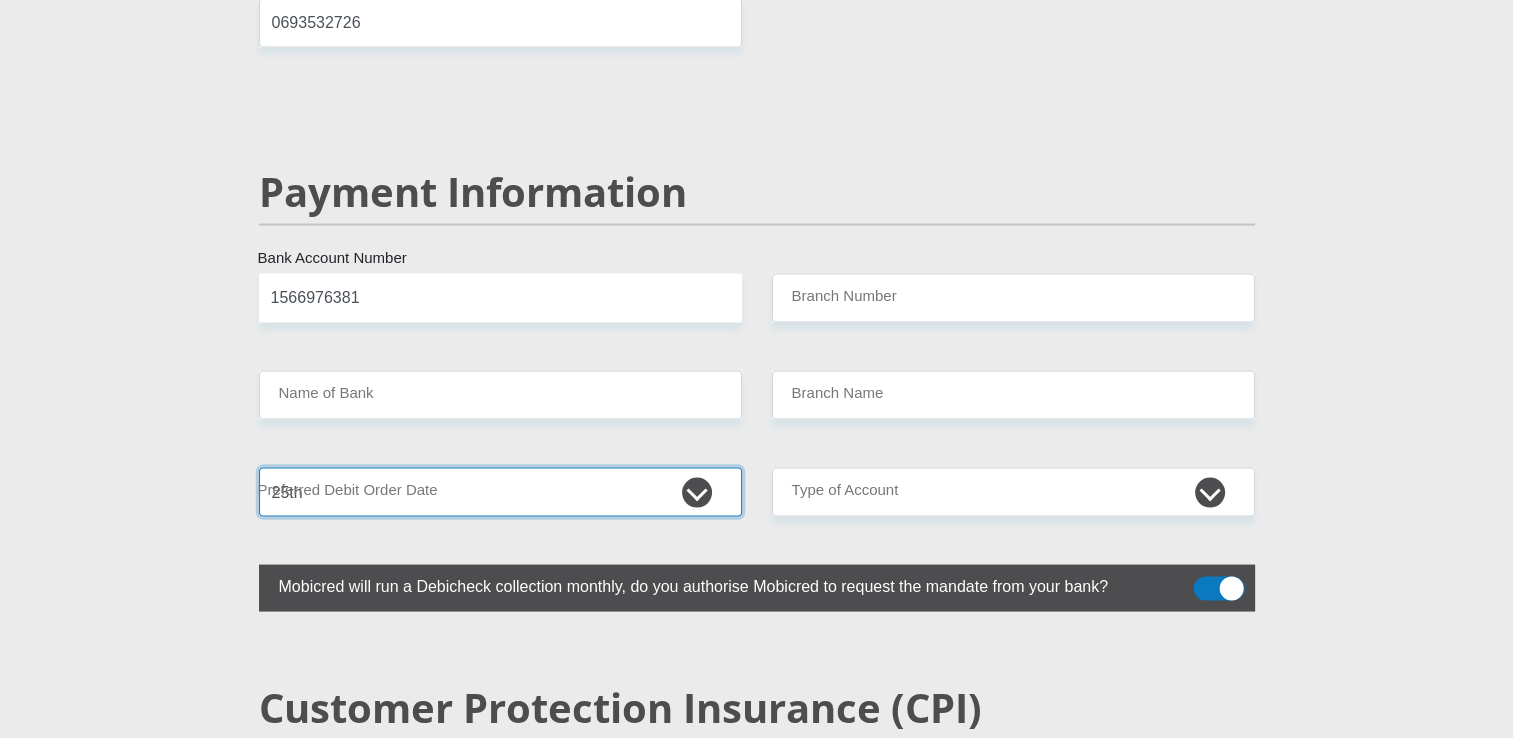 click on "1st
2nd
3rd
4th
5th
7th
18th
19th
20th
21st
22nd
23rd
24th
25th
26th
27th
28th
29th
30th" at bounding box center (500, 492) 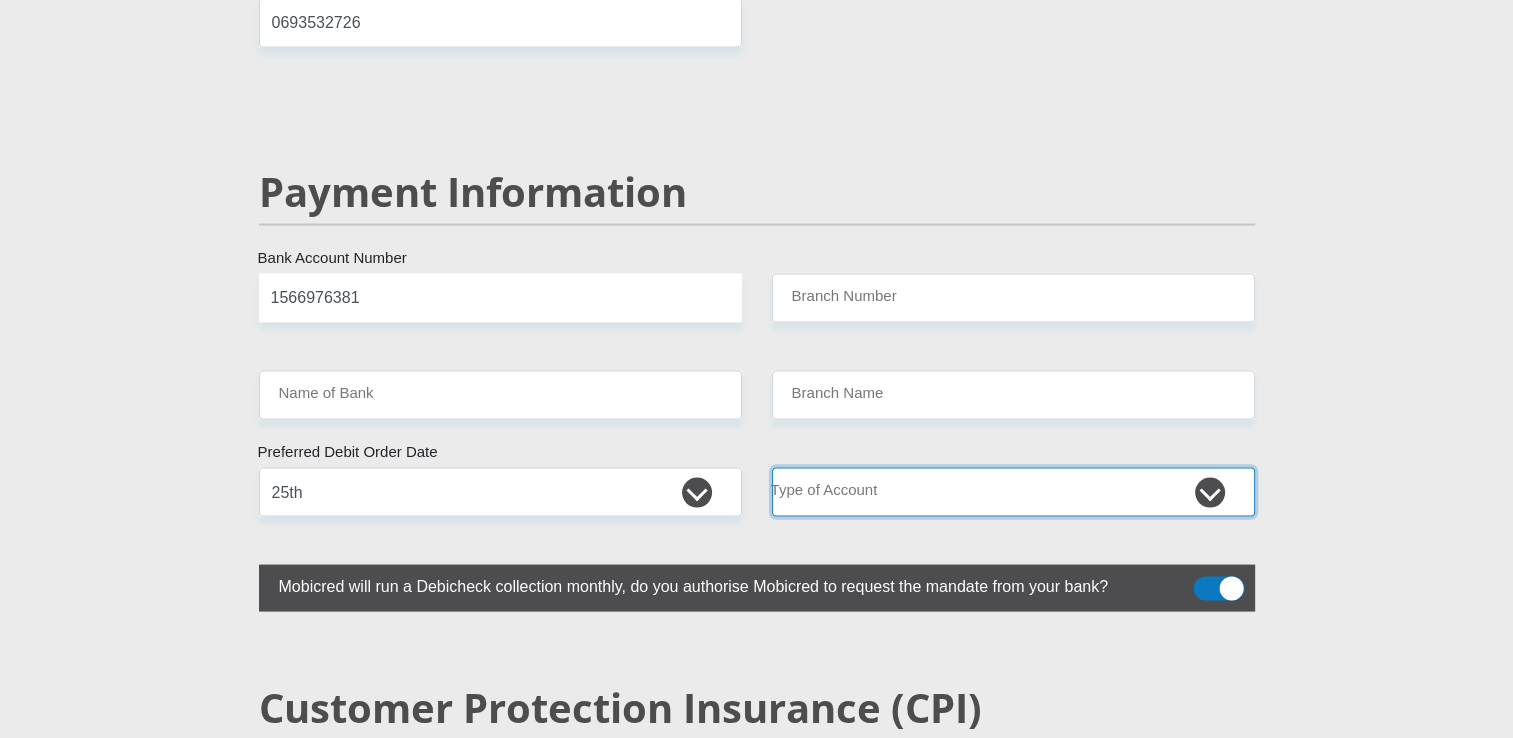 click on "Cheque
Savings" at bounding box center (1013, 492) 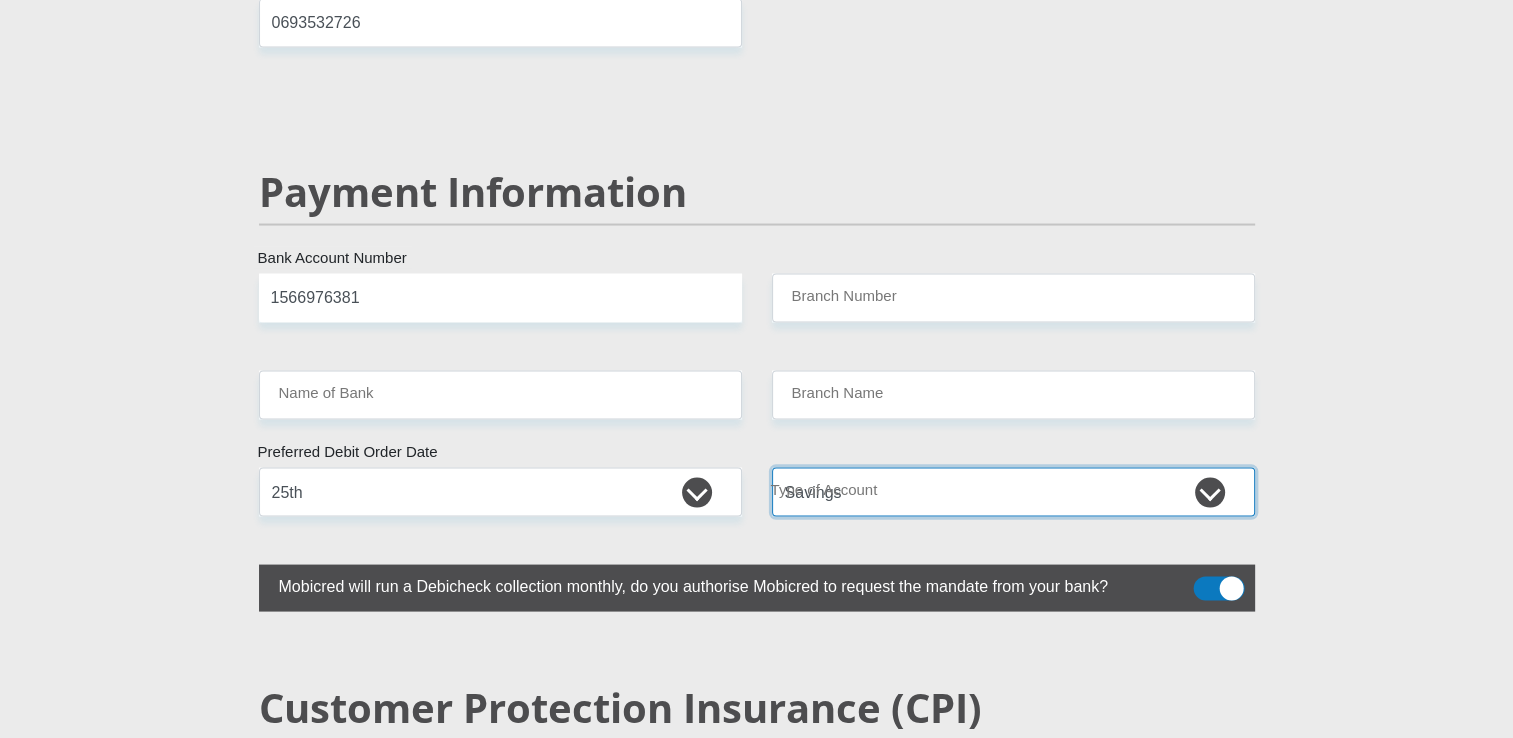 click on "Cheque
Savings" at bounding box center [1013, 492] 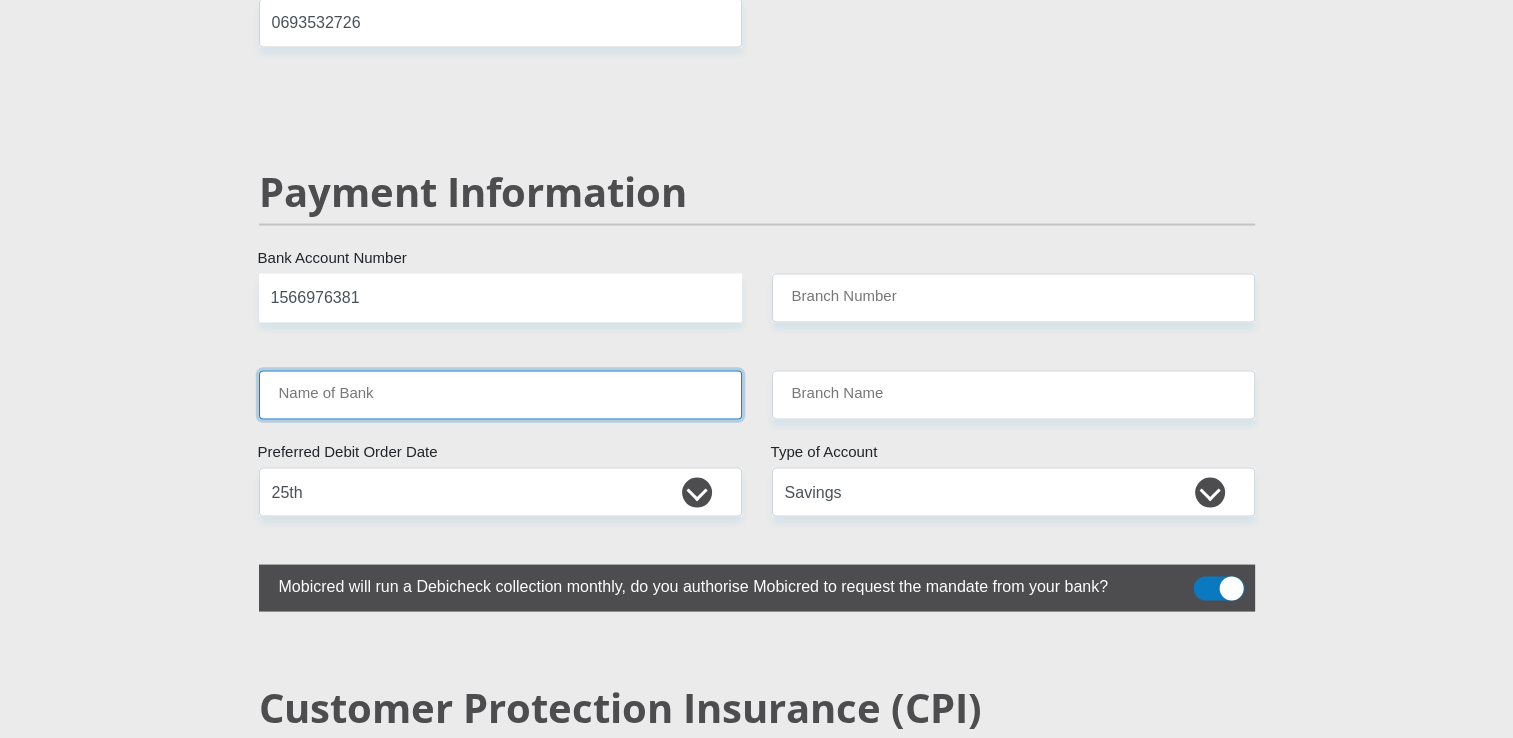 click on "Name of Bank" at bounding box center (500, 395) 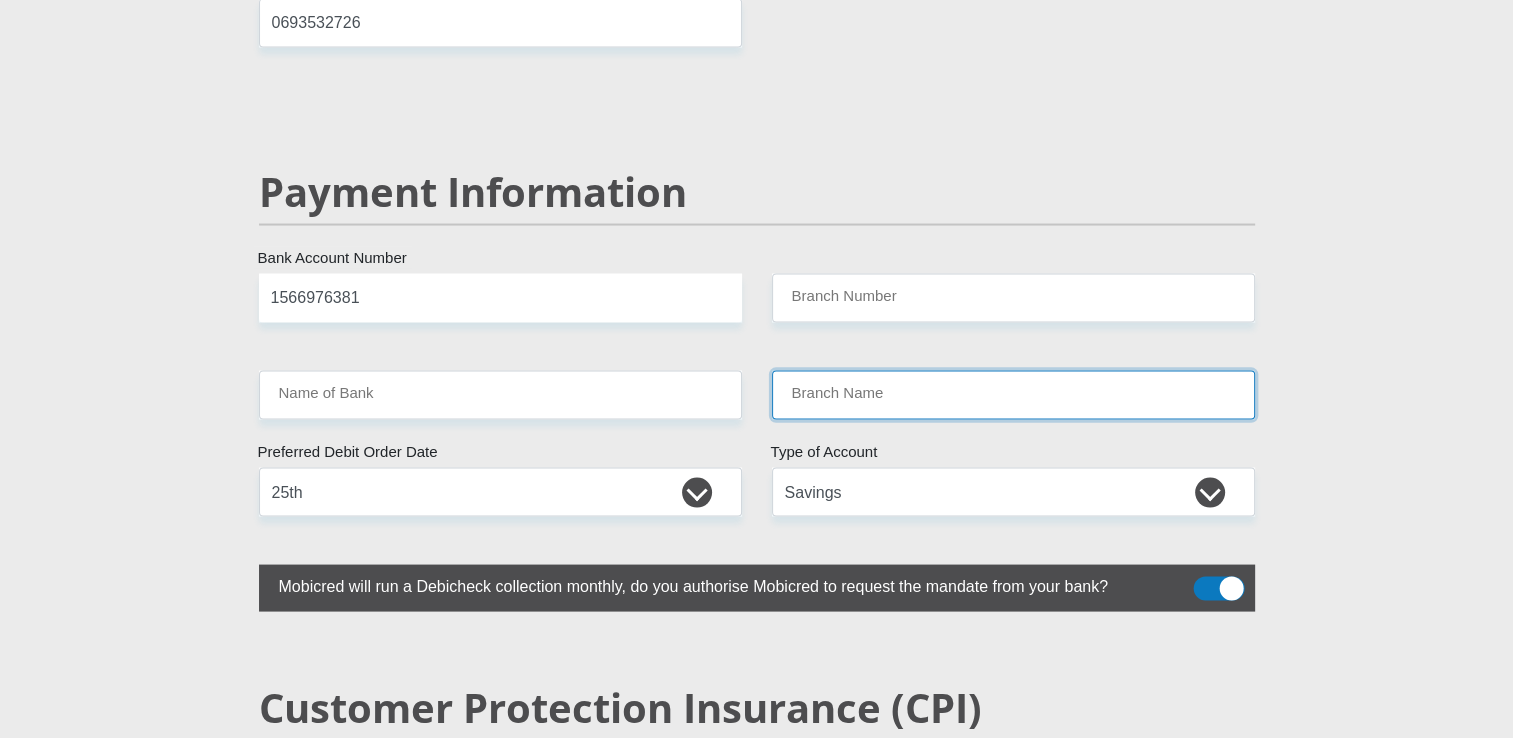 drag, startPoint x: 886, startPoint y: 343, endPoint x: 826, endPoint y: 330, distance: 61.39218 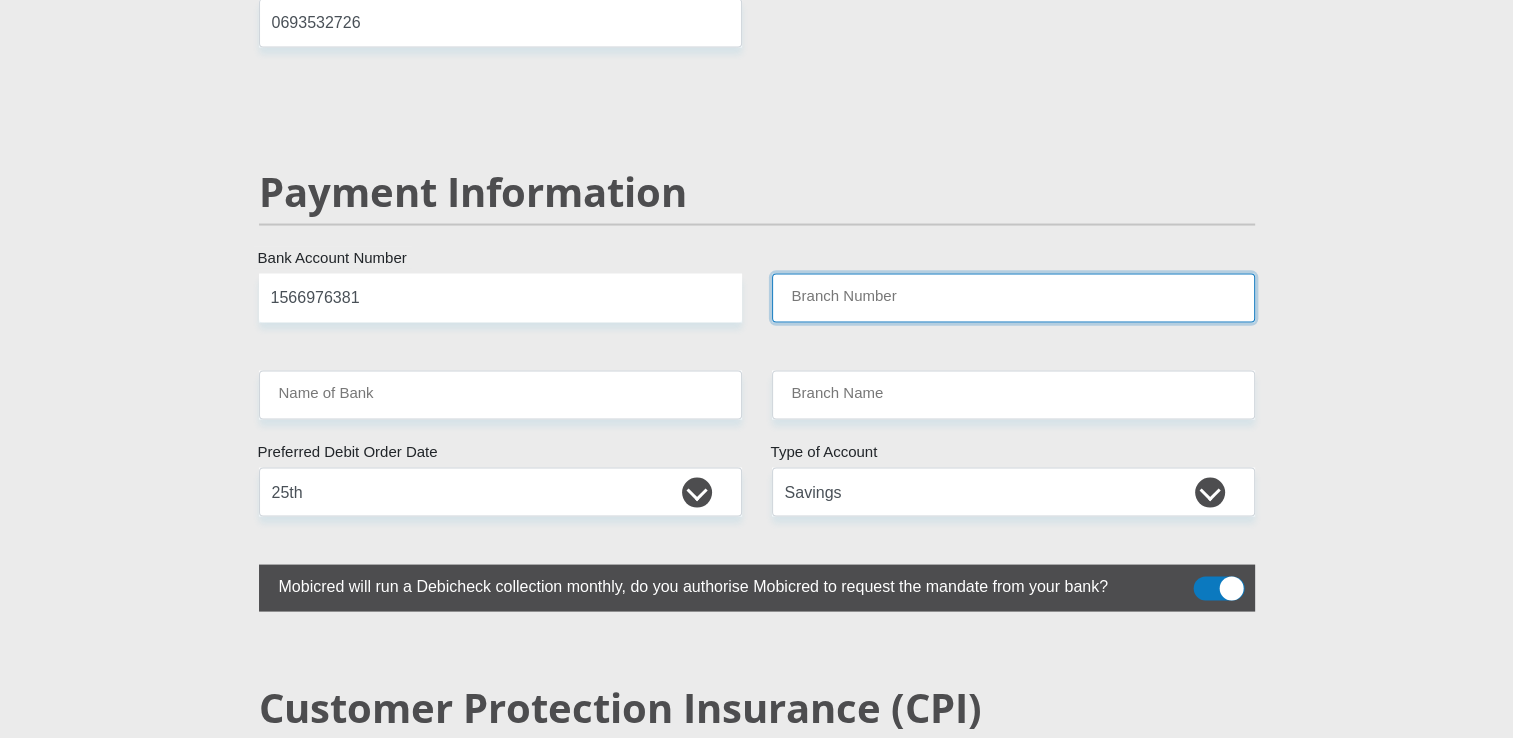 click on "Branch Number" at bounding box center [1013, 298] 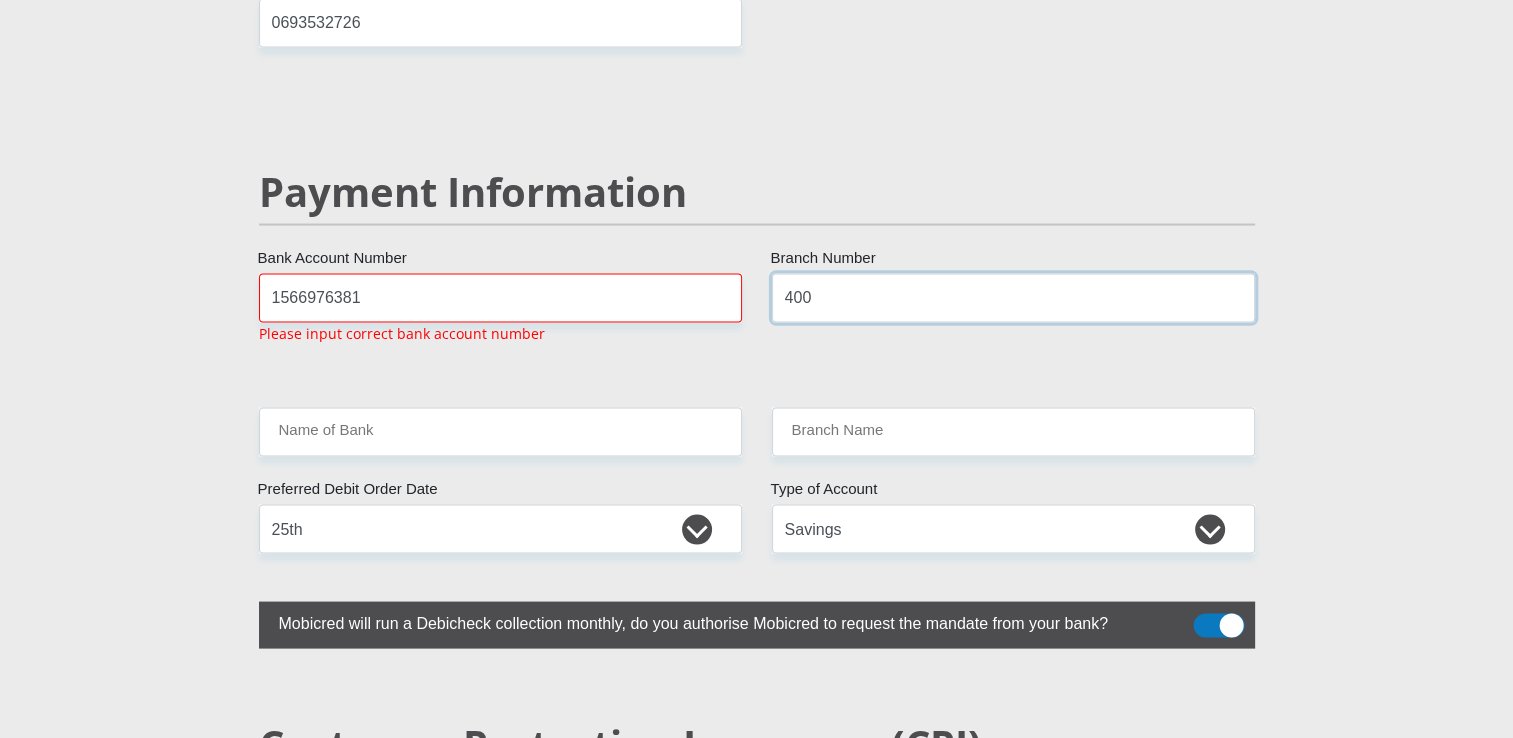 scroll, scrollTop: 3774, scrollLeft: 0, axis: vertical 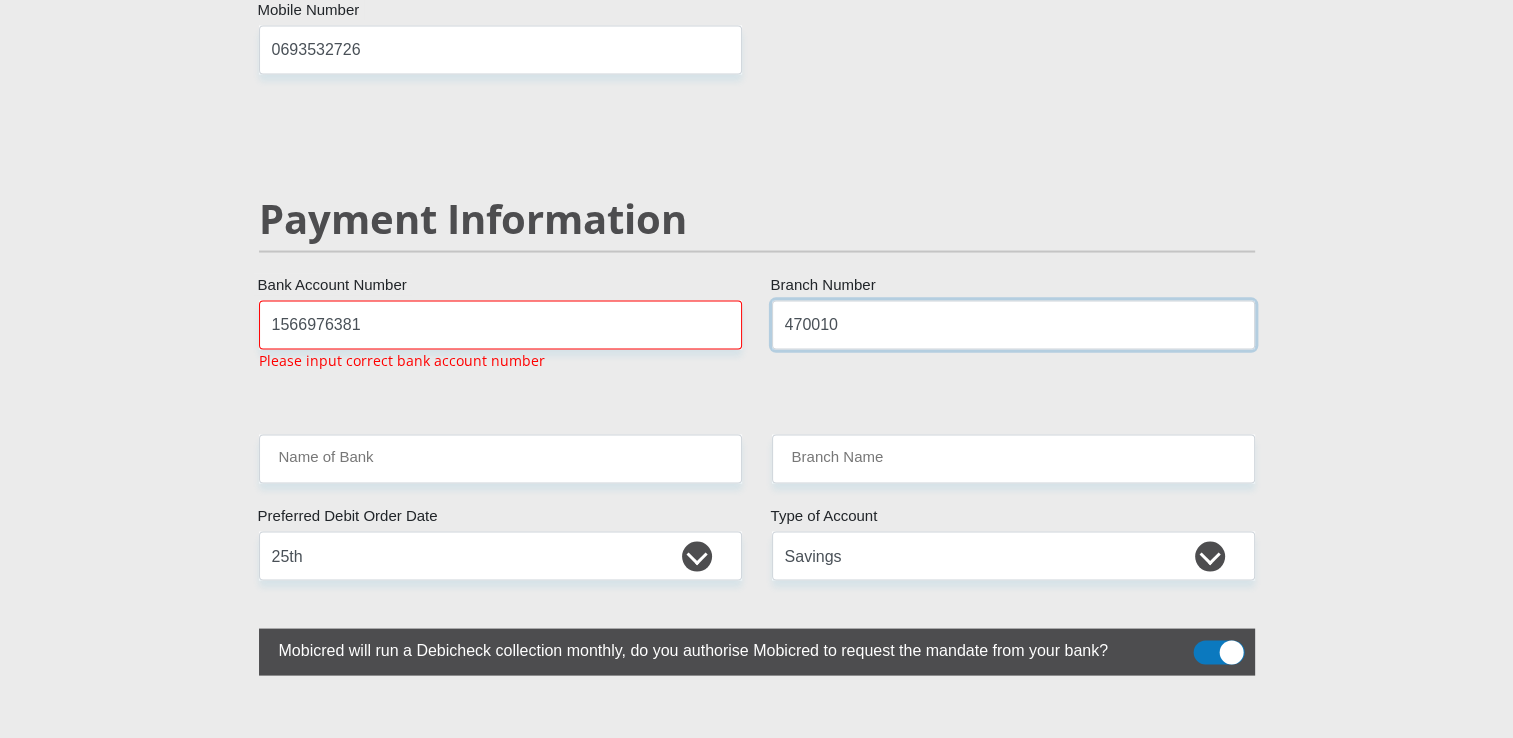 type on "470010" 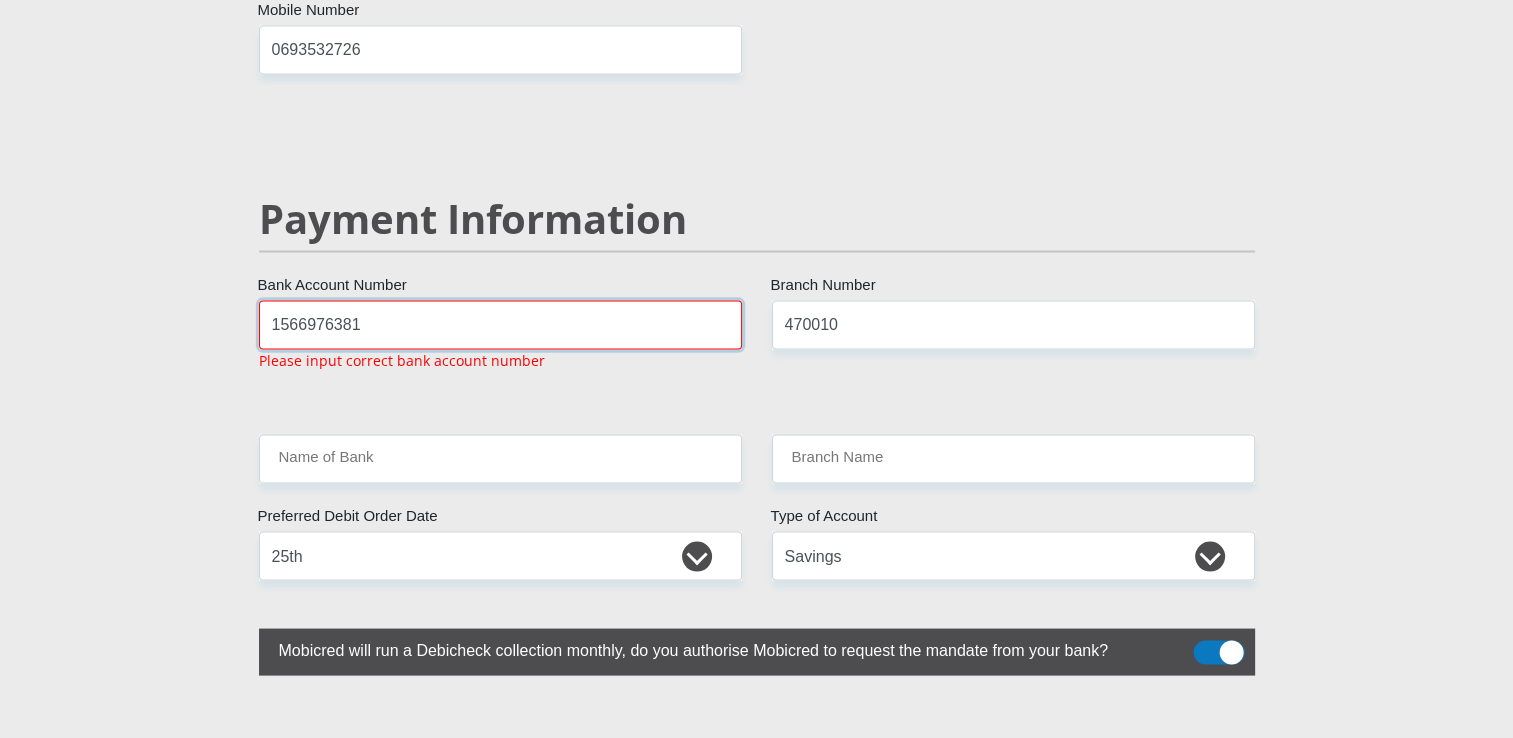 click on "1566976381" at bounding box center (500, 324) 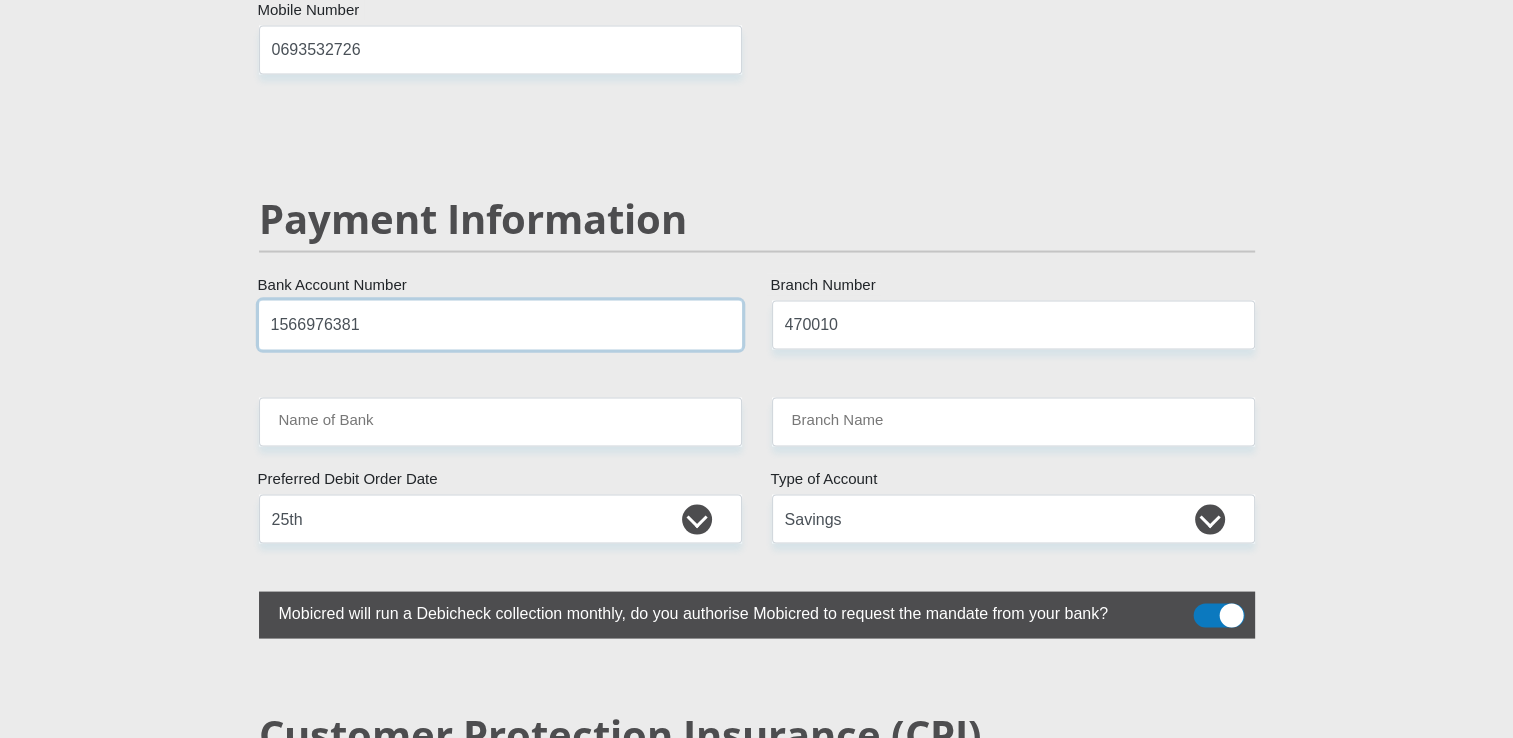 type on "CAPITEC BANK LIMITED" 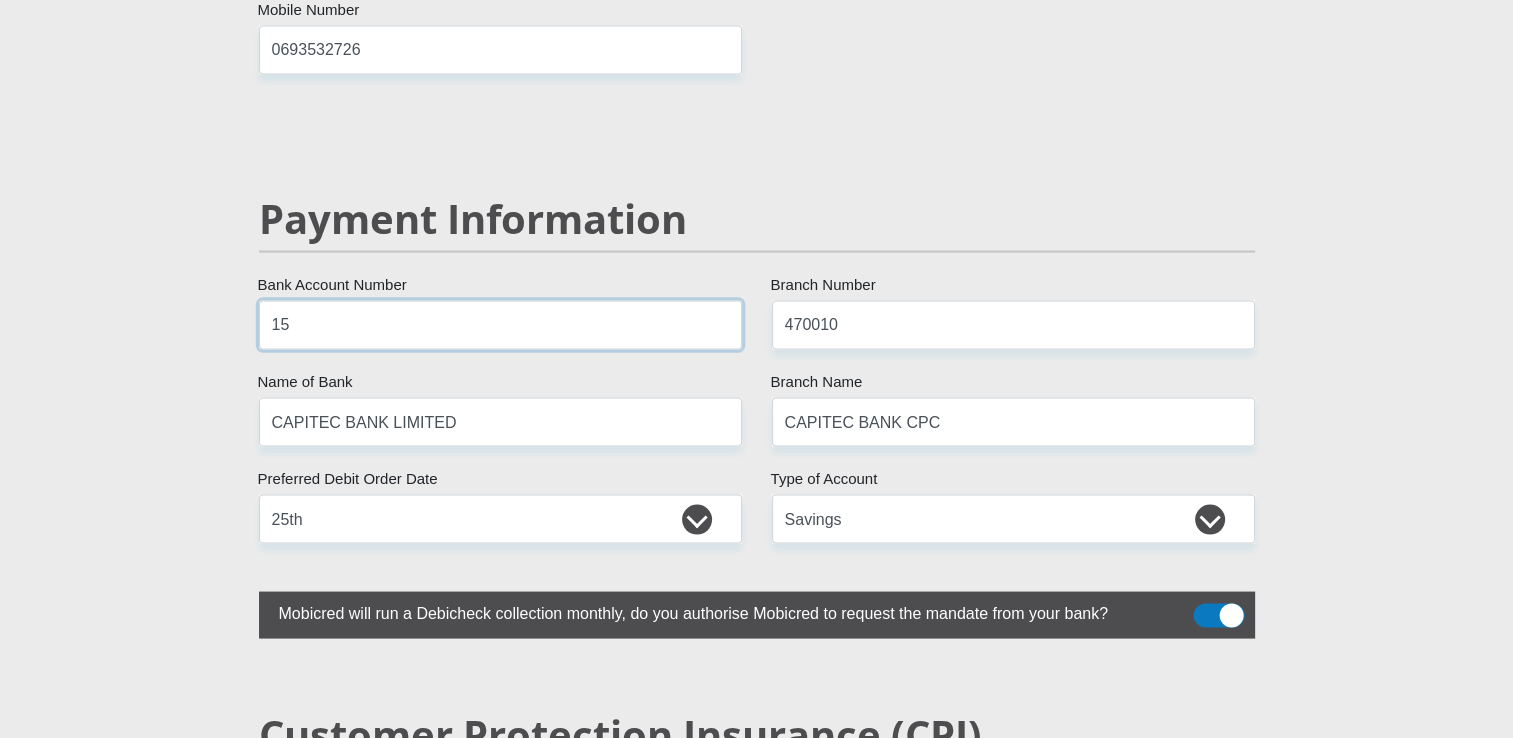 type on "1" 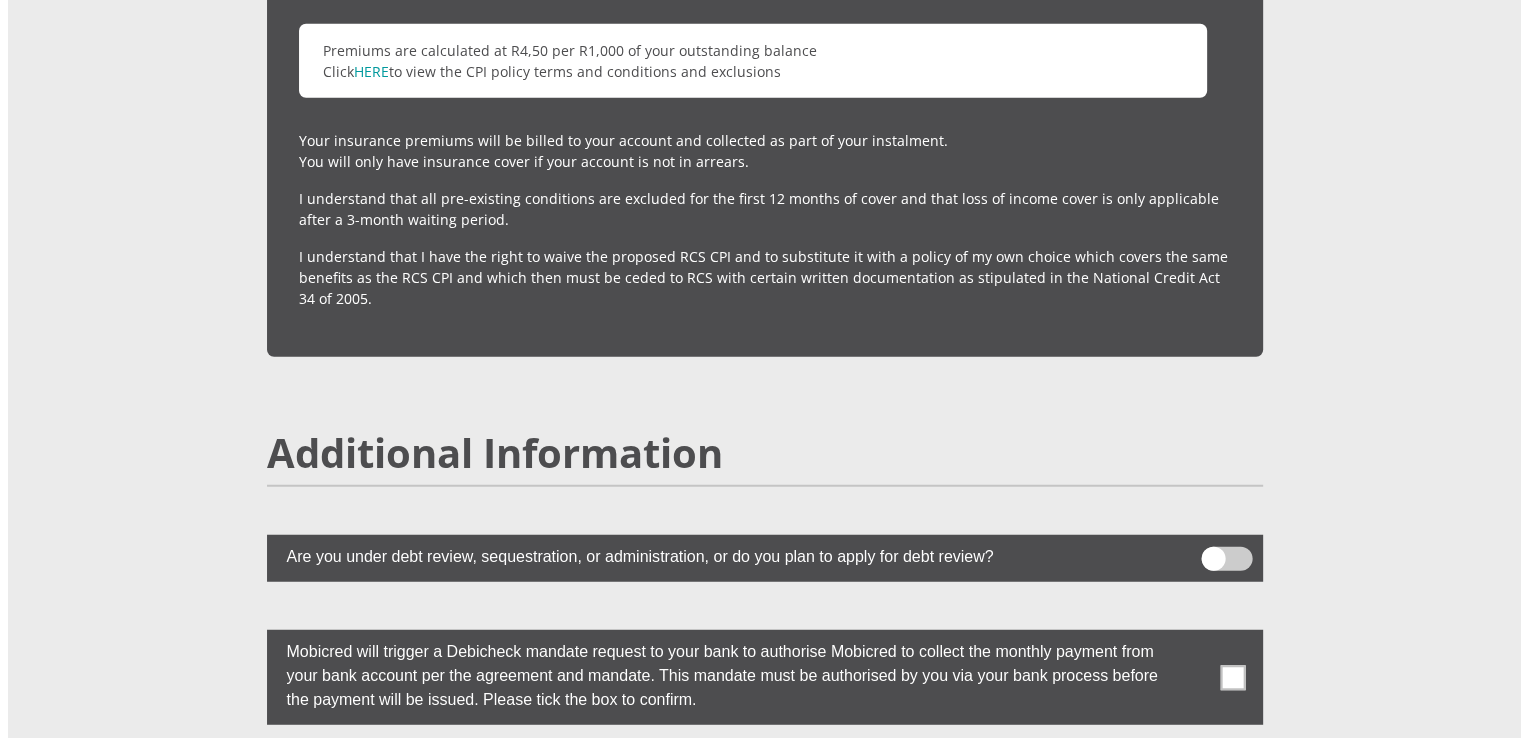scroll, scrollTop: 5347, scrollLeft: 0, axis: vertical 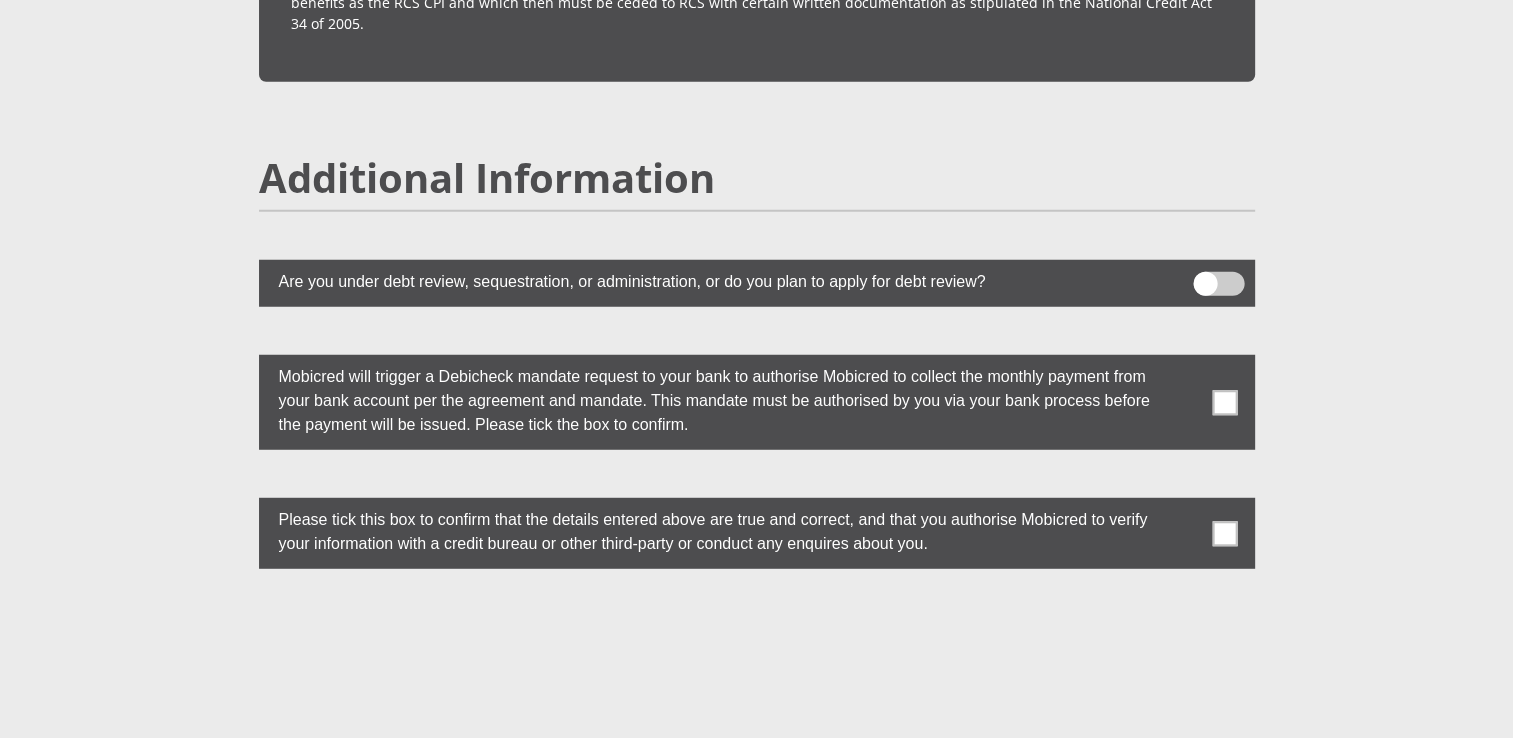 click at bounding box center (1218, 284) 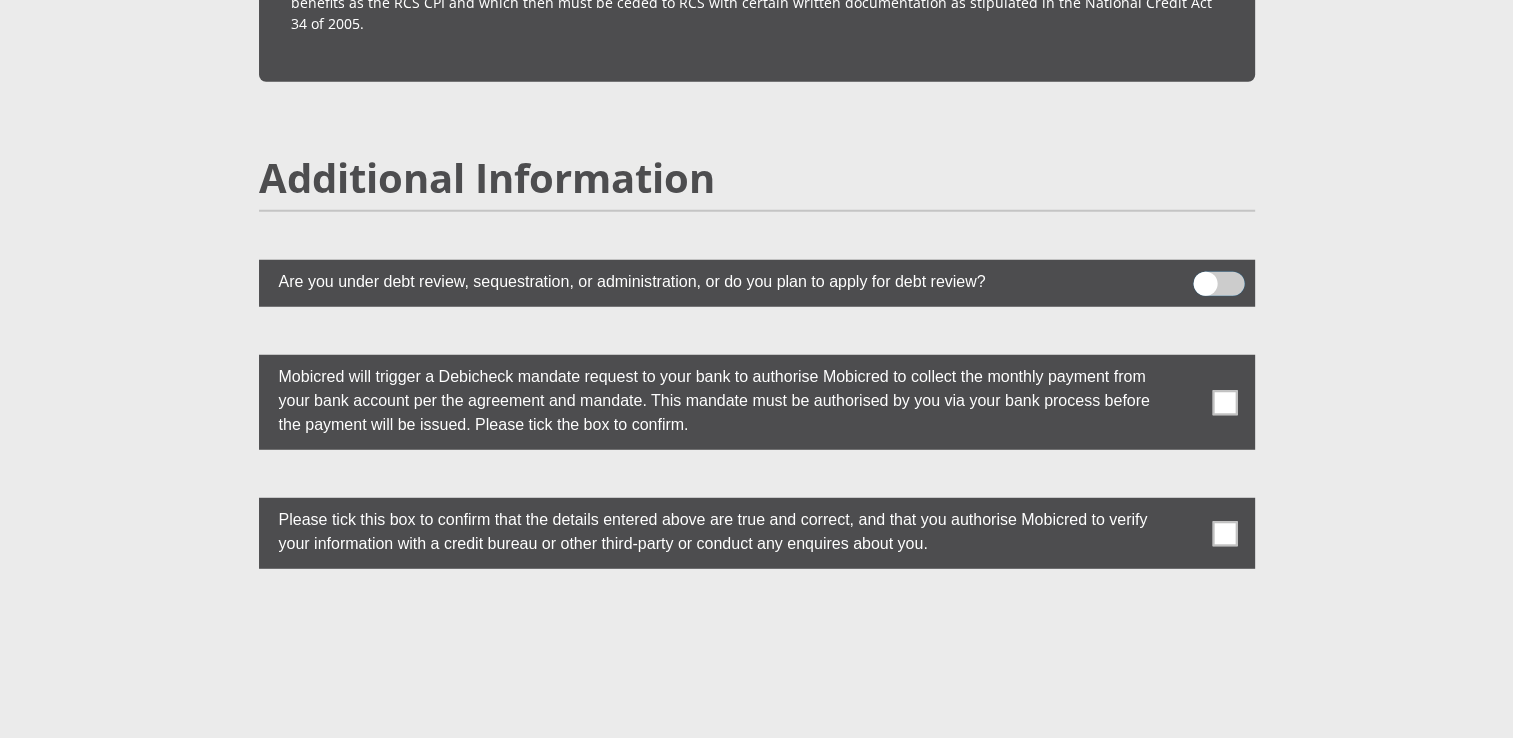 click at bounding box center (1205, 277) 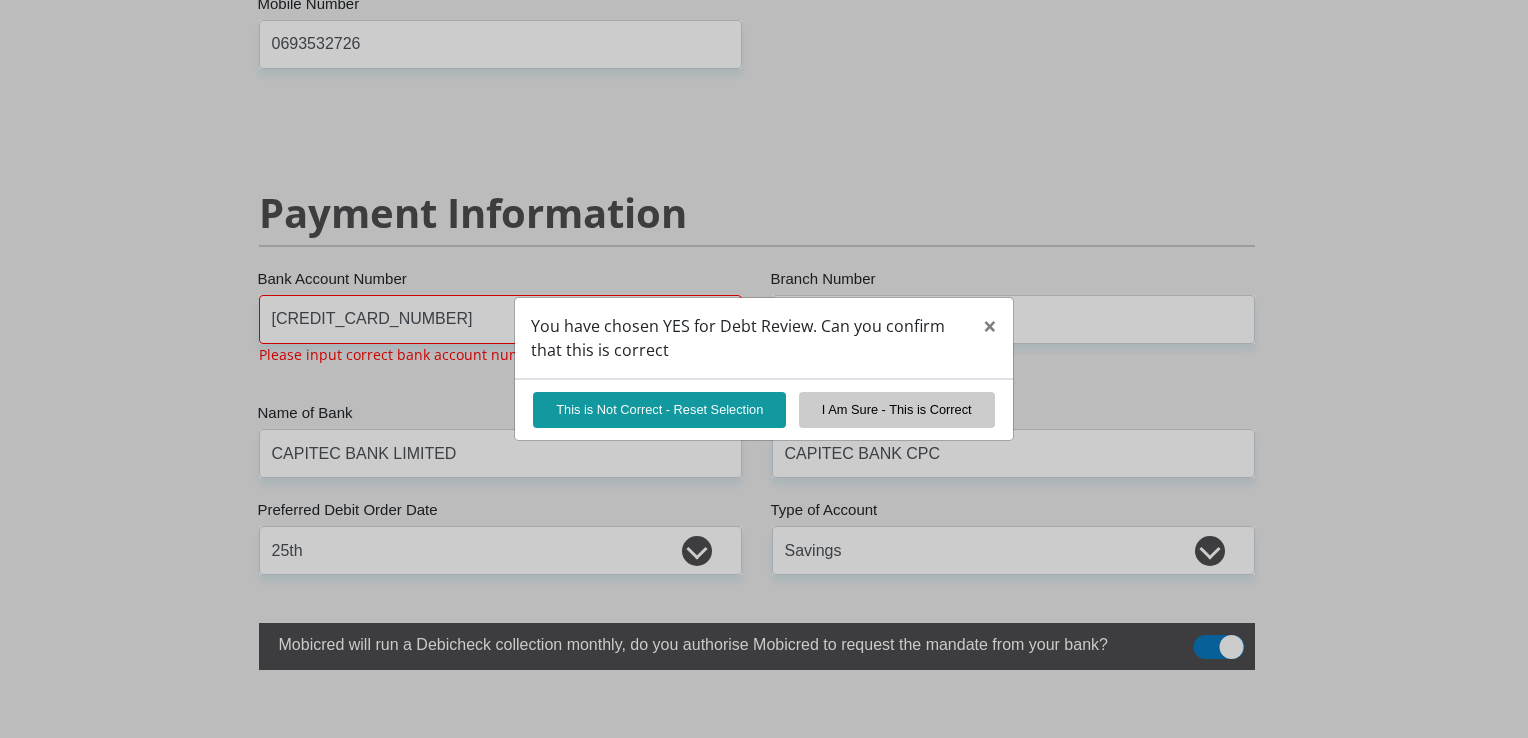 scroll, scrollTop: 3774, scrollLeft: 0, axis: vertical 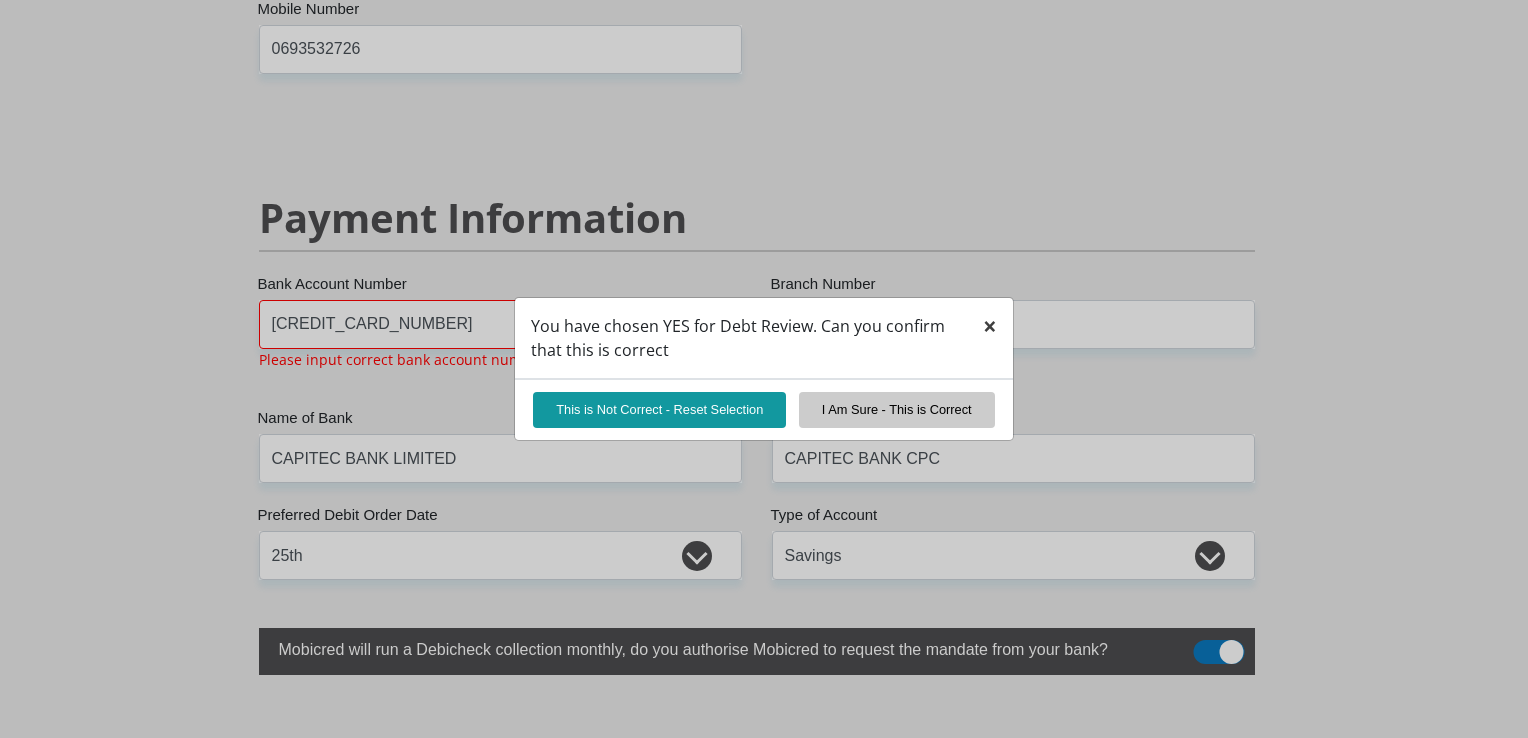 click on "×" at bounding box center [990, 325] 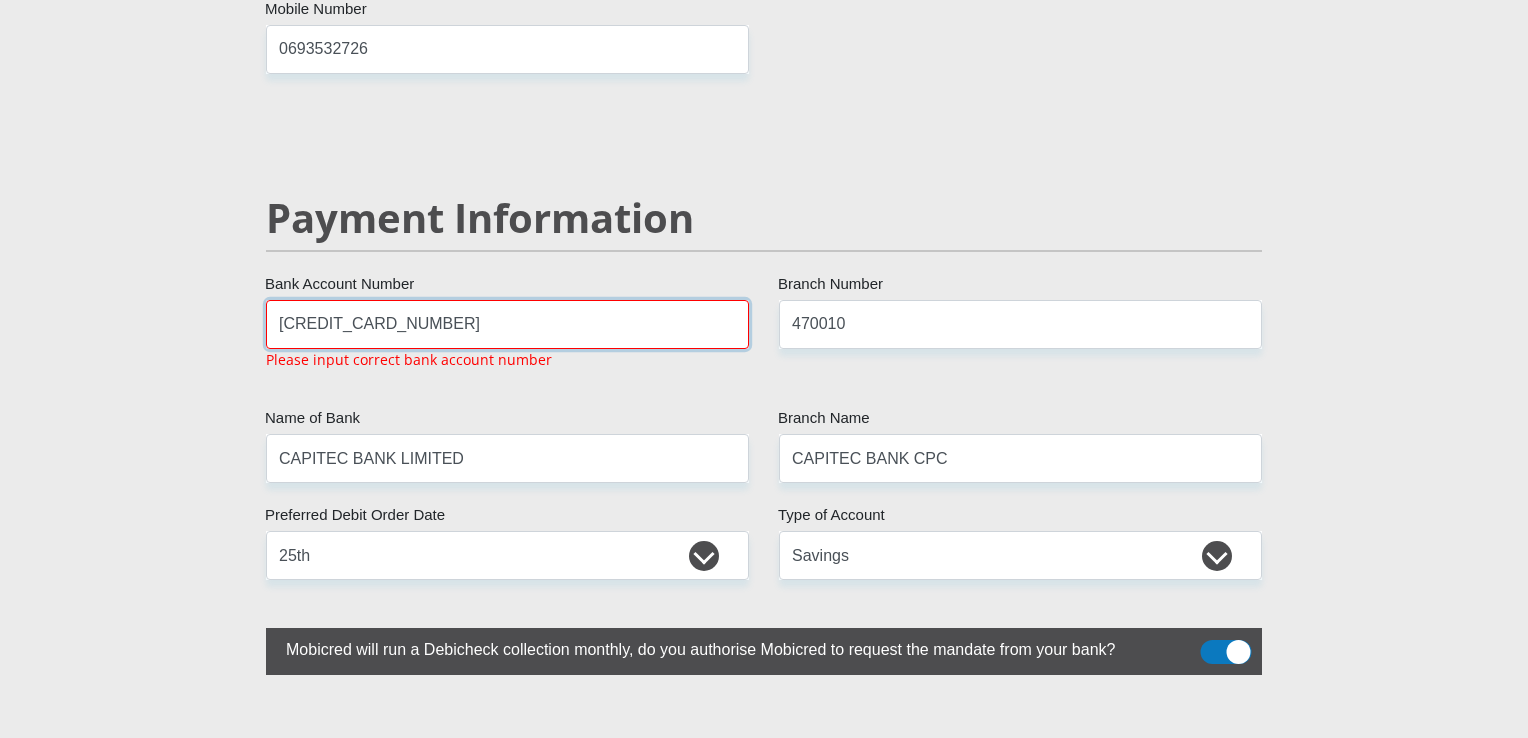 drag, startPoint x: 427, startPoint y: 280, endPoint x: 437, endPoint y: 279, distance: 10.049875 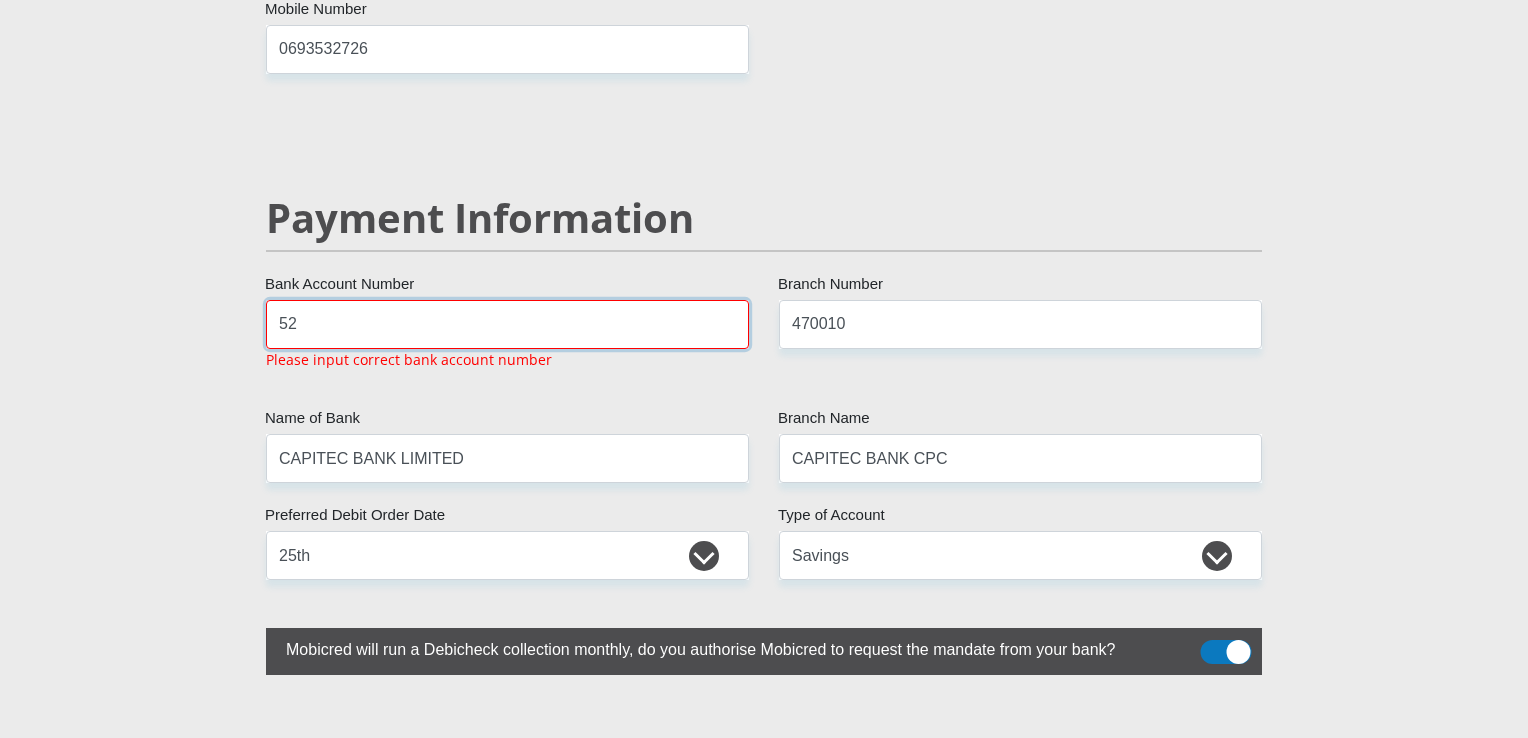 type on "5" 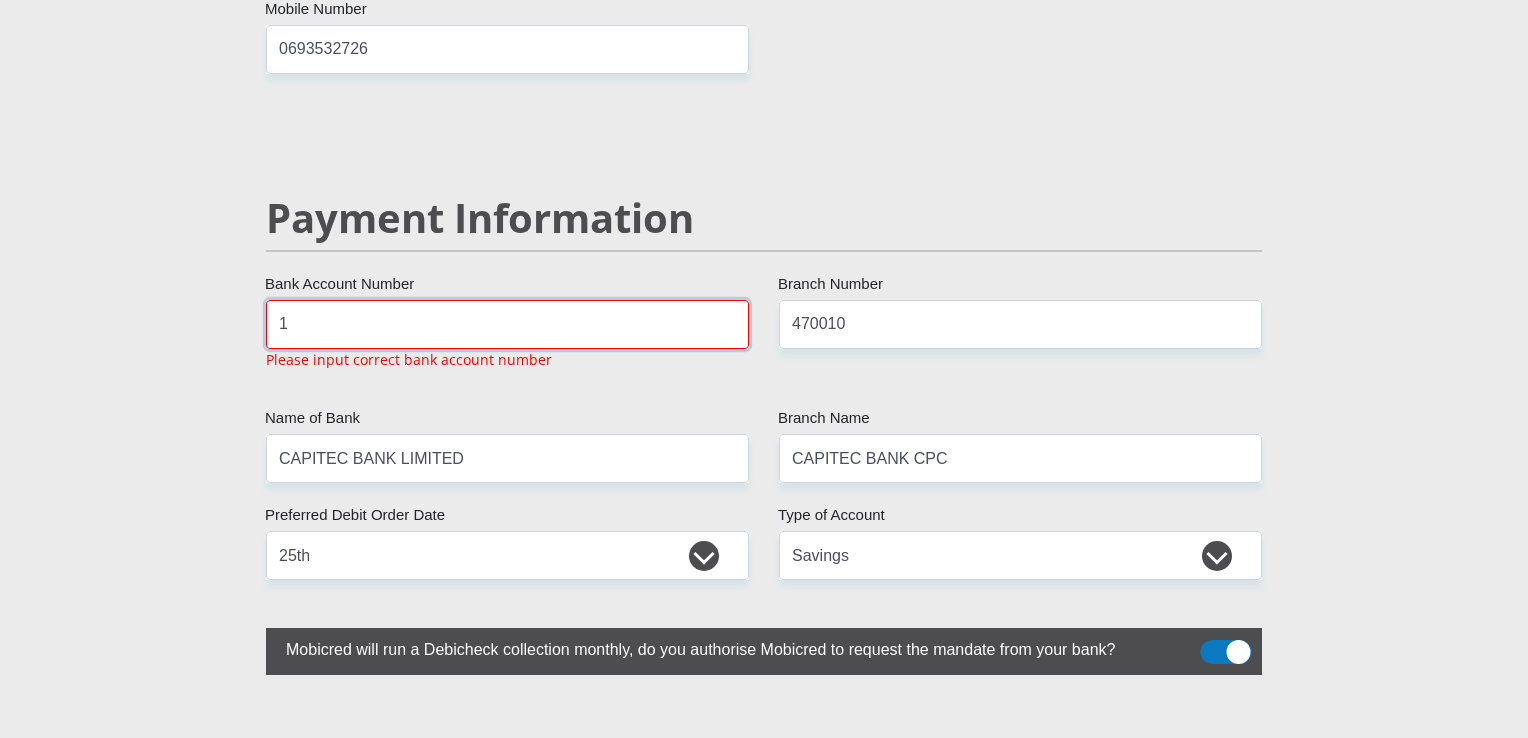type on "1566976381" 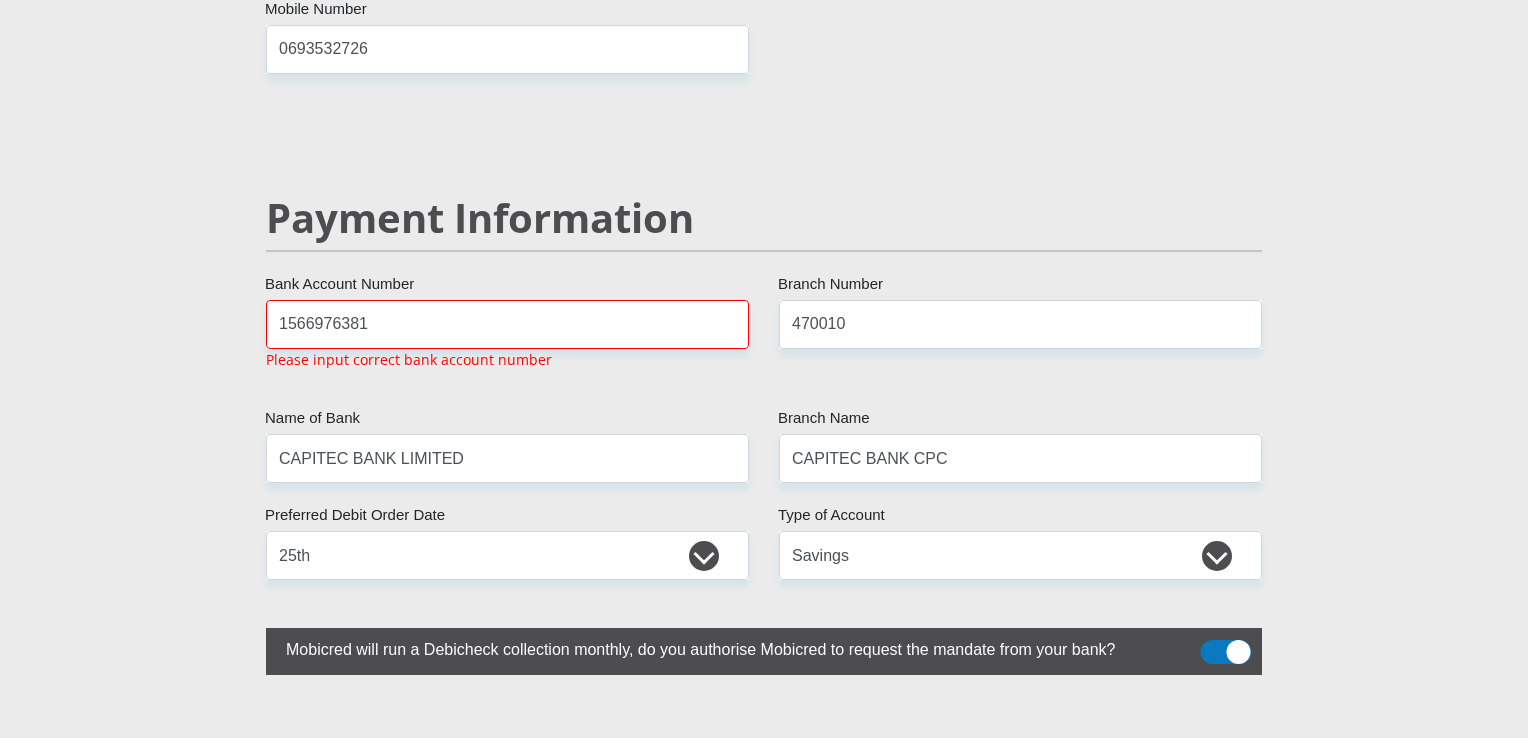 click on "Mr
Ms
Mrs
Dr
[PERSON_NAME]
Title
[PERSON_NAME]
First Name
[PERSON_NAME]
Surname
South African ID Number
Please input valid ID number
[GEOGRAPHIC_DATA]
[GEOGRAPHIC_DATA]
[GEOGRAPHIC_DATA]
[GEOGRAPHIC_DATA]
[GEOGRAPHIC_DATA]
[GEOGRAPHIC_DATA] [GEOGRAPHIC_DATA]
[GEOGRAPHIC_DATA]
[GEOGRAPHIC_DATA]
[GEOGRAPHIC_DATA]
[GEOGRAPHIC_DATA]
[GEOGRAPHIC_DATA]
[GEOGRAPHIC_DATA]
[GEOGRAPHIC_DATA]  [GEOGRAPHIC_DATA]  [GEOGRAPHIC_DATA]" at bounding box center [764, -566] 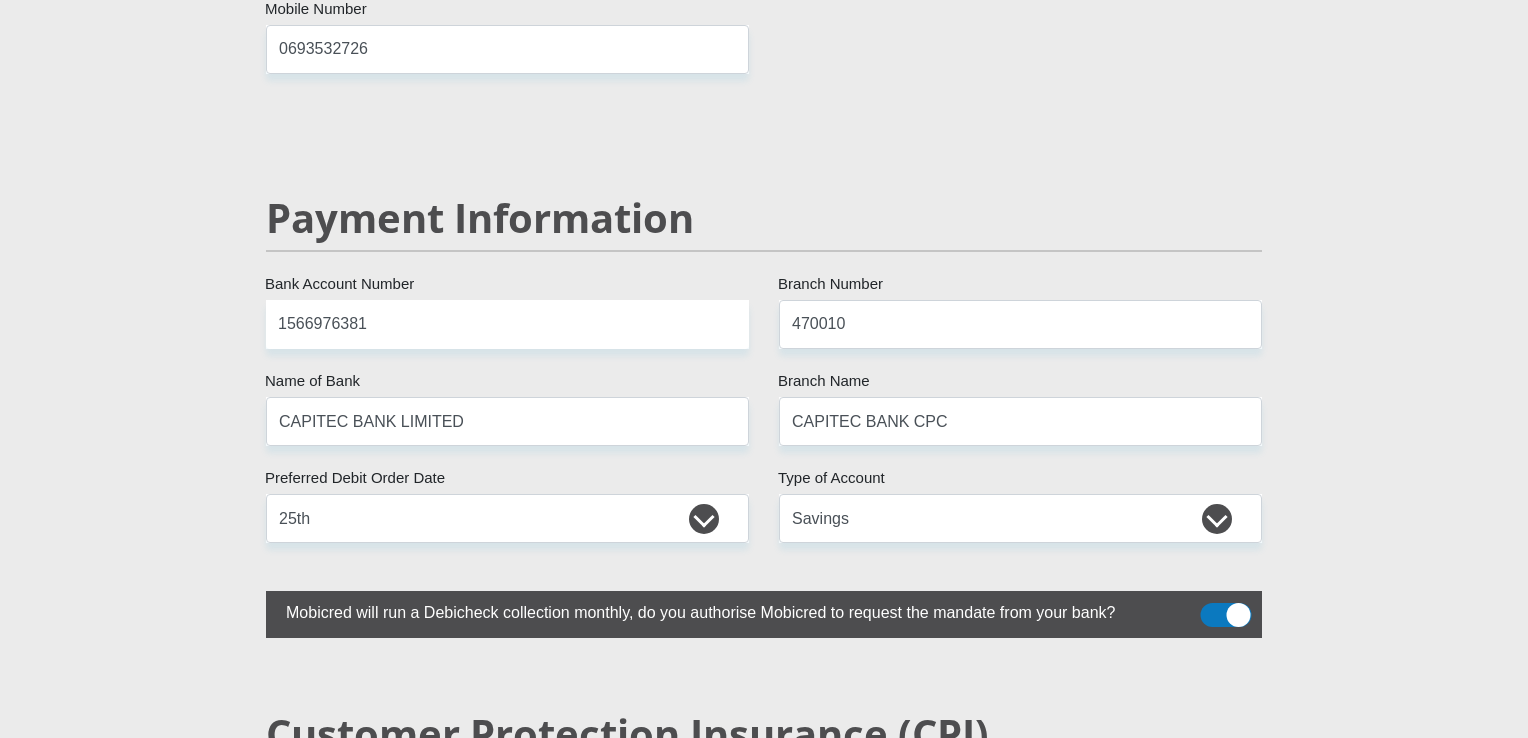click on "Personal Details
Mr
Ms
Mrs
Dr
[PERSON_NAME]
Title
[PERSON_NAME]
First Name
[PERSON_NAME]
Surname
South African ID Number
Please input valid ID number
[GEOGRAPHIC_DATA]
[GEOGRAPHIC_DATA]
[GEOGRAPHIC_DATA]
[GEOGRAPHIC_DATA]
[GEOGRAPHIC_DATA]
[GEOGRAPHIC_DATA] [GEOGRAPHIC_DATA]
[GEOGRAPHIC_DATA]
[GEOGRAPHIC_DATA]
[GEOGRAPHIC_DATA]
[GEOGRAPHIC_DATA]" at bounding box center (764, -570) 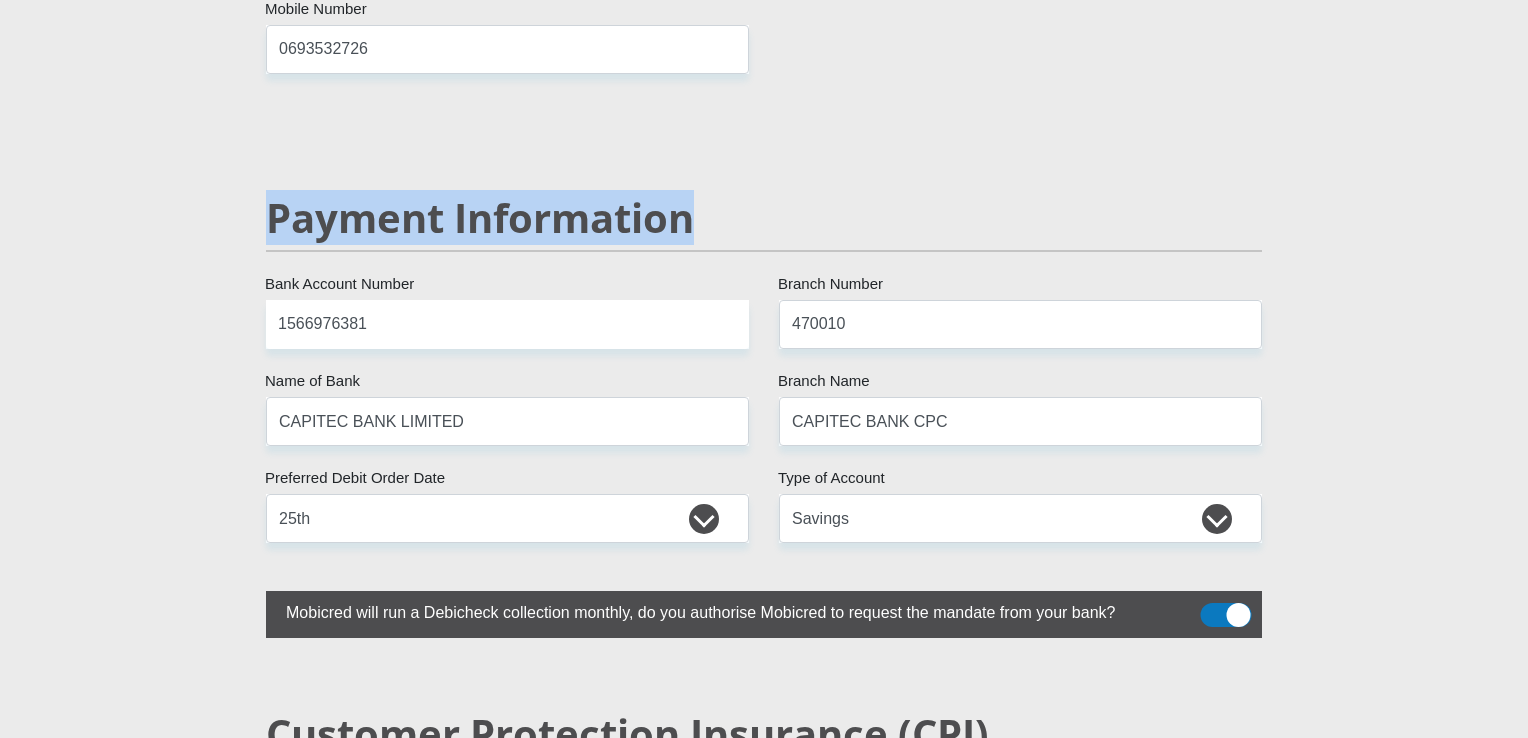click on "Personal Details
Mr
Ms
Mrs
Dr
[PERSON_NAME]
Title
[PERSON_NAME]
First Name
[PERSON_NAME]
Surname
South African ID Number
Please input valid ID number
[GEOGRAPHIC_DATA]
[GEOGRAPHIC_DATA]
[GEOGRAPHIC_DATA]
[GEOGRAPHIC_DATA]
[GEOGRAPHIC_DATA]
[GEOGRAPHIC_DATA] [GEOGRAPHIC_DATA]
[GEOGRAPHIC_DATA]
[GEOGRAPHIC_DATA]
[GEOGRAPHIC_DATA]
[GEOGRAPHIC_DATA]" at bounding box center (764, -570) 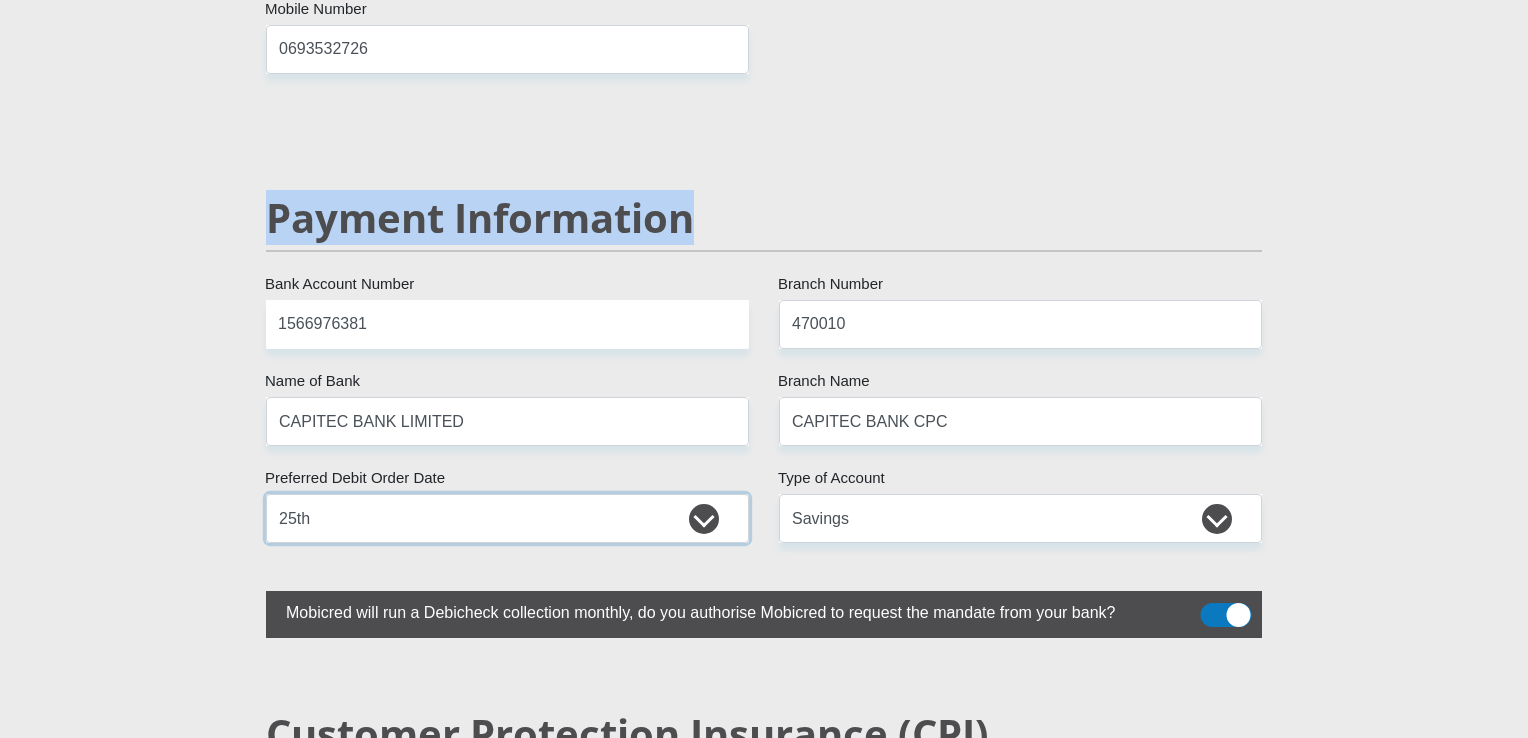 click on "1st
2nd
3rd
4th
5th
7th
18th
19th
20th
21st
22nd
23rd
24th
25th
26th
27th
28th
29th
30th" at bounding box center [507, 518] 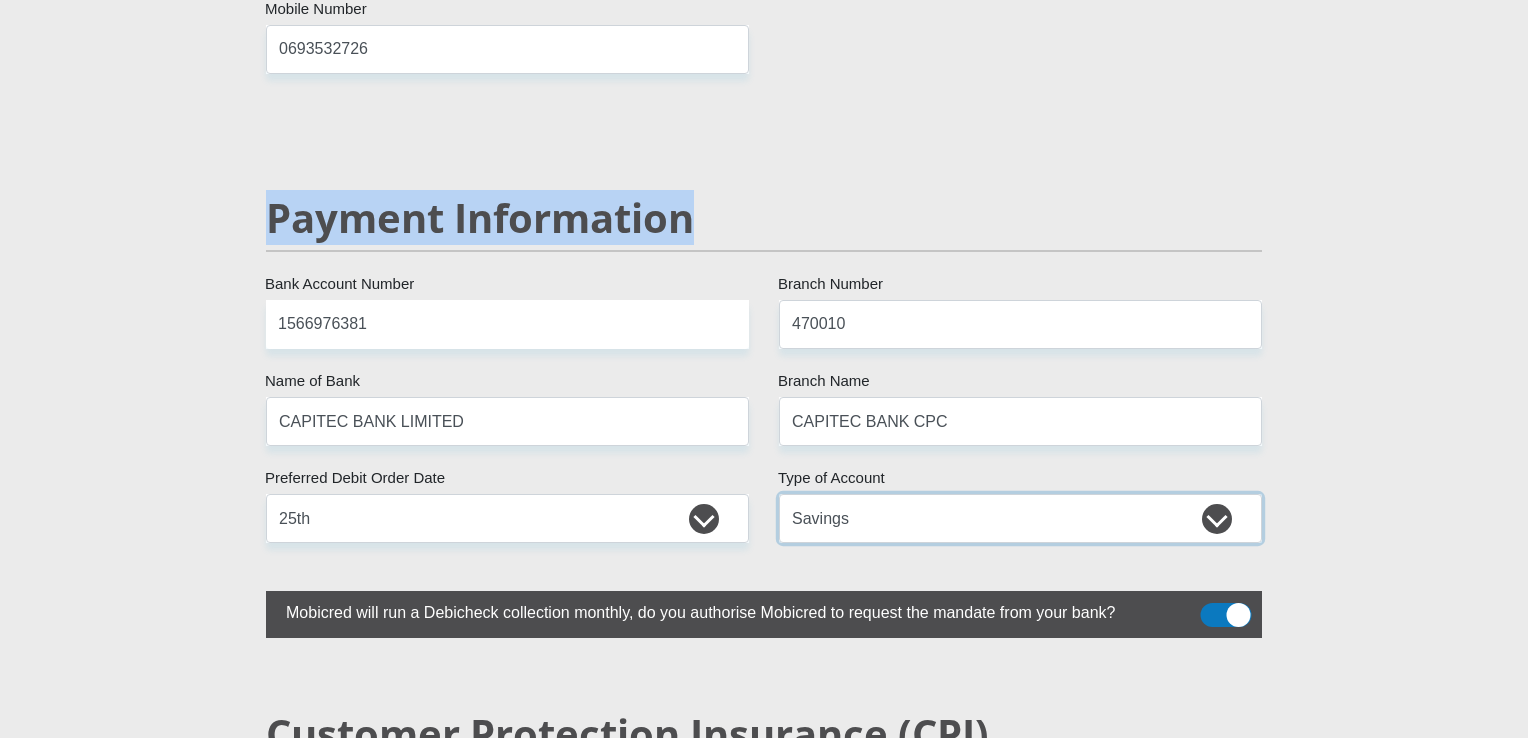 click on "Cheque
Savings" at bounding box center (1020, 518) 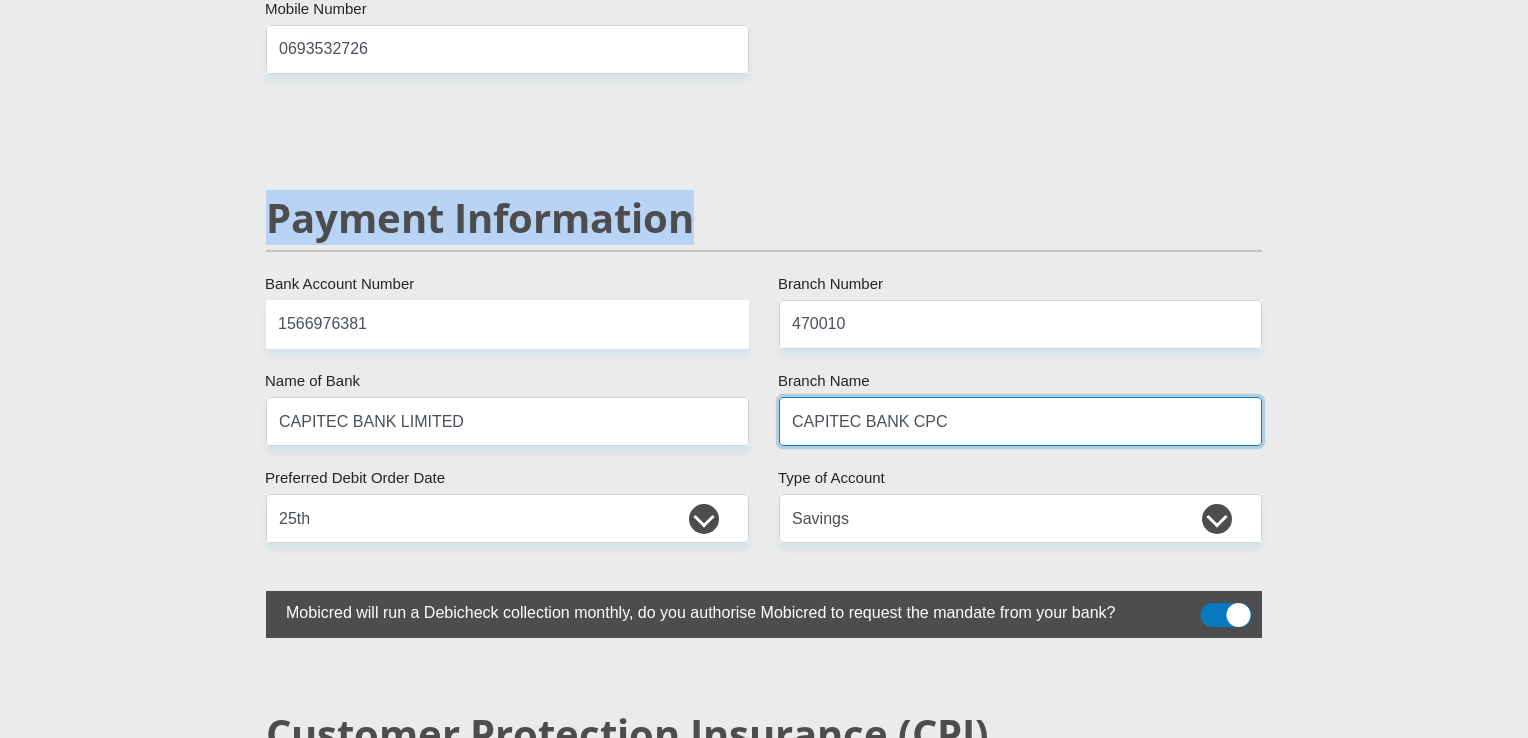 click on "CAPITEC BANK CPC" at bounding box center (1020, 421) 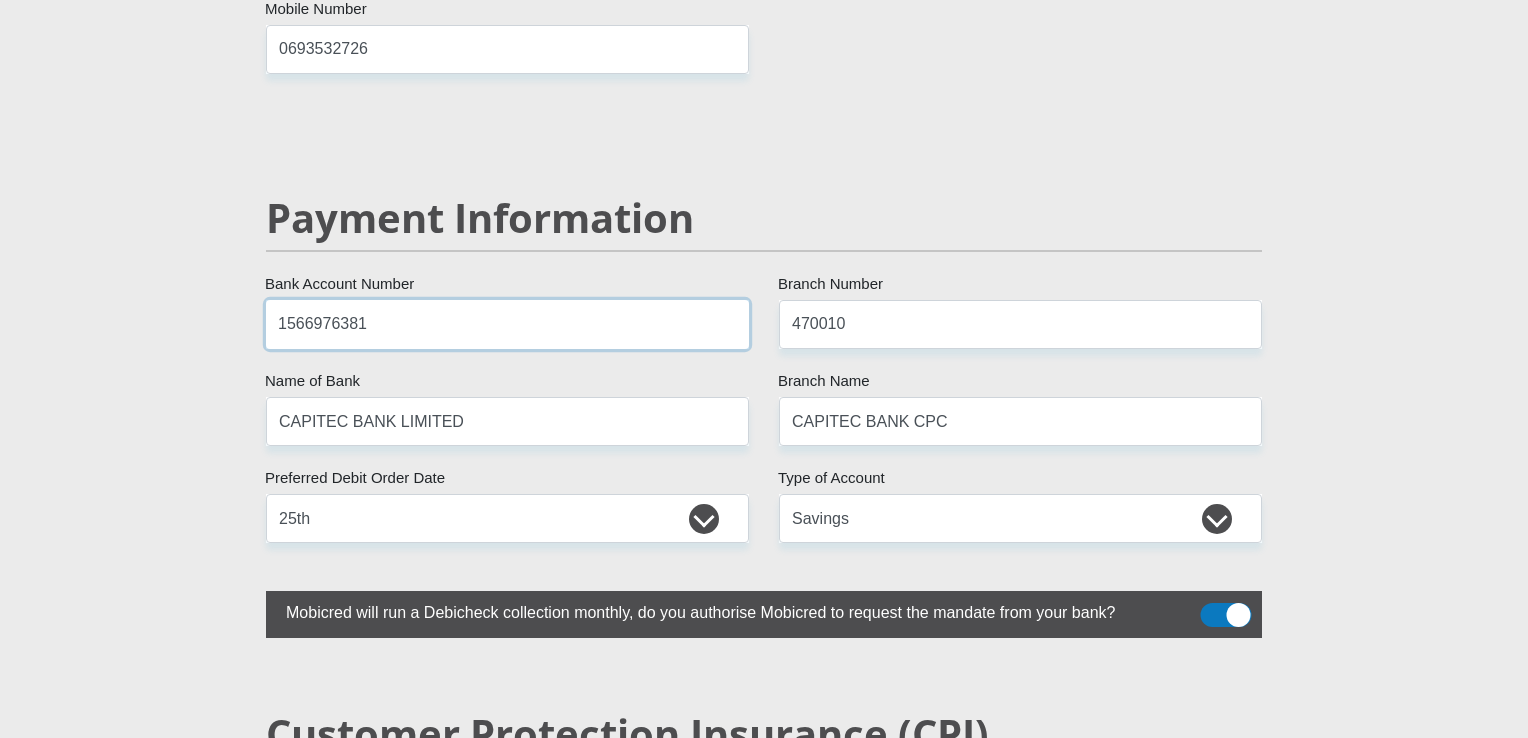 click on "1566976381" at bounding box center (507, 324) 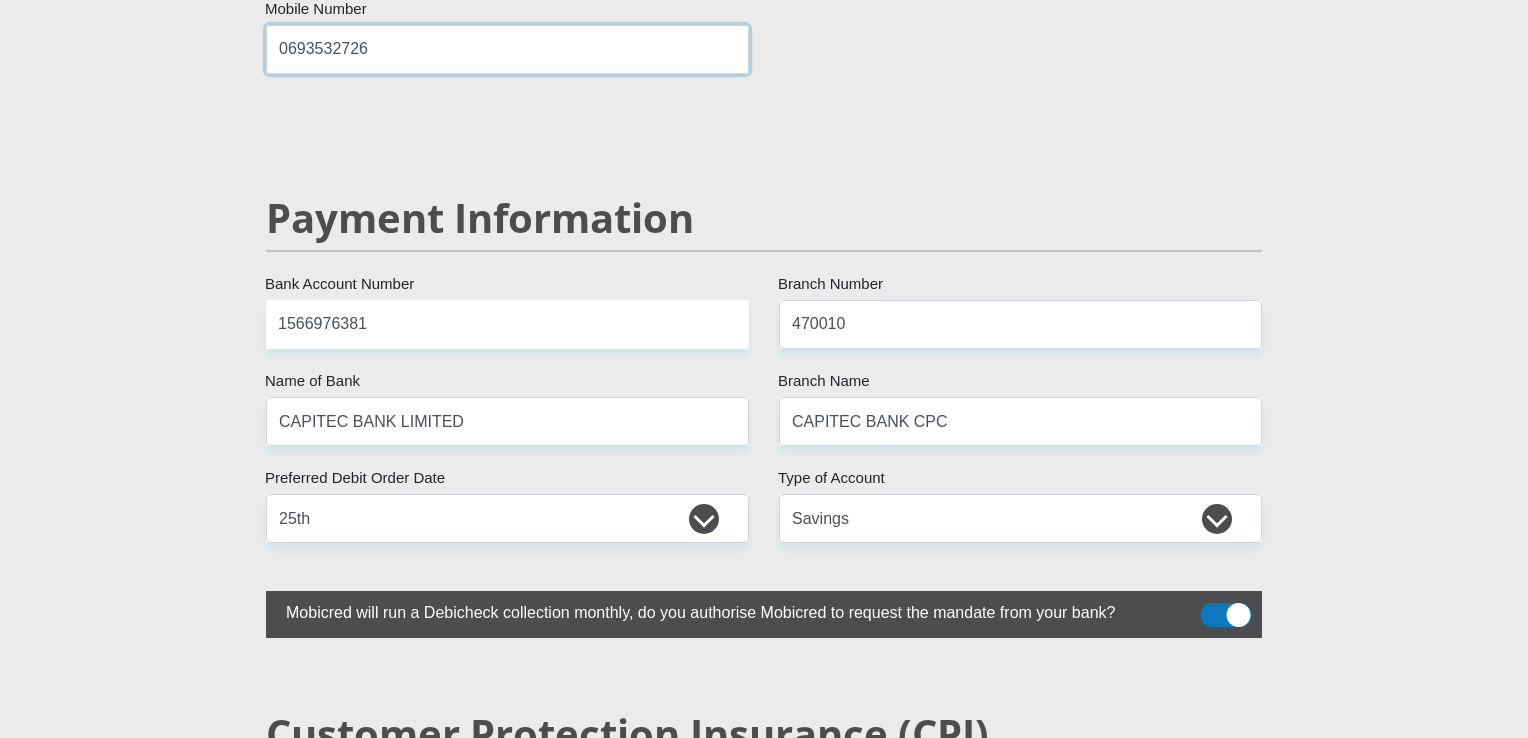 click on "0693532726" at bounding box center [507, 49] 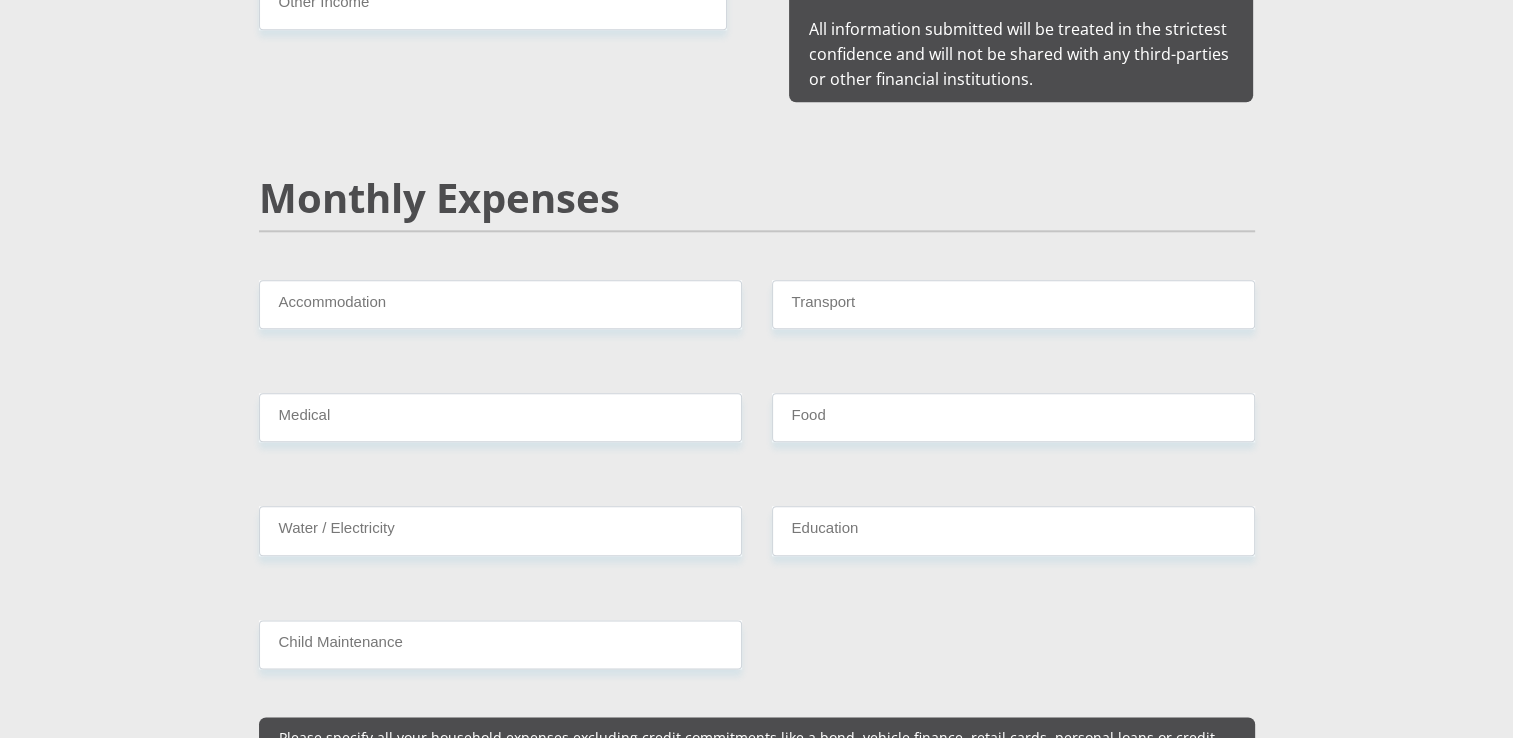 scroll, scrollTop: 2223, scrollLeft: 0, axis: vertical 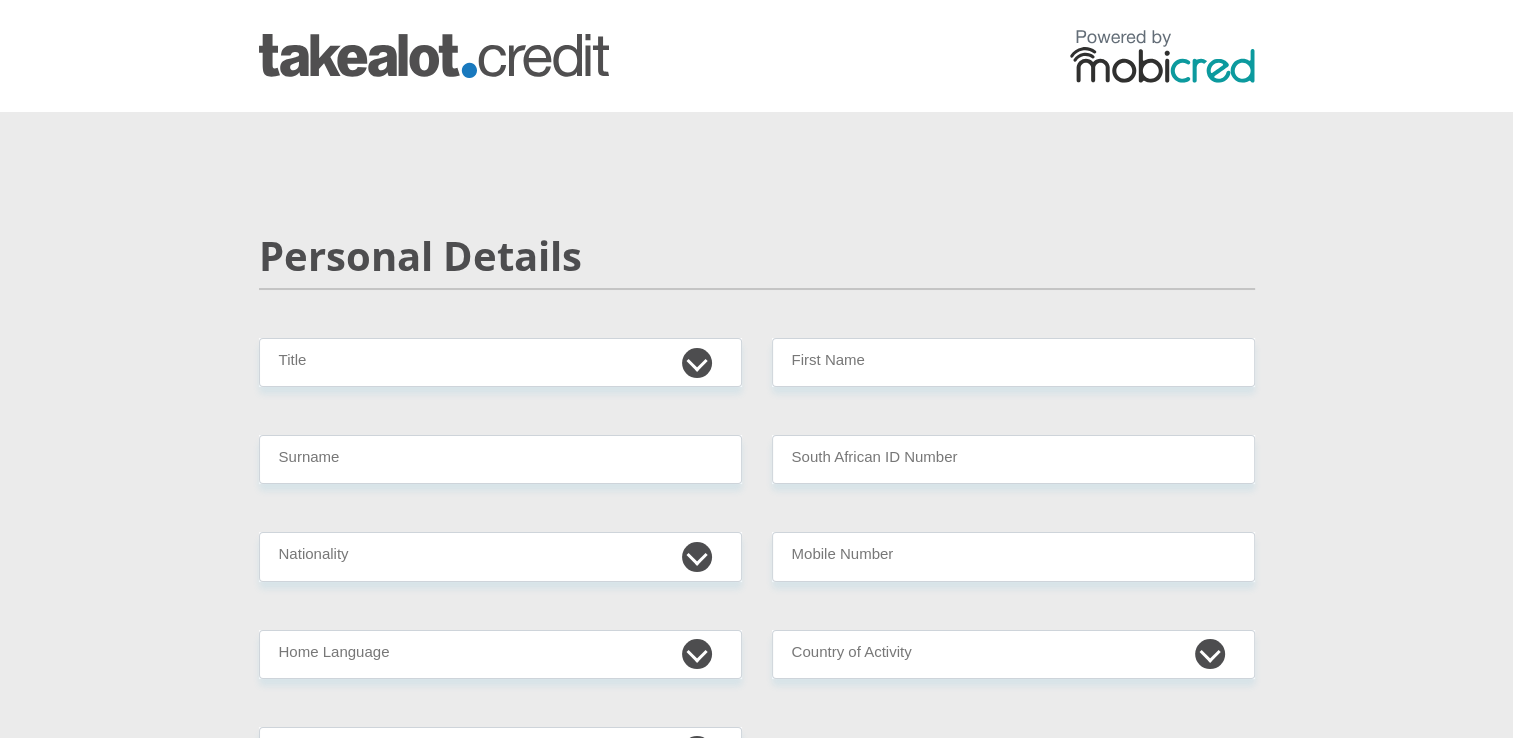 select on "Ms" 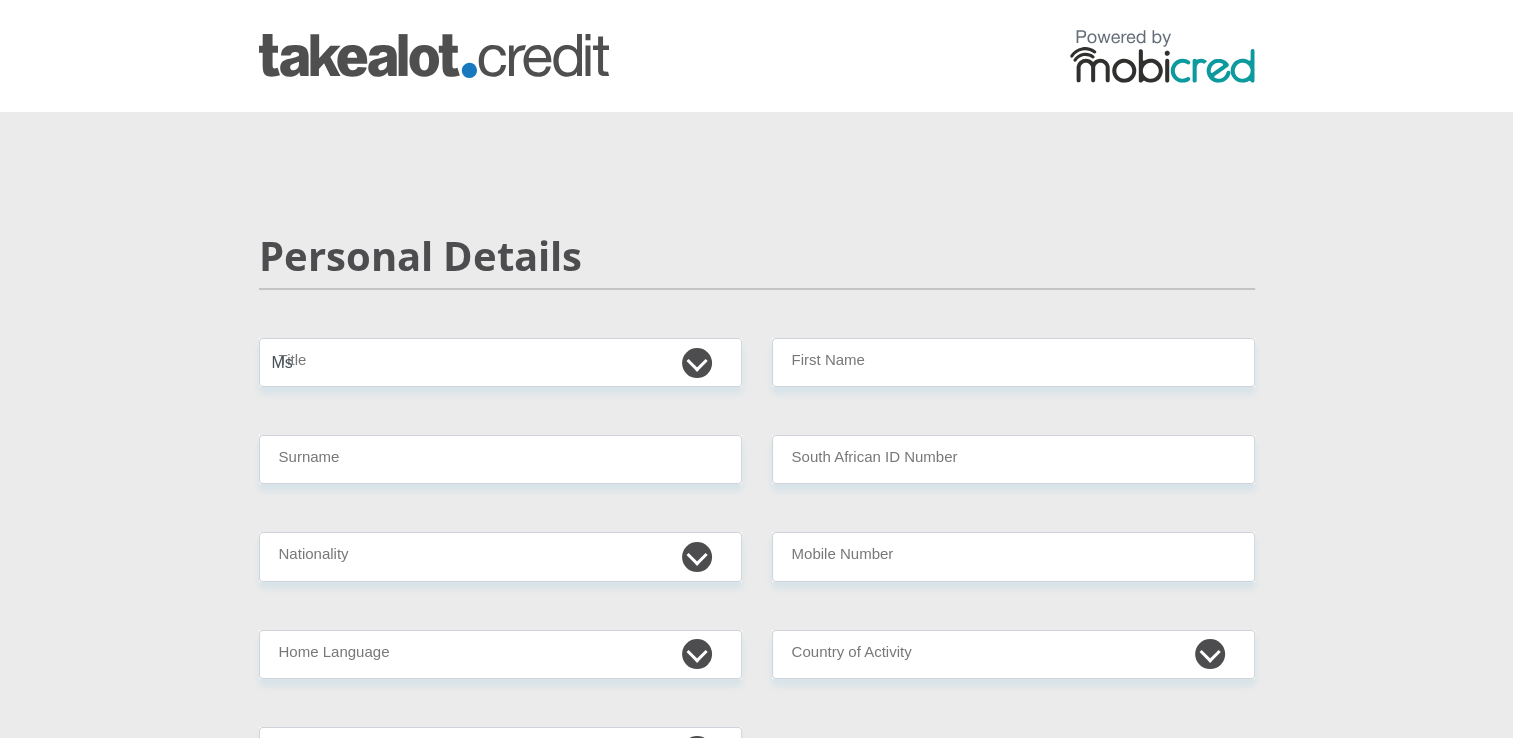 click on "Mr
Ms
Mrs
Dr
[PERSON_NAME]" at bounding box center [500, 362] 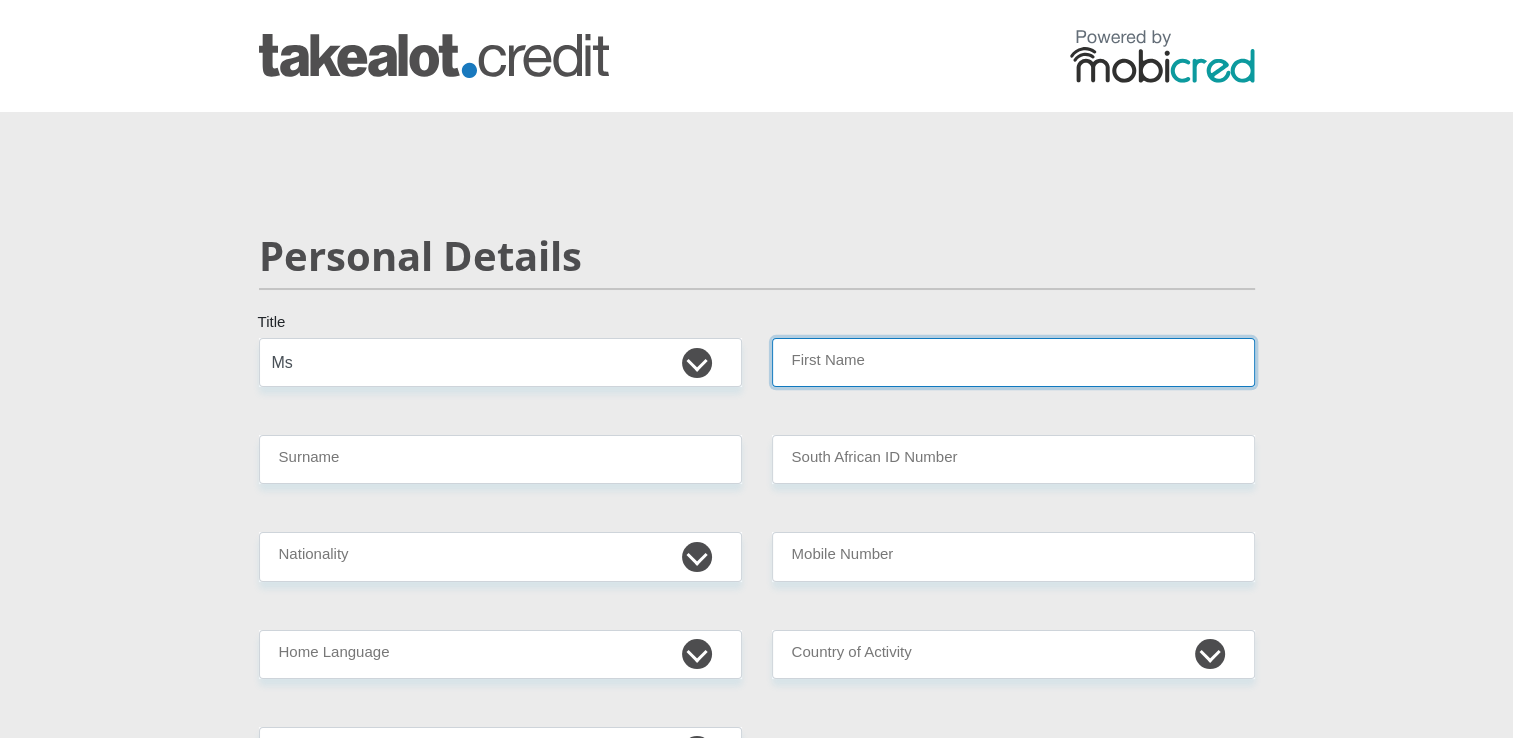 click on "First Name" at bounding box center [1013, 362] 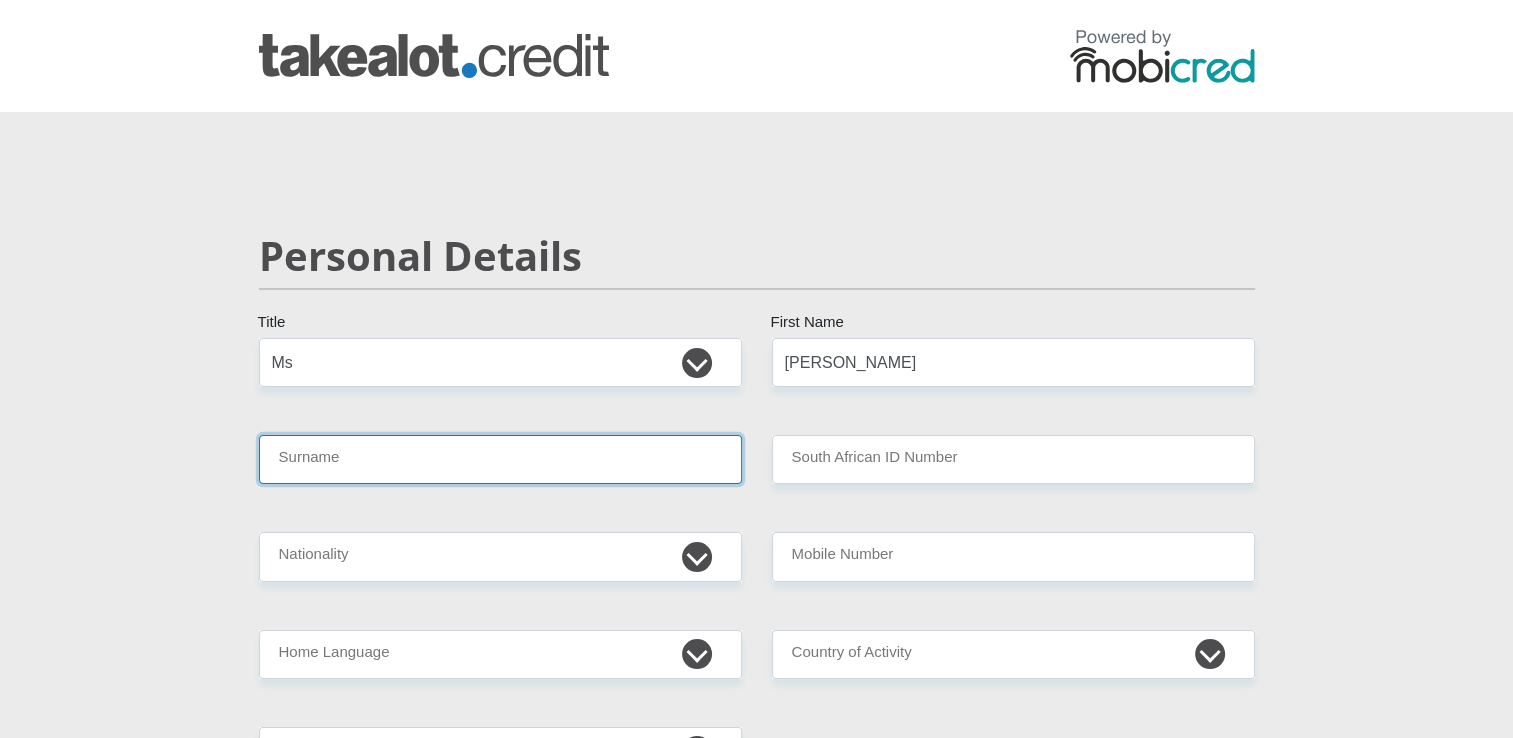 type on "Beck" 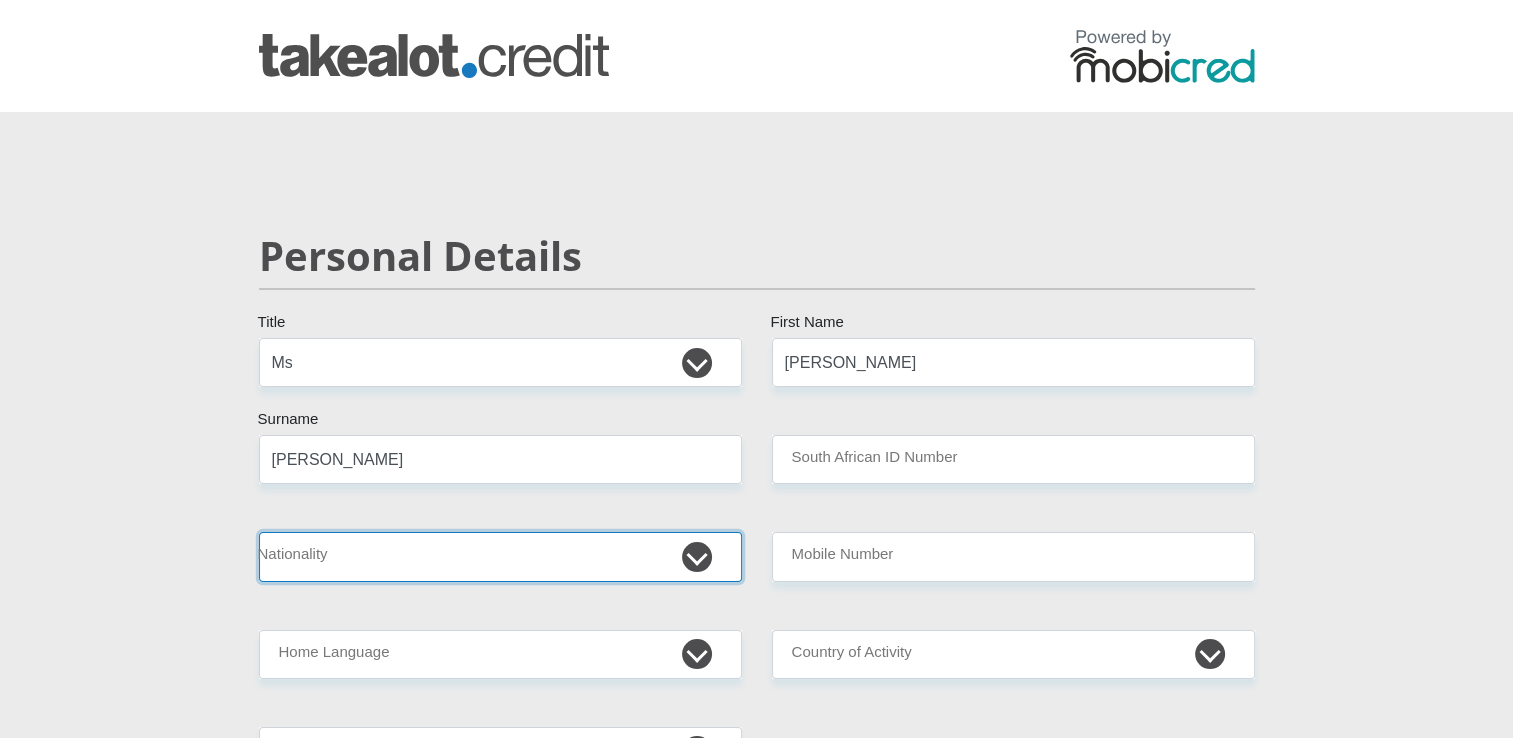 select on "ZAF" 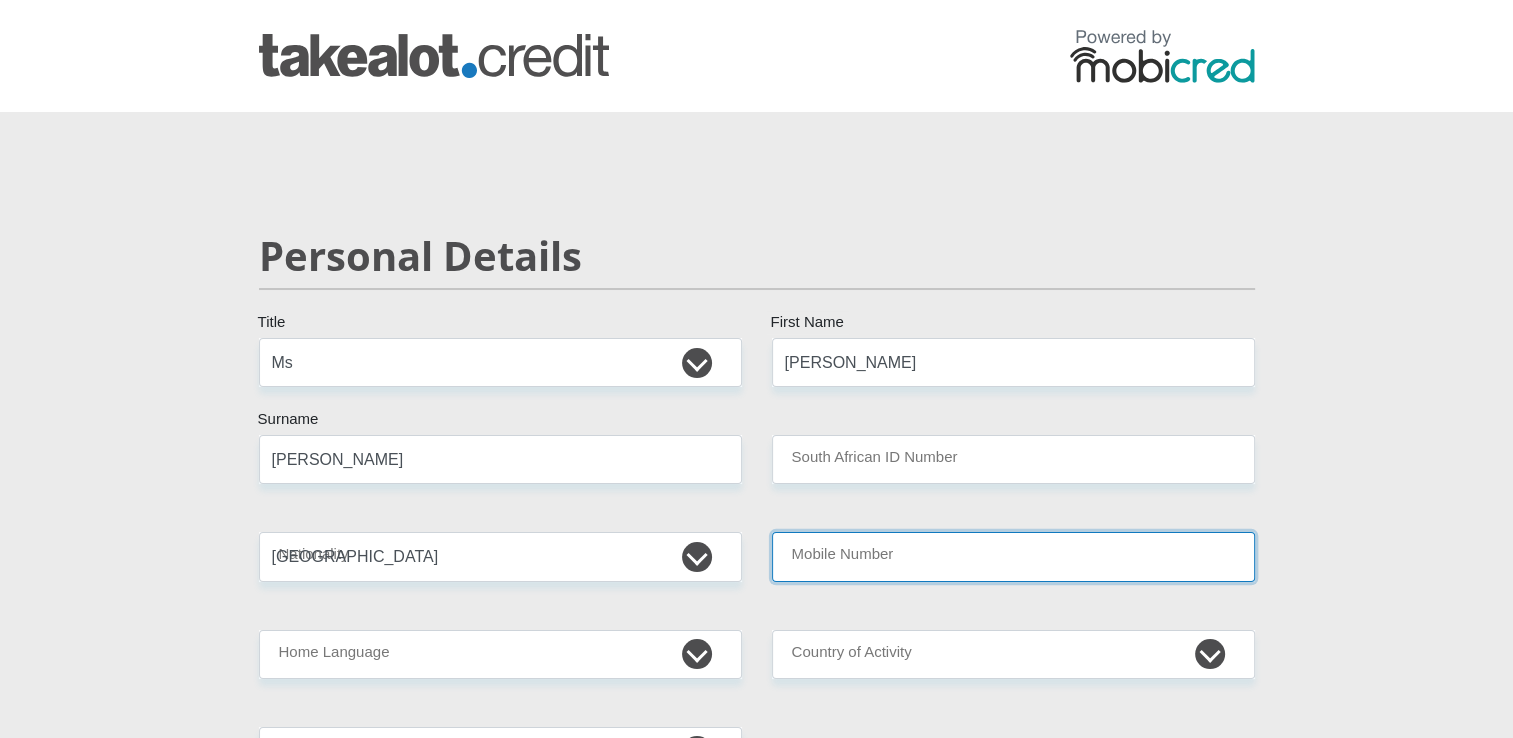 type on "0625058225" 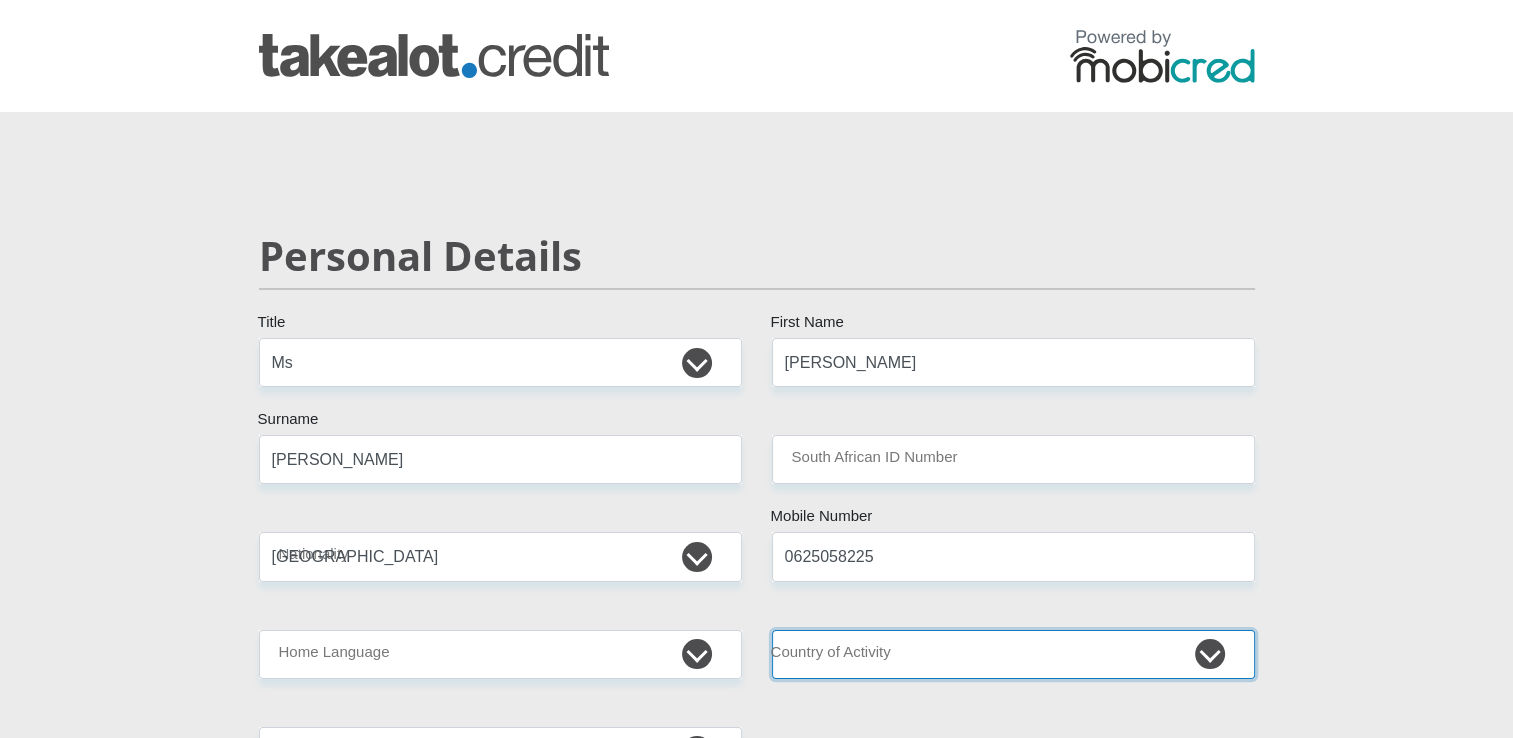 select on "ZAF" 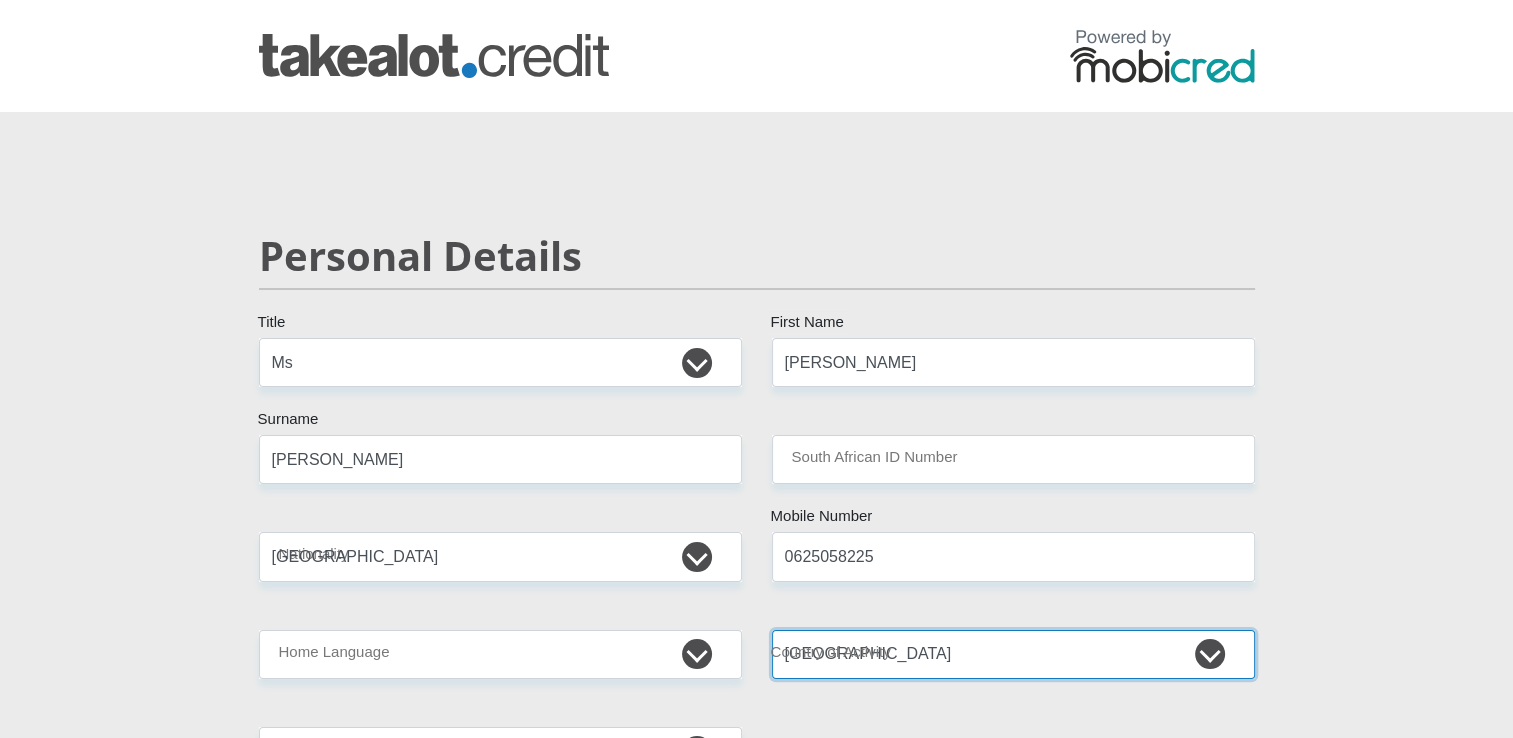 type on "[STREET_ADDRESS]" 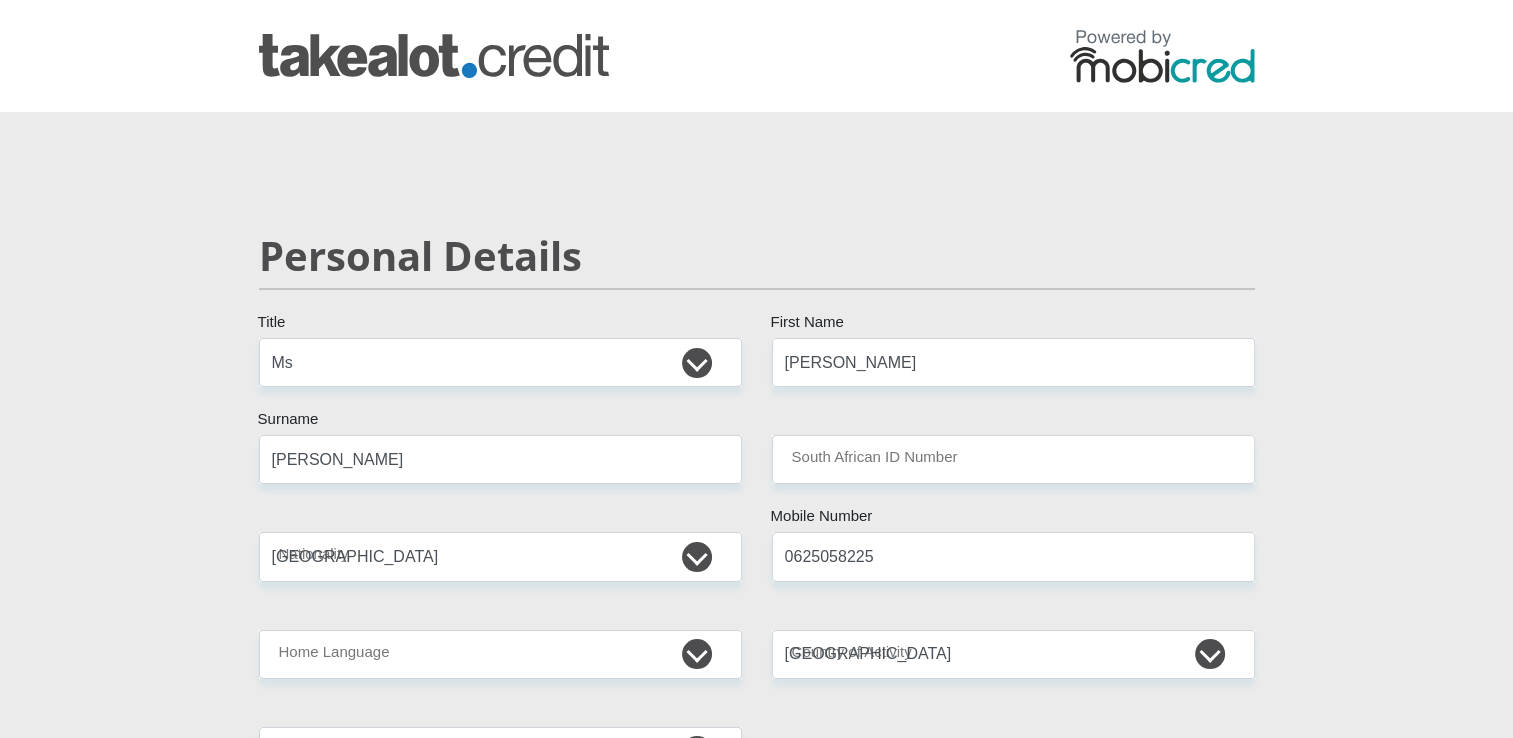 type on "[GEOGRAPHIC_DATA]" 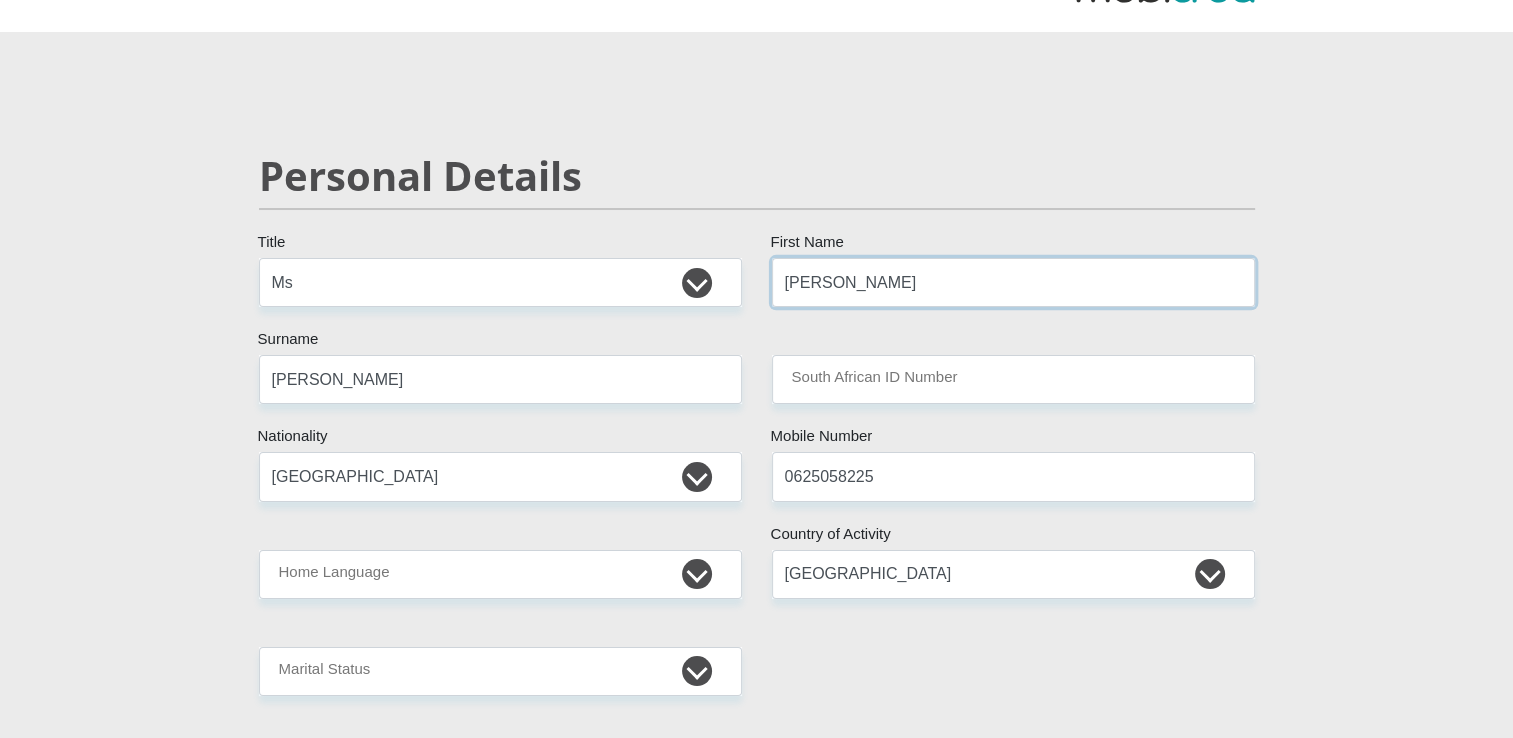 type on "CAPITEC BANK LIMITED" 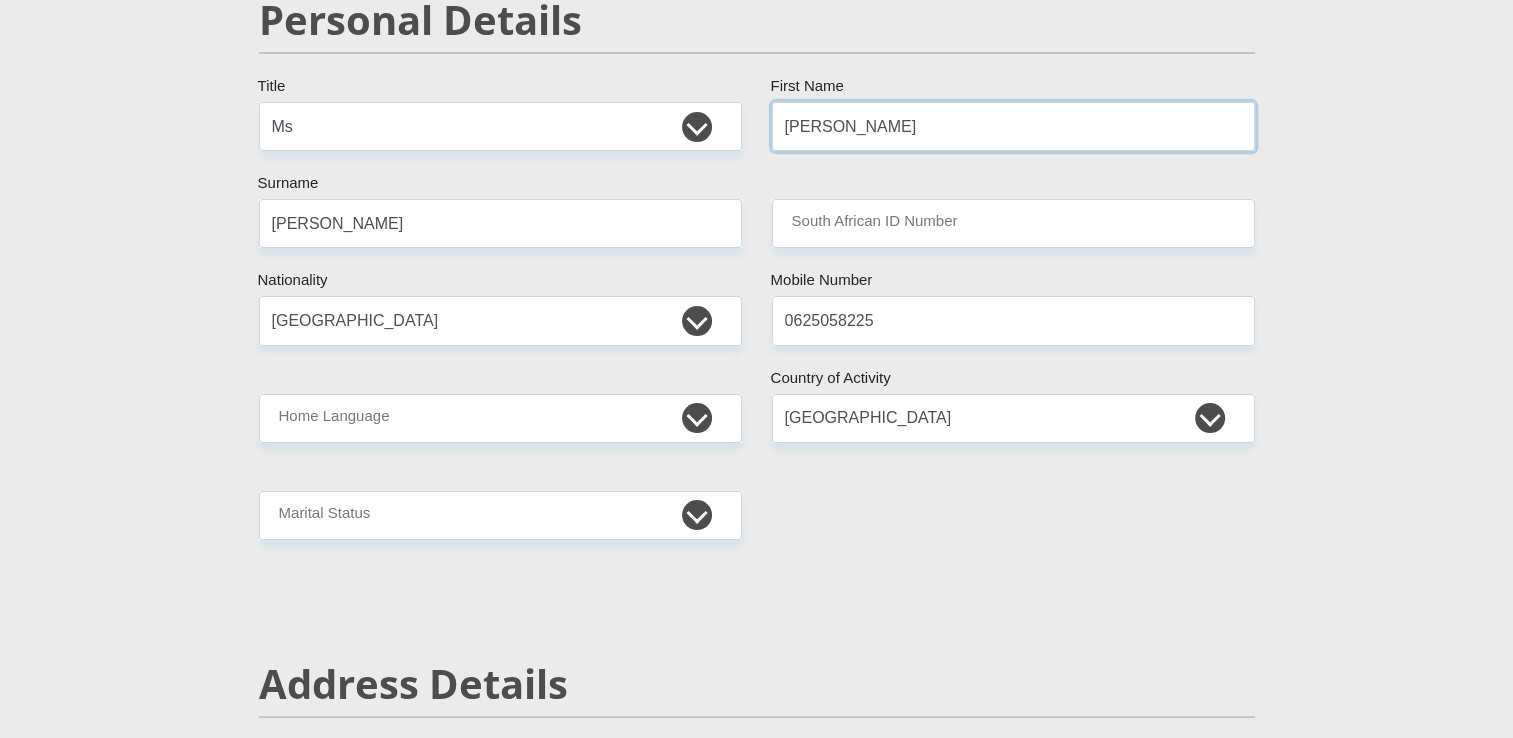 scroll, scrollTop: 300, scrollLeft: 0, axis: vertical 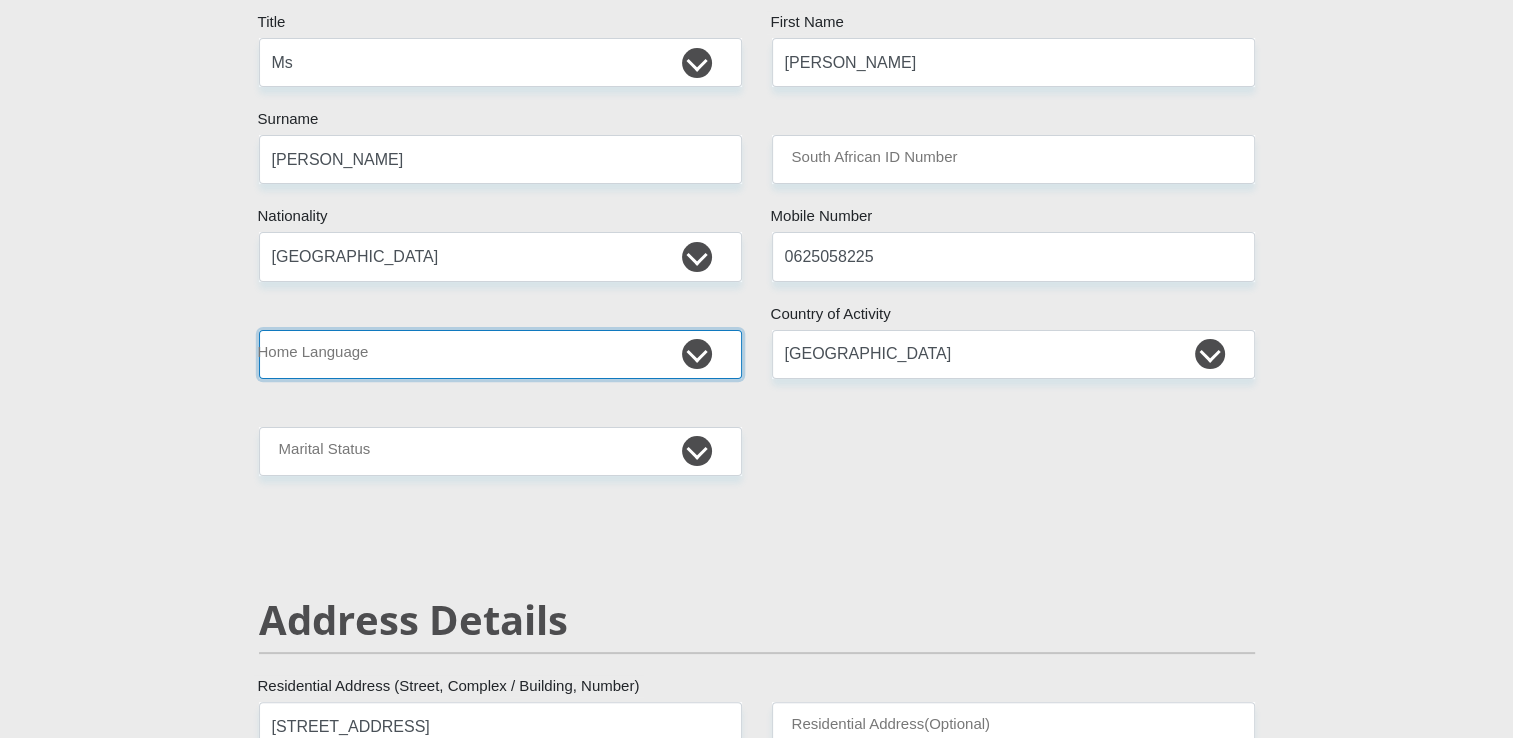 click on "Afrikaans
English
Sepedi
South Ndebele
Southern Sotho
Swati
Tsonga
Tswana
Venda
Xhosa
Zulu
Other" at bounding box center (500, 354) 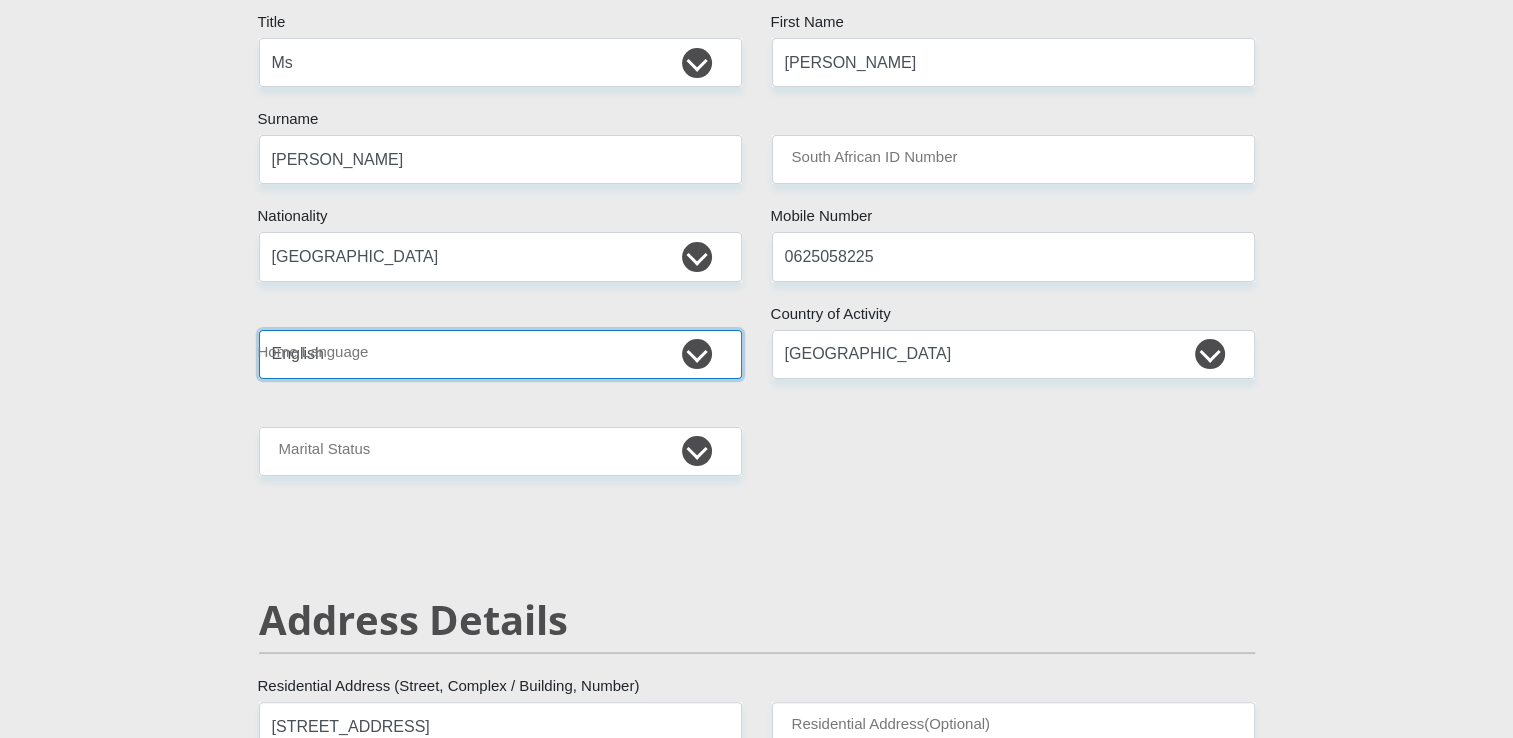 click on "Afrikaans
English
Sepedi
South Ndebele
Southern Sotho
Swati
Tsonga
Tswana
Venda
Xhosa
Zulu
Other" at bounding box center (500, 354) 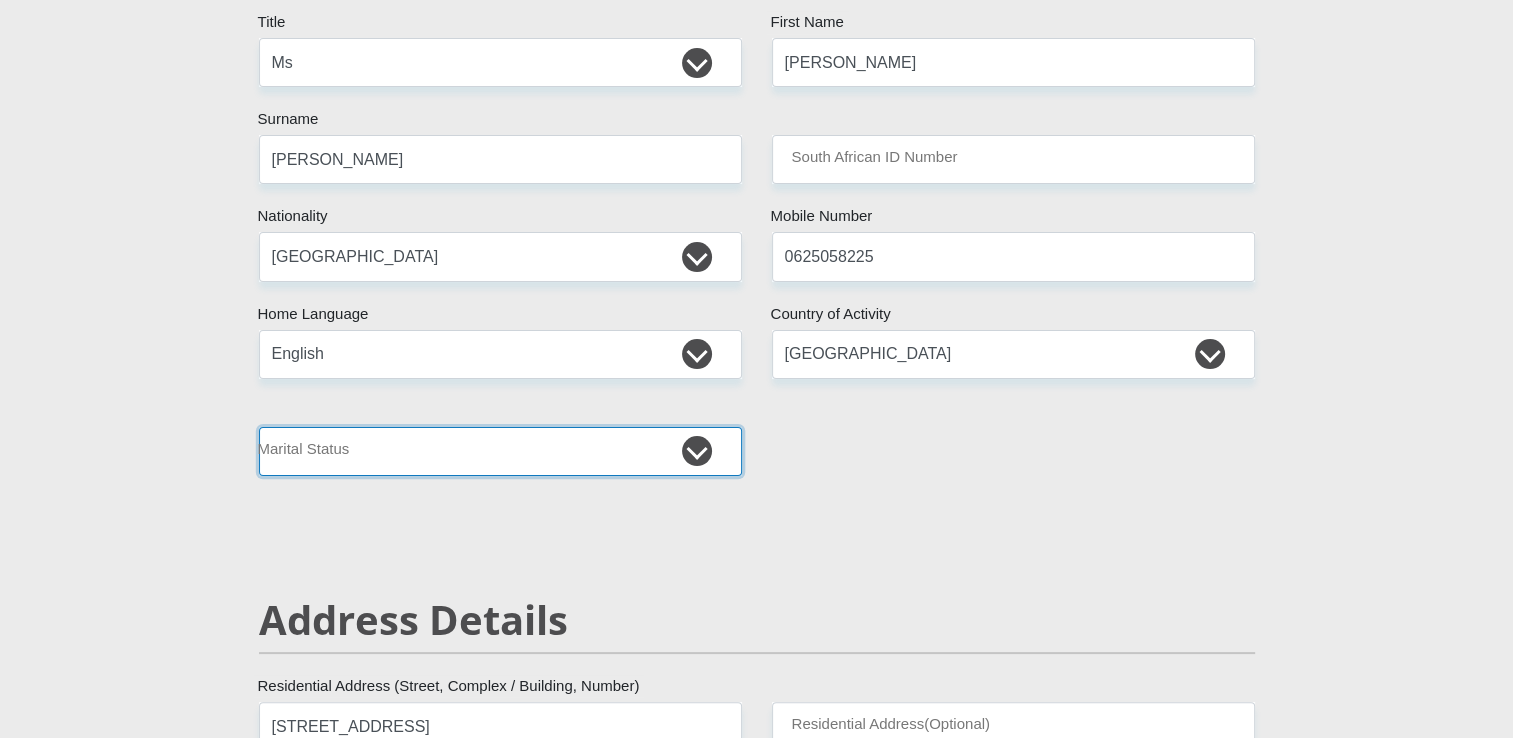 drag, startPoint x: 466, startPoint y: 474, endPoint x: 457, endPoint y: 469, distance: 10.29563 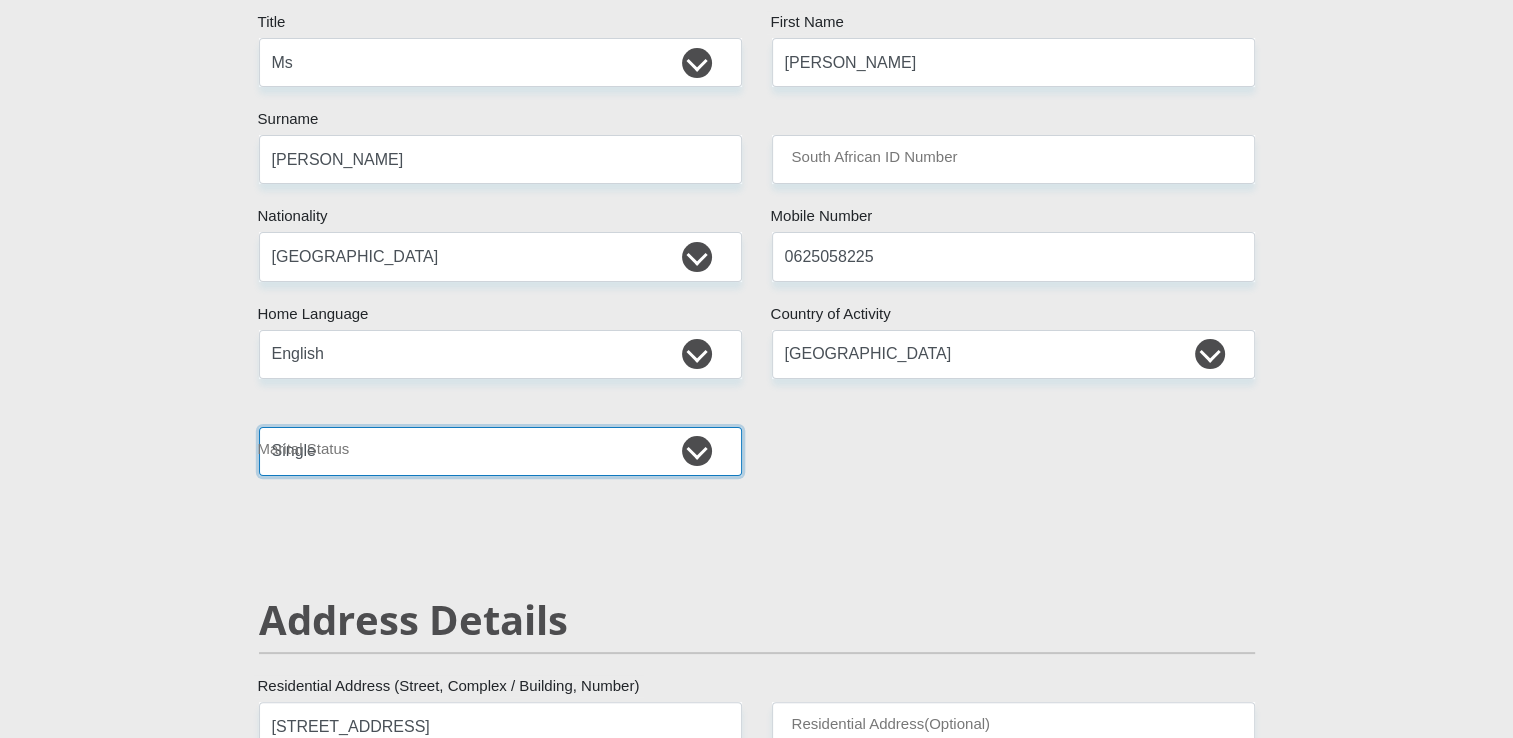 click on "Married ANC
Single
Divorced
Widowed
Married COP or Customary Law" at bounding box center [500, 451] 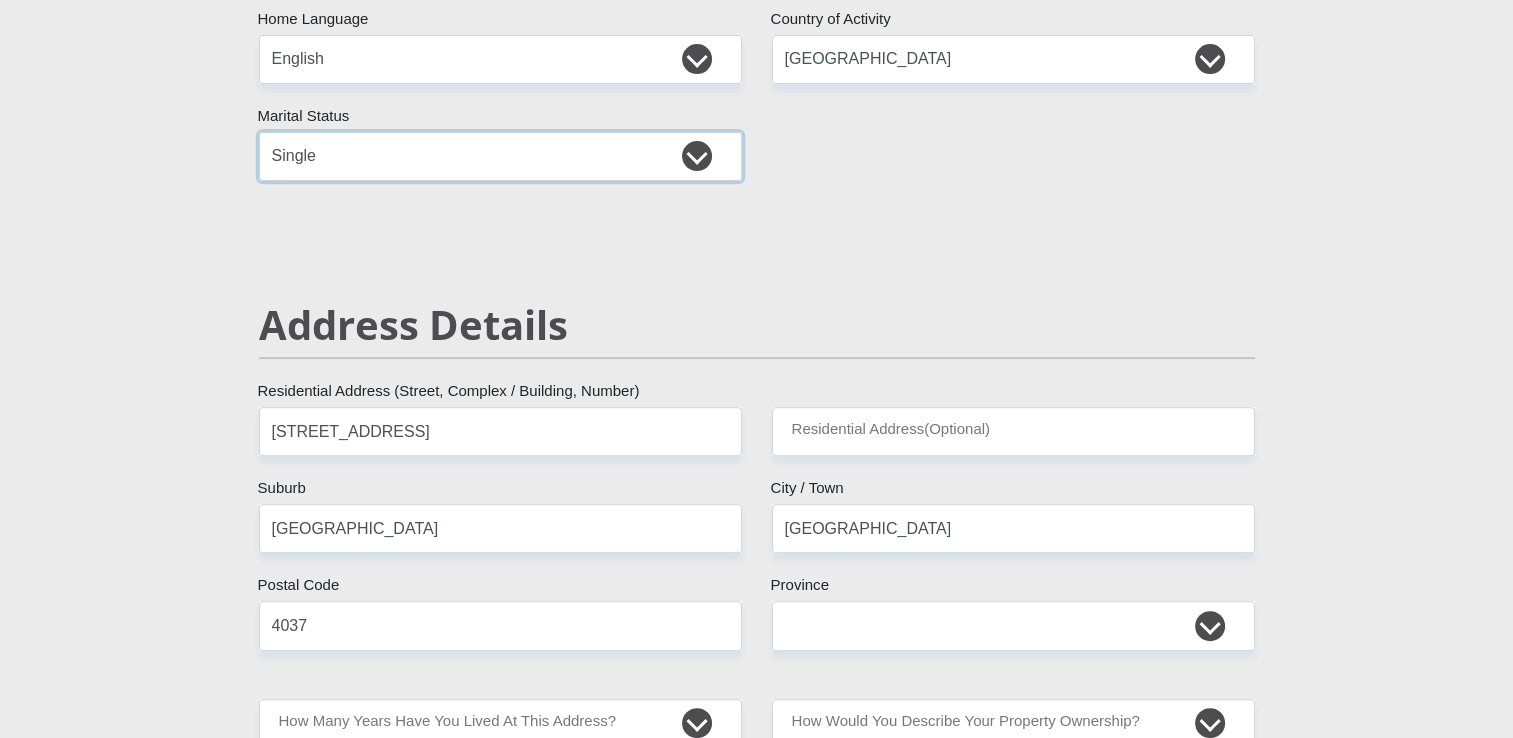 scroll, scrollTop: 800, scrollLeft: 0, axis: vertical 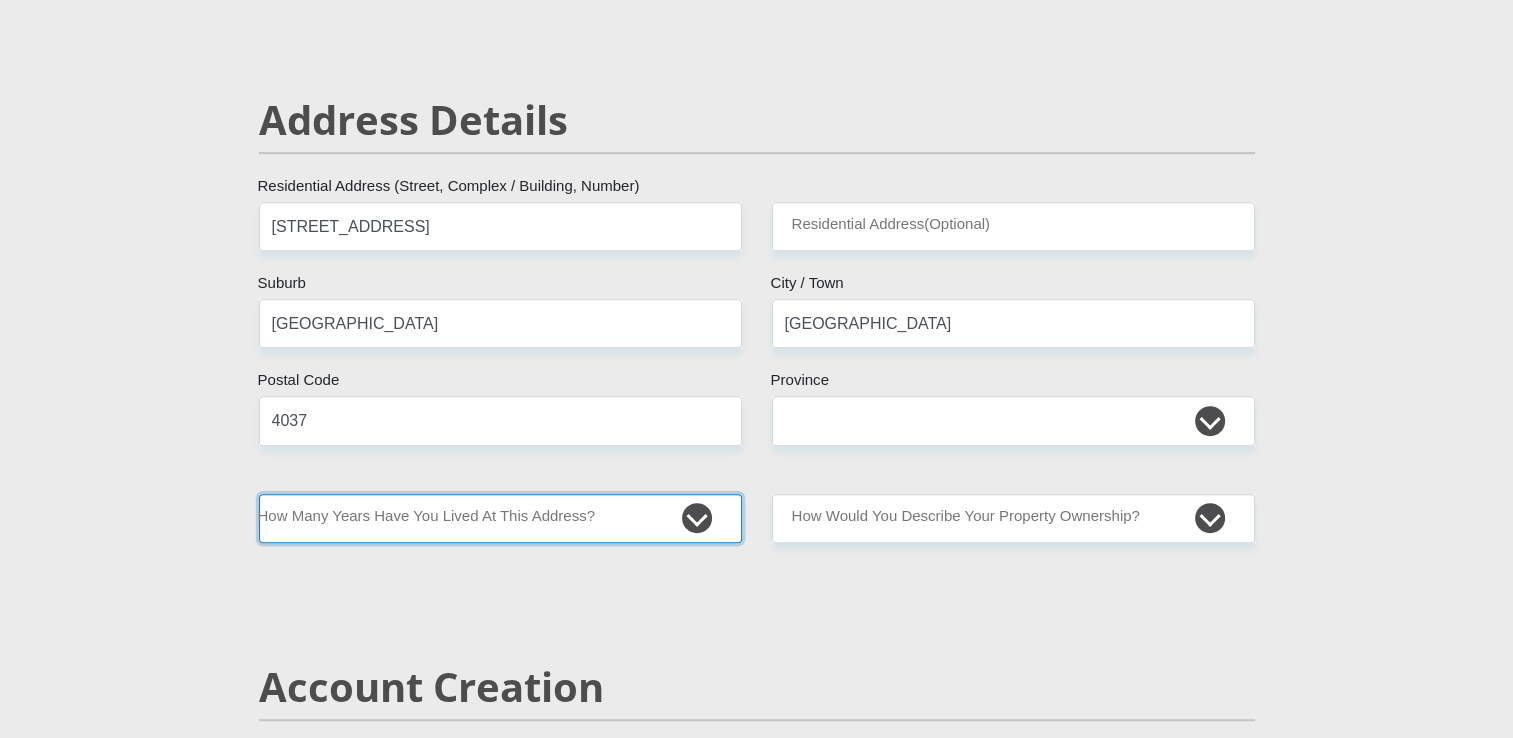 click on "less than 1 year
1-3 years
3-5 years
5+ years" at bounding box center [500, 518] 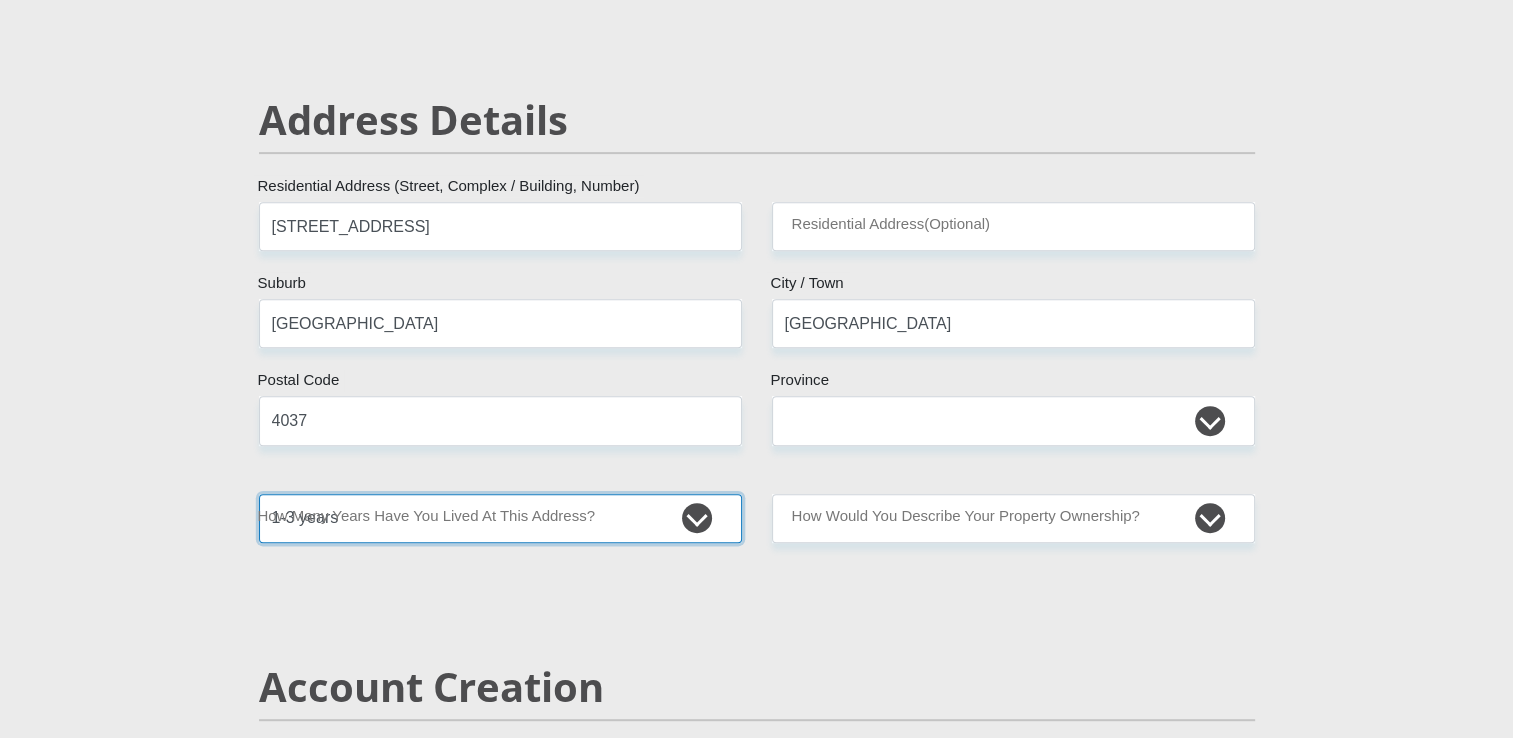 click on "less than 1 year
1-3 years
3-5 years
5+ years" at bounding box center (500, 518) 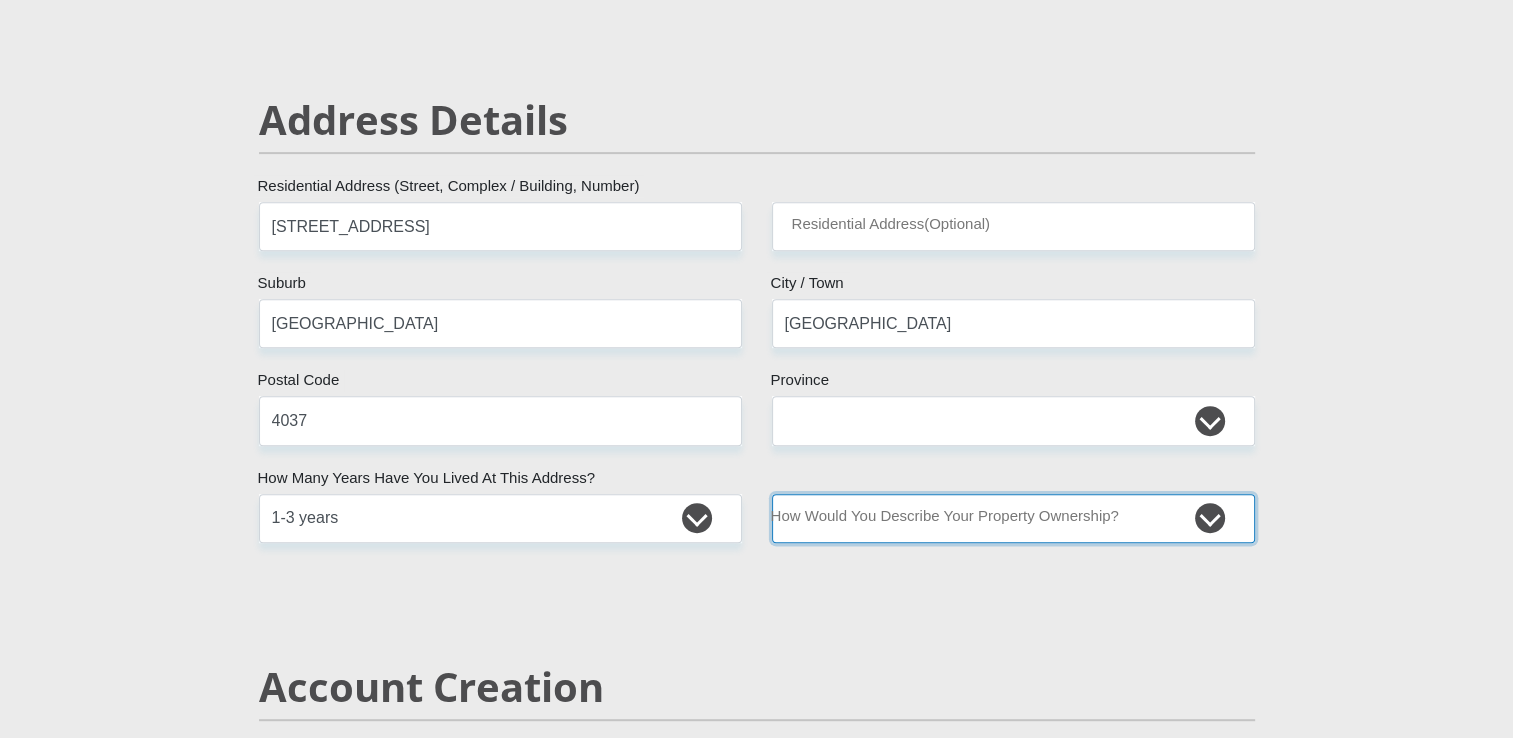 click on "Owned
Rented
Family Owned
Company Dwelling" at bounding box center (1013, 518) 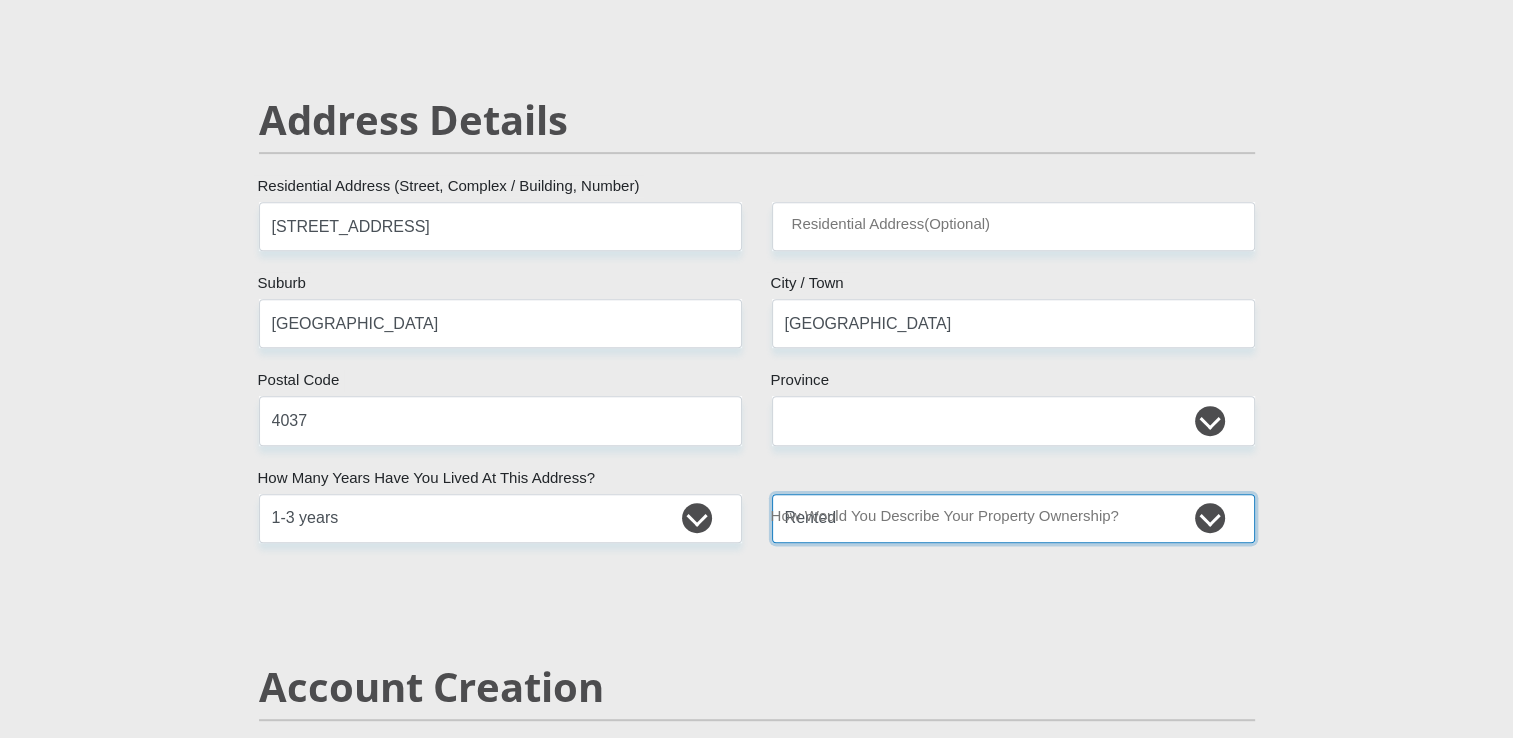 click on "Owned
Rented
Family Owned
Company Dwelling" at bounding box center (1013, 518) 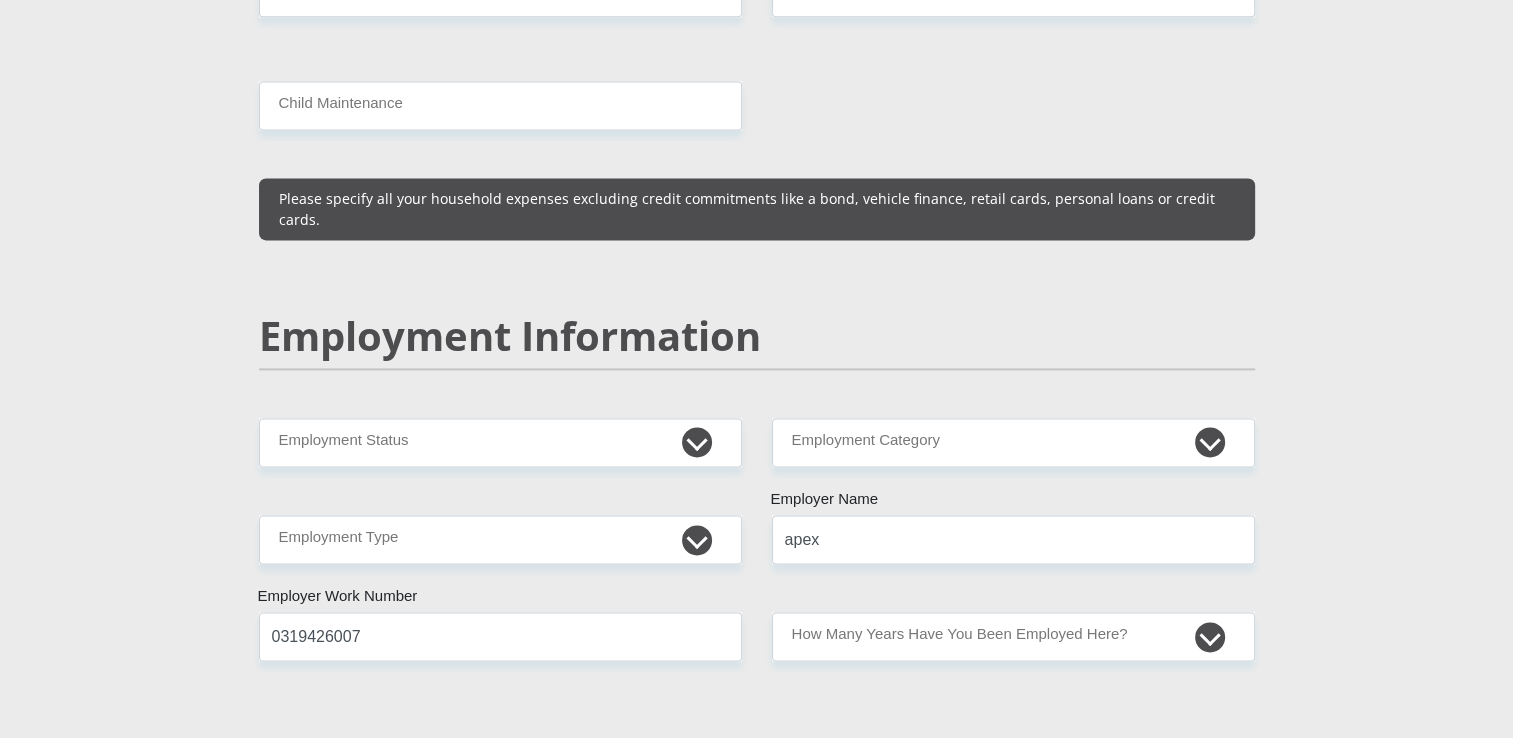scroll, scrollTop: 2800, scrollLeft: 0, axis: vertical 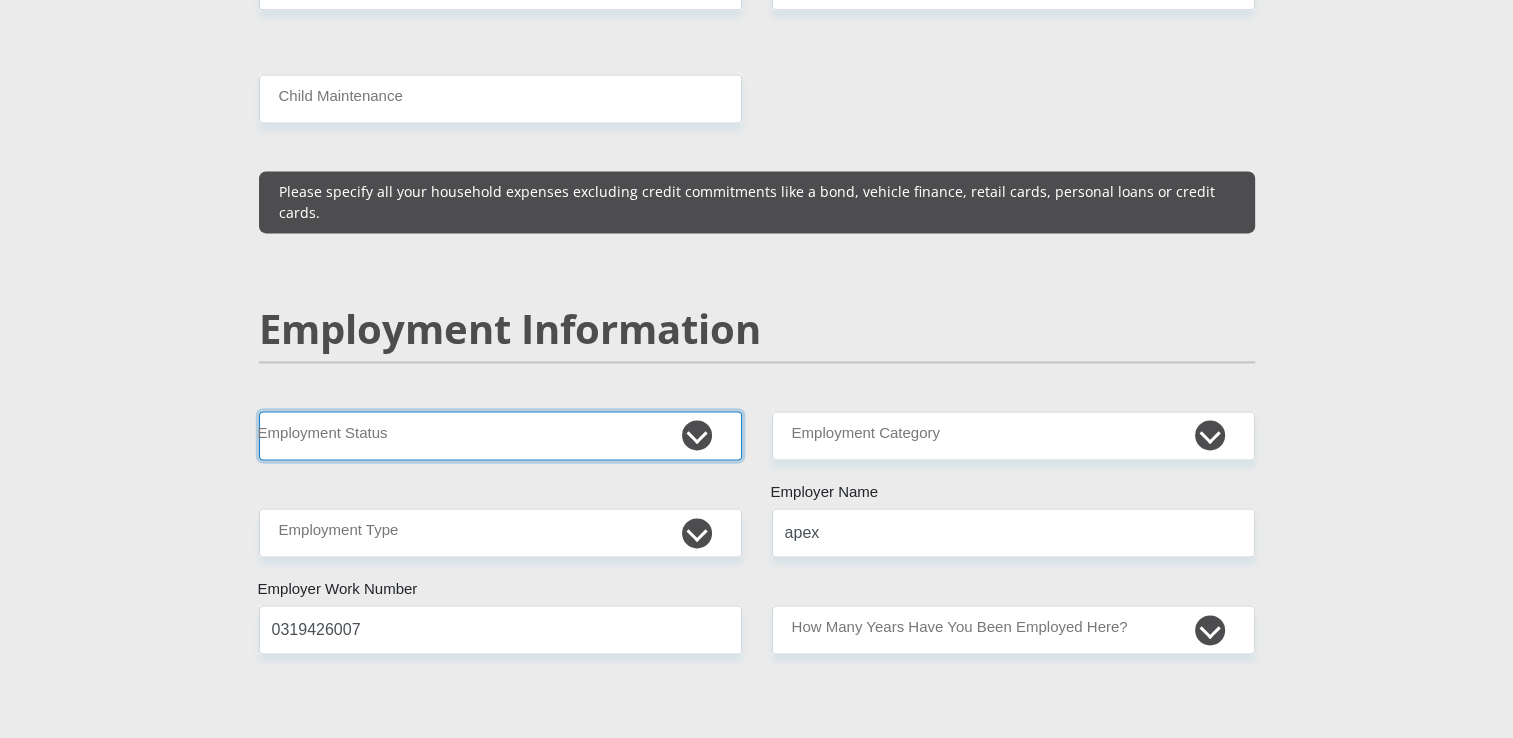 click on "Permanent/Full-time
Part-time/Casual
[DEMOGRAPHIC_DATA] Worker
Self-Employed
Housewife
Retired
Student
Medically Boarded
Disability
Unemployed" at bounding box center [500, 435] 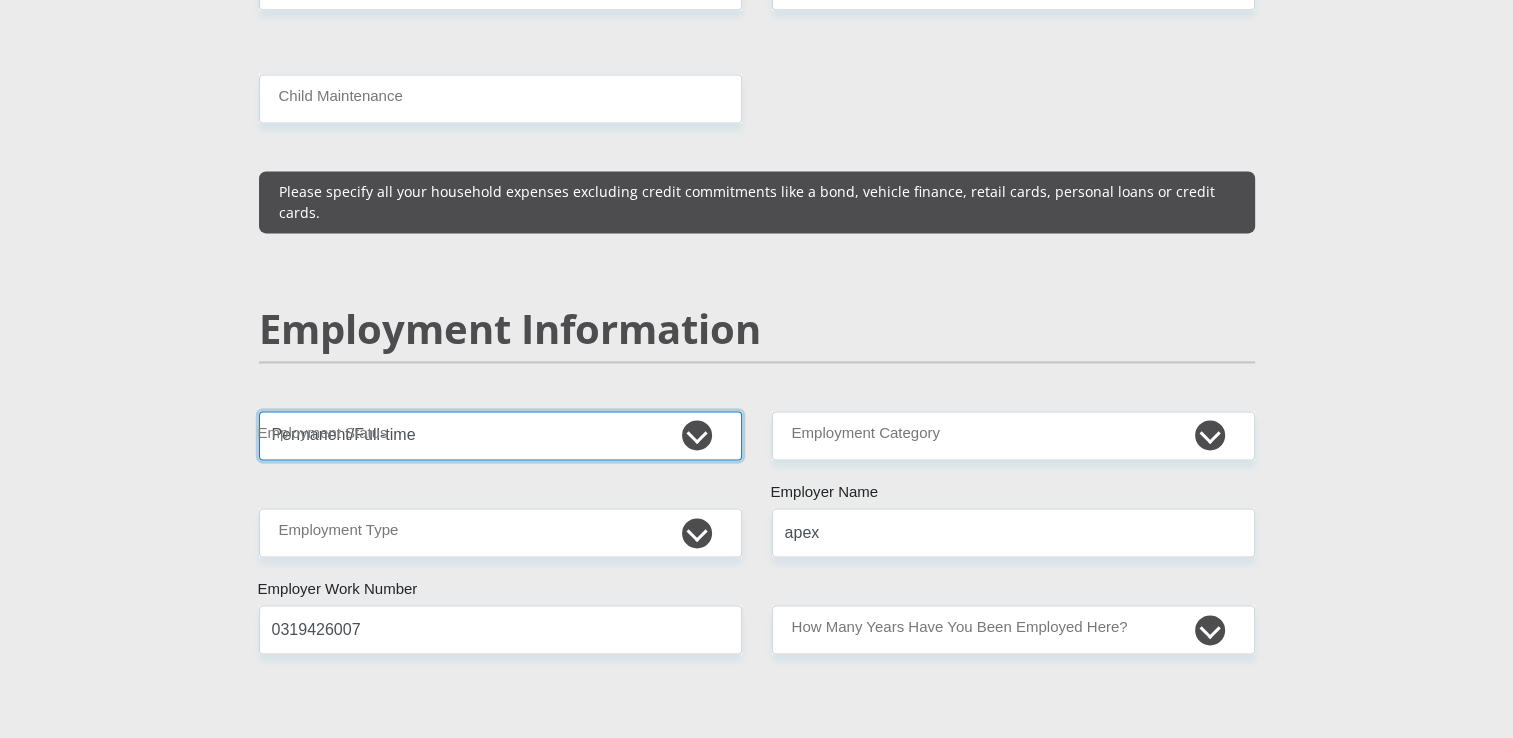 click on "Permanent/Full-time
Part-time/Casual
[DEMOGRAPHIC_DATA] Worker
Self-Employed
Housewife
Retired
Student
Medically Boarded
Disability
Unemployed" at bounding box center (500, 435) 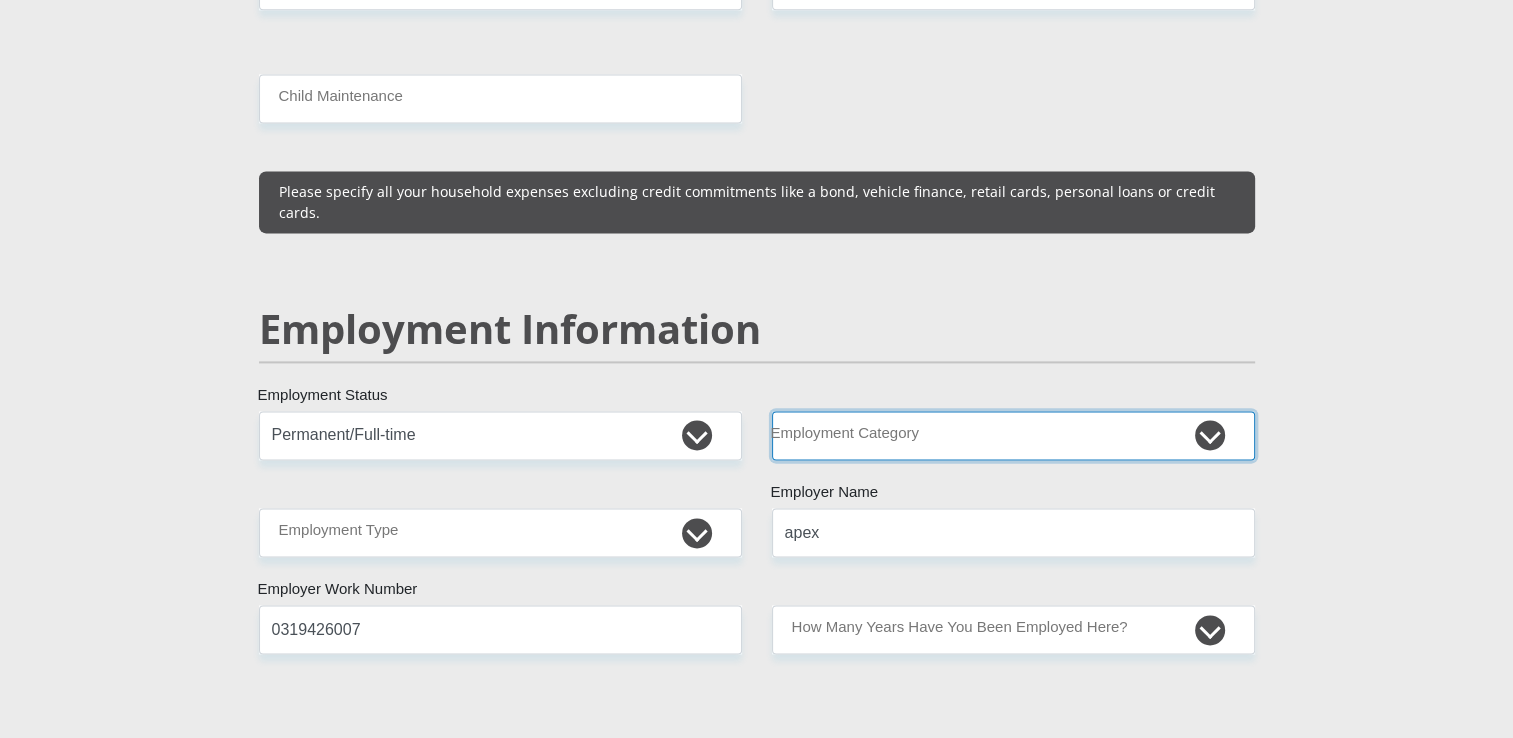 click on "AGRICULTURE
ALCOHOL & TOBACCO
CONSTRUCTION MATERIALS
METALLURGY
EQUIPMENT FOR RENEWABLE ENERGY
SPECIALIZED CONTRACTORS
CAR
GAMING (INCL. INTERNET
OTHER WHOLESALE
UNLICENSED PHARMACEUTICALS
CURRENCY EXCHANGE HOUSES
OTHER FINANCIAL INSTITUTIONS & INSURANCE
REAL ESTATE AGENTS
OIL & GAS
OTHER MATERIALS (E.G. IRON ORE)
PRECIOUS STONES & PRECIOUS METALS
POLITICAL ORGANIZATIONS
RELIGIOUS ORGANIZATIONS(NOT SECTS)
ACTI. HAVING BUSINESS DEAL WITH PUBLIC ADMINISTRATION
LAUNDROMATS" at bounding box center [1013, 435] 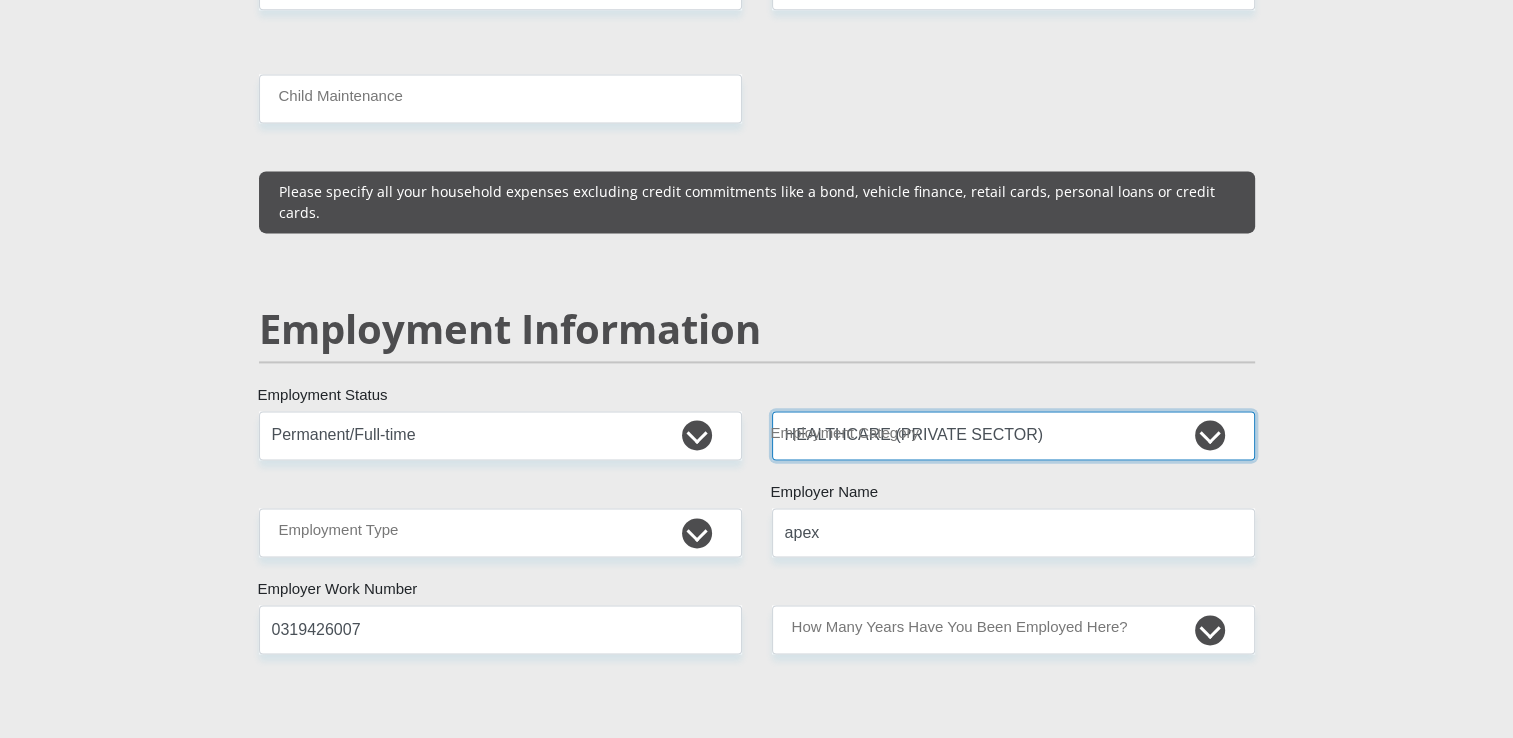 click on "AGRICULTURE
ALCOHOL & TOBACCO
CONSTRUCTION MATERIALS
METALLURGY
EQUIPMENT FOR RENEWABLE ENERGY
SPECIALIZED CONTRACTORS
CAR
GAMING (INCL. INTERNET
OTHER WHOLESALE
UNLICENSED PHARMACEUTICALS
CURRENCY EXCHANGE HOUSES
OTHER FINANCIAL INSTITUTIONS & INSURANCE
REAL ESTATE AGENTS
OIL & GAS
OTHER MATERIALS (E.G. IRON ORE)
PRECIOUS STONES & PRECIOUS METALS
POLITICAL ORGANIZATIONS
RELIGIOUS ORGANIZATIONS(NOT SECTS)
ACTI. HAVING BUSINESS DEAL WITH PUBLIC ADMINISTRATION
LAUNDROMATS" at bounding box center [1013, 435] 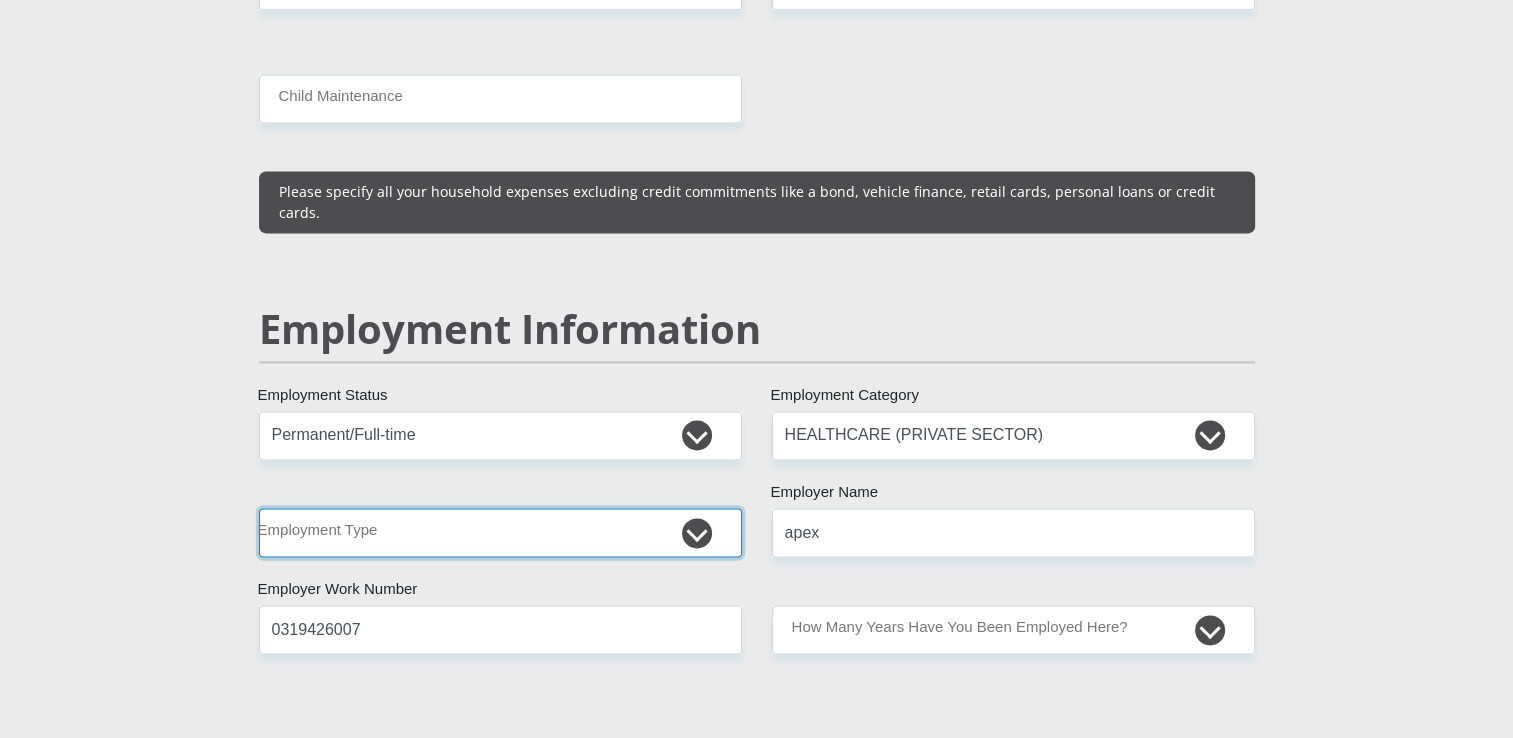 click on "College/Lecturer
Craft Seller
Creative
Driver
Executive
Farmer
Forces - Non Commissioned
Forces - Officer
Hawker
Housewife
Labourer
Licenced Professional
Manager
Miner
Non Licenced Professional
Office Staff/Clerk
Outside Worker
Pensioner
Permanent Teacher
Production/Manufacturing
Sales
Self-Employed
Semi-Professional Worker
Service Industry  Social Worker  Student" at bounding box center (500, 532) 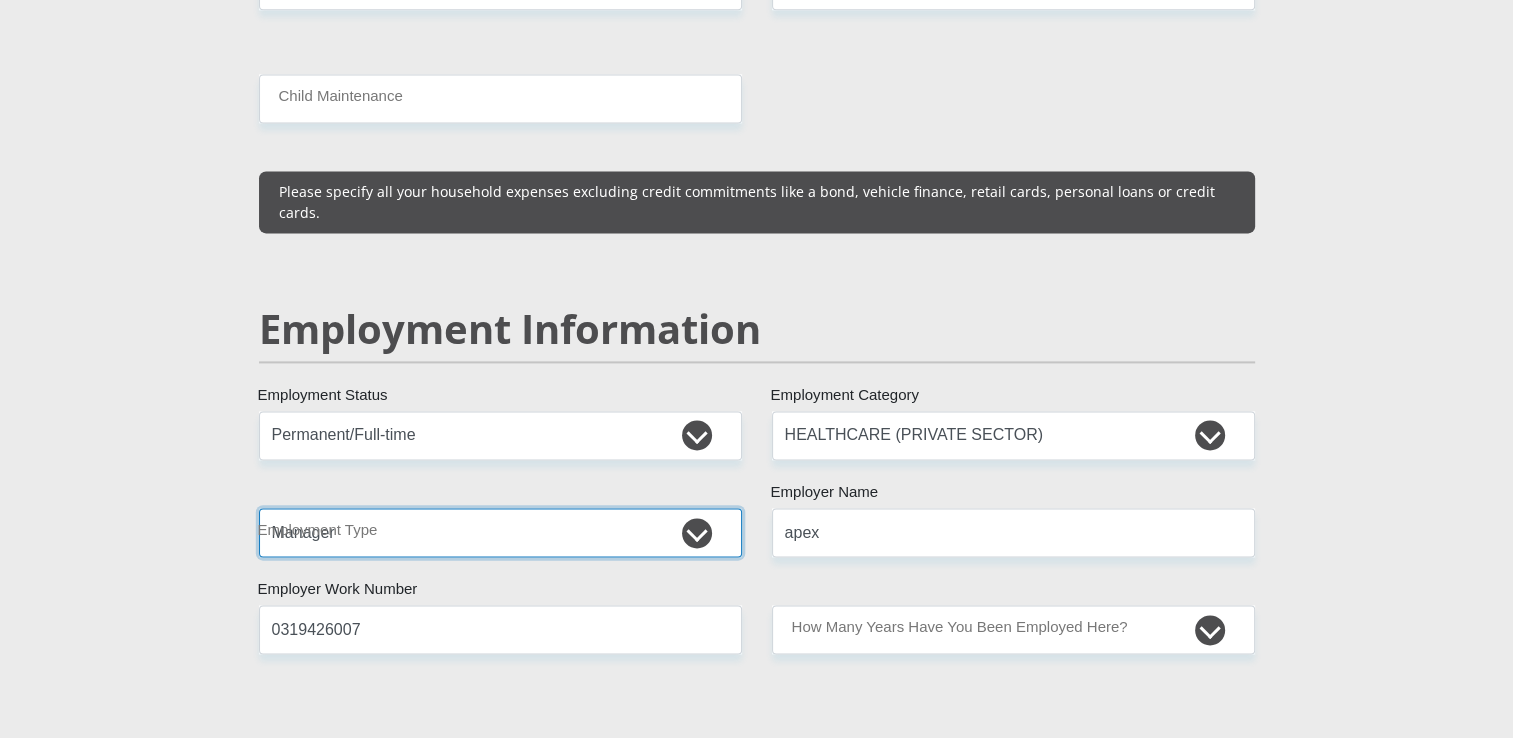 click on "College/Lecturer
Craft Seller
Creative
Driver
Executive
Farmer
Forces - Non Commissioned
Forces - Officer
Hawker
Housewife
Labourer
Licenced Professional
Manager
Miner
Non Licenced Professional
Office Staff/Clerk
Outside Worker
Pensioner
Permanent Teacher
Production/Manufacturing
Sales
Self-Employed
Semi-Professional Worker
Service Industry  Social Worker  Student" at bounding box center (500, 532) 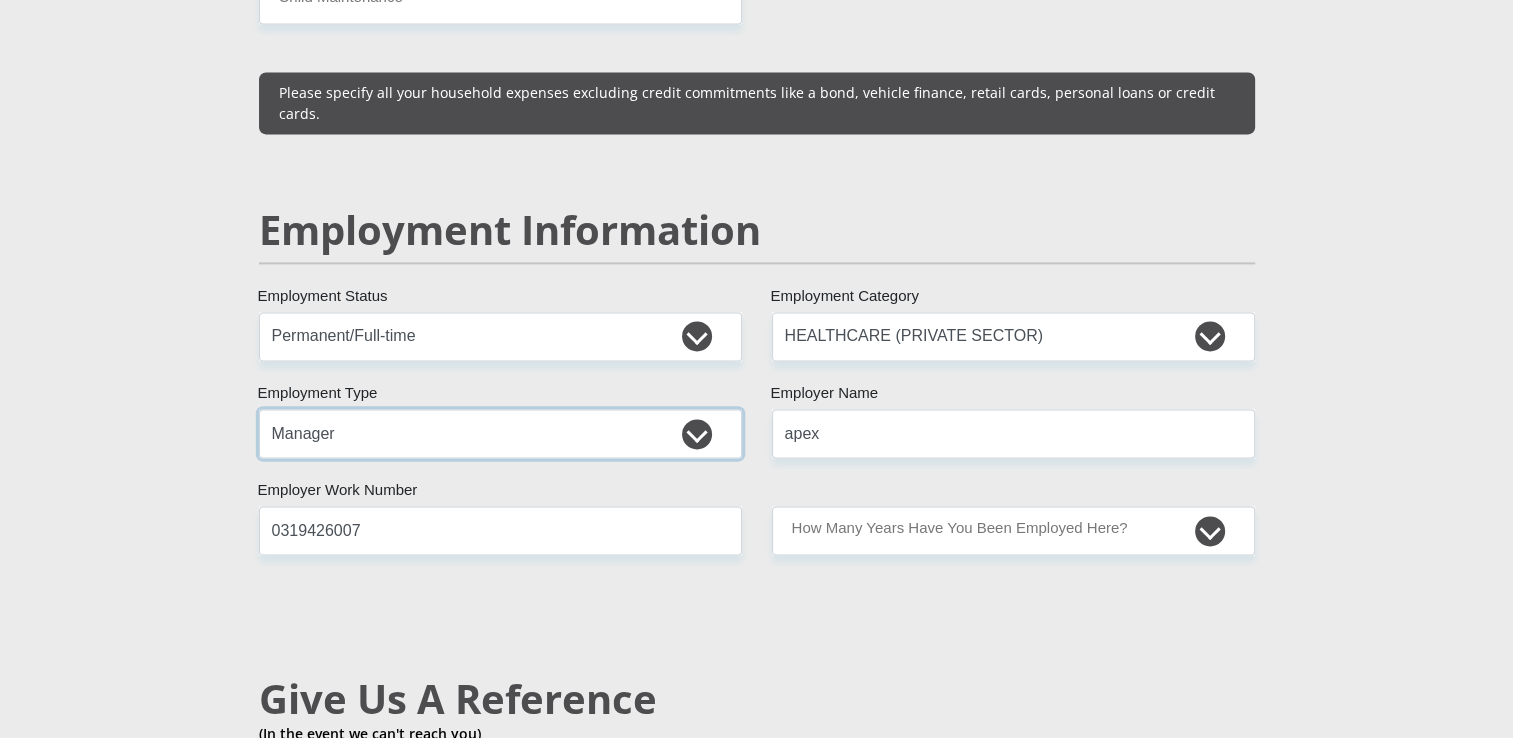 scroll, scrollTop: 2900, scrollLeft: 0, axis: vertical 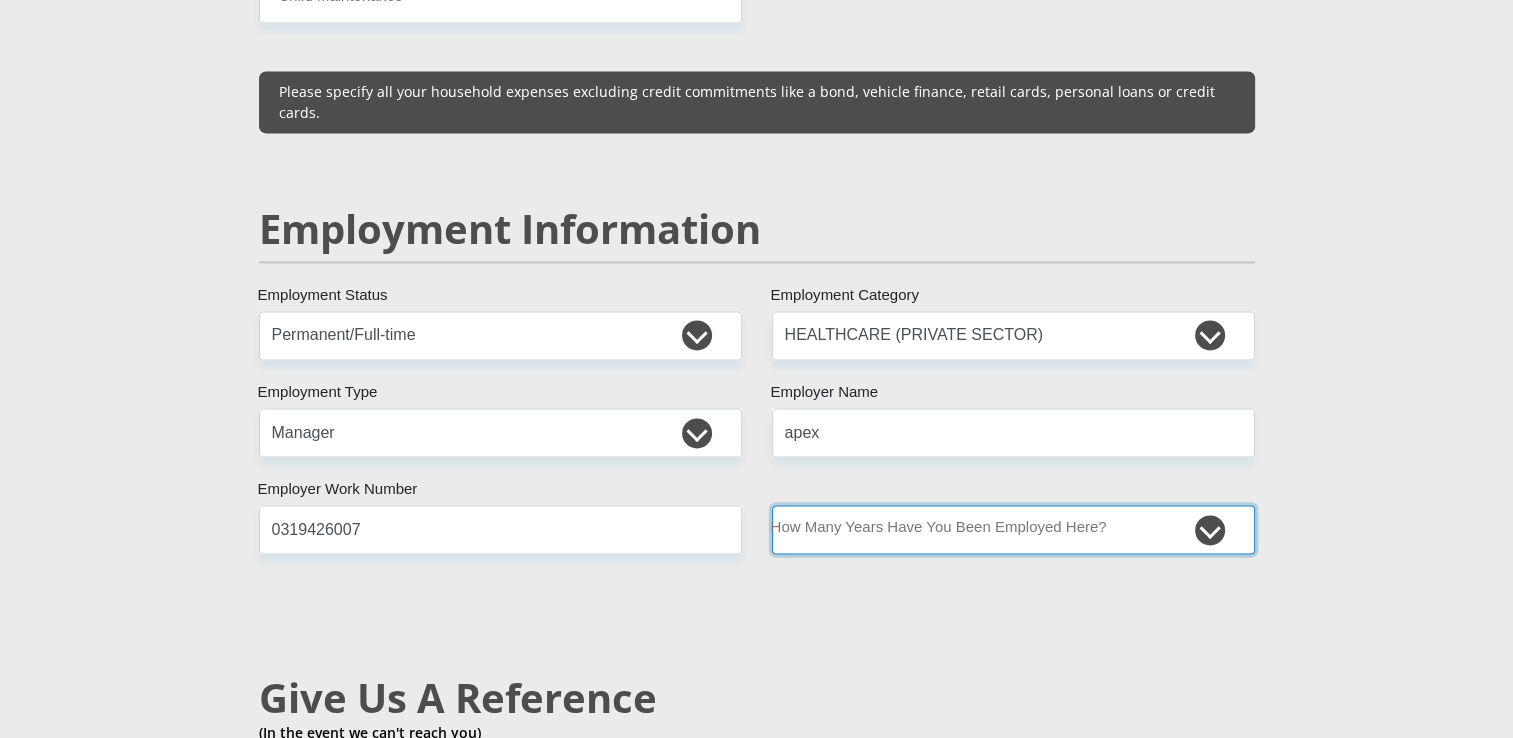click on "less than 1 year
1-3 years
3-5 years
5+ years" at bounding box center [1013, 529] 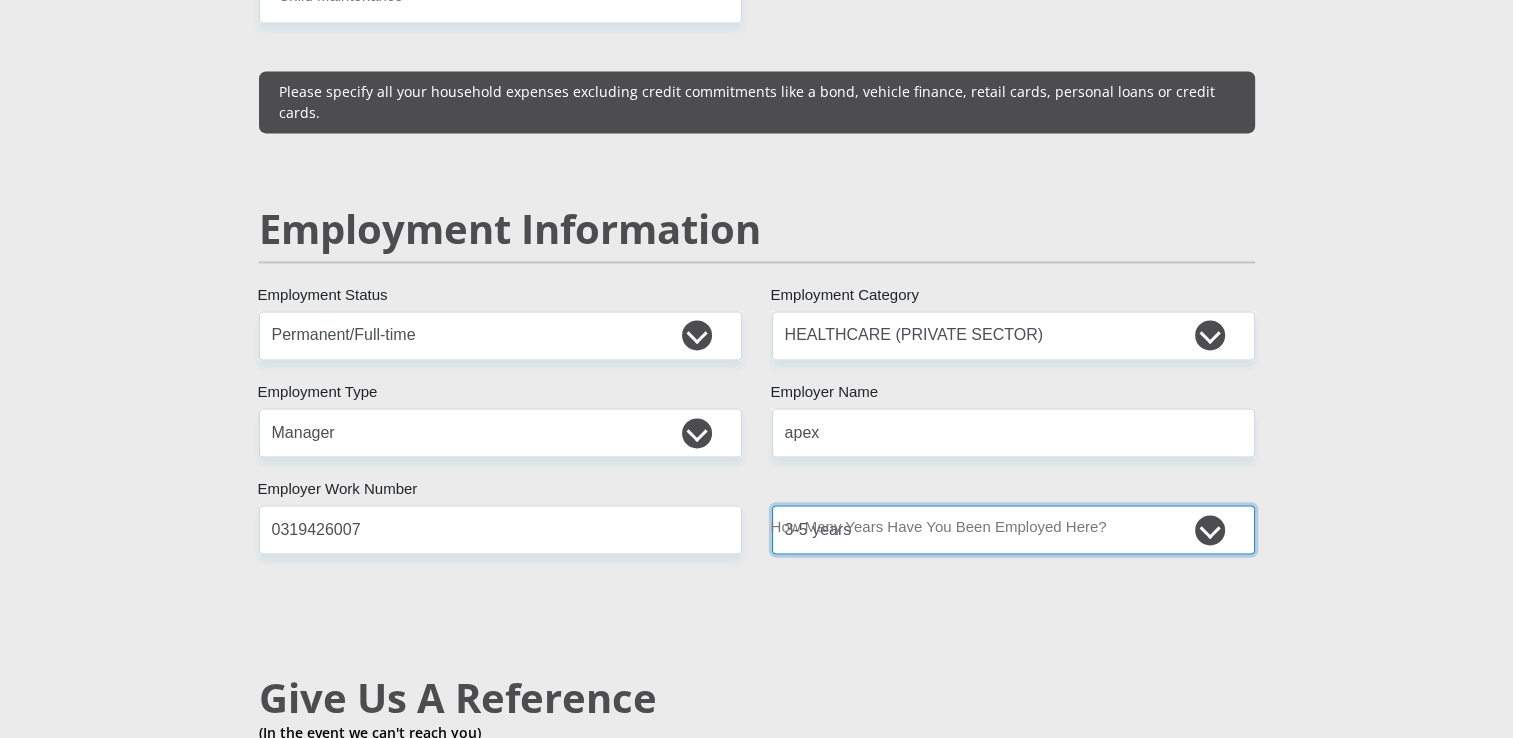 click on "less than 1 year
1-3 years
3-5 years
5+ years" at bounding box center (1013, 529) 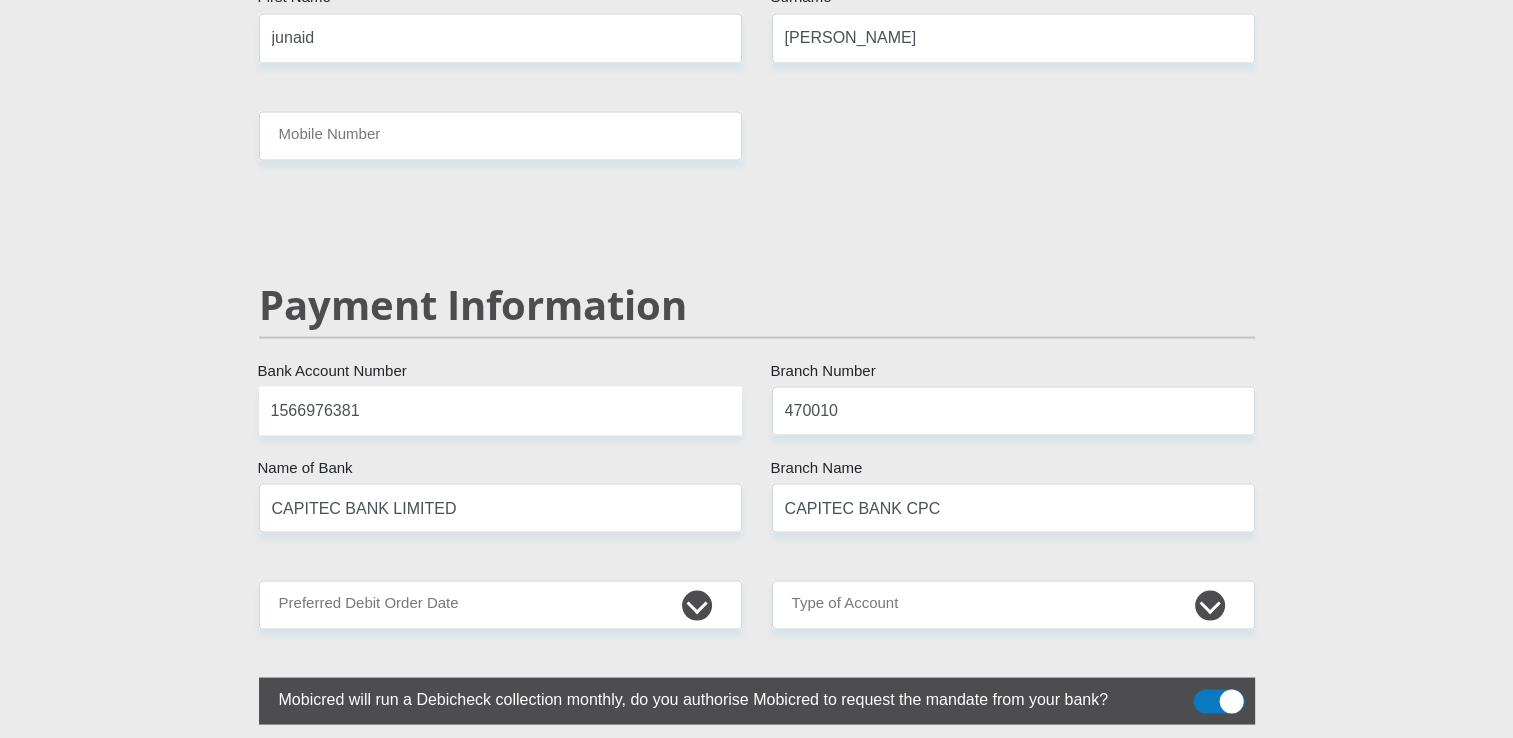 scroll, scrollTop: 3700, scrollLeft: 0, axis: vertical 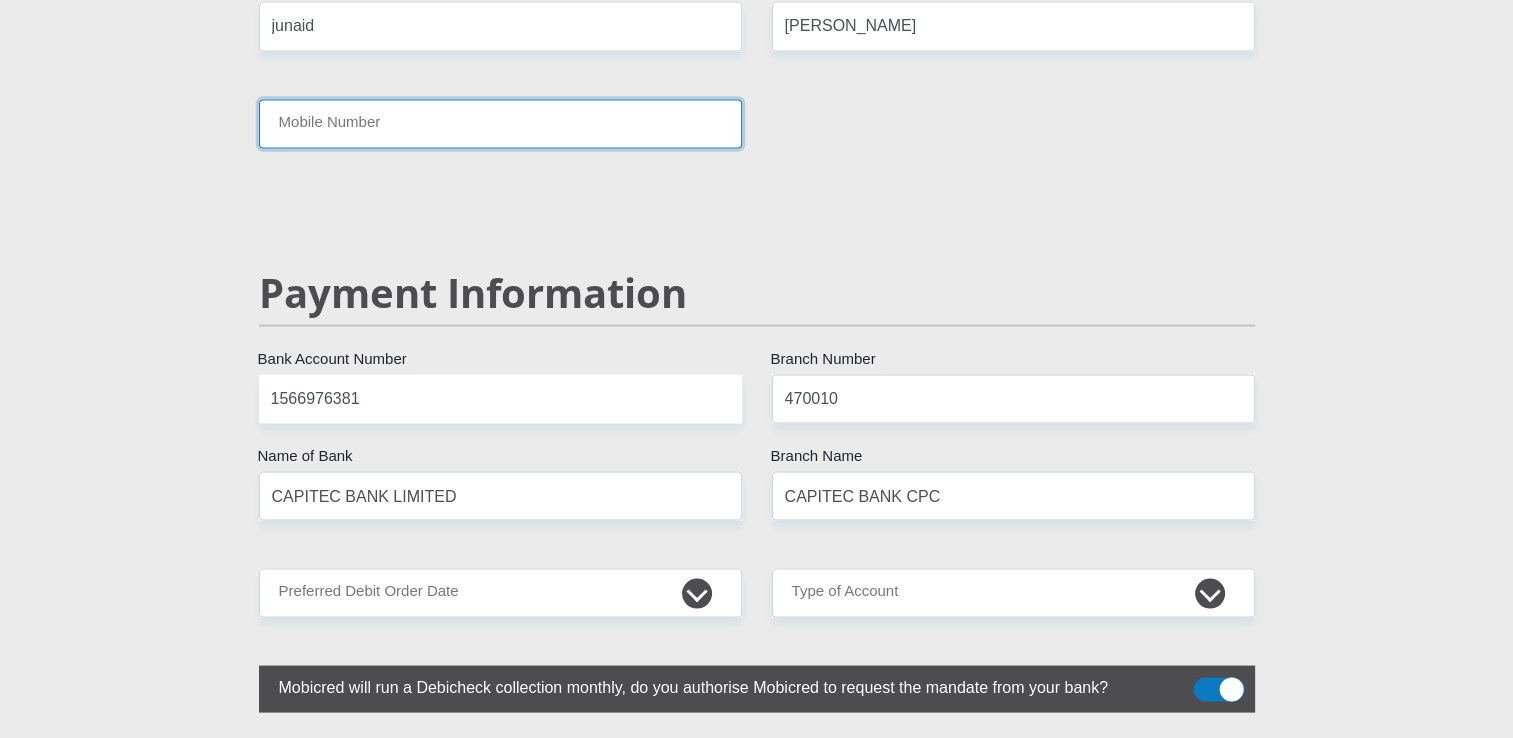 click on "Mobile Number" at bounding box center (500, 123) 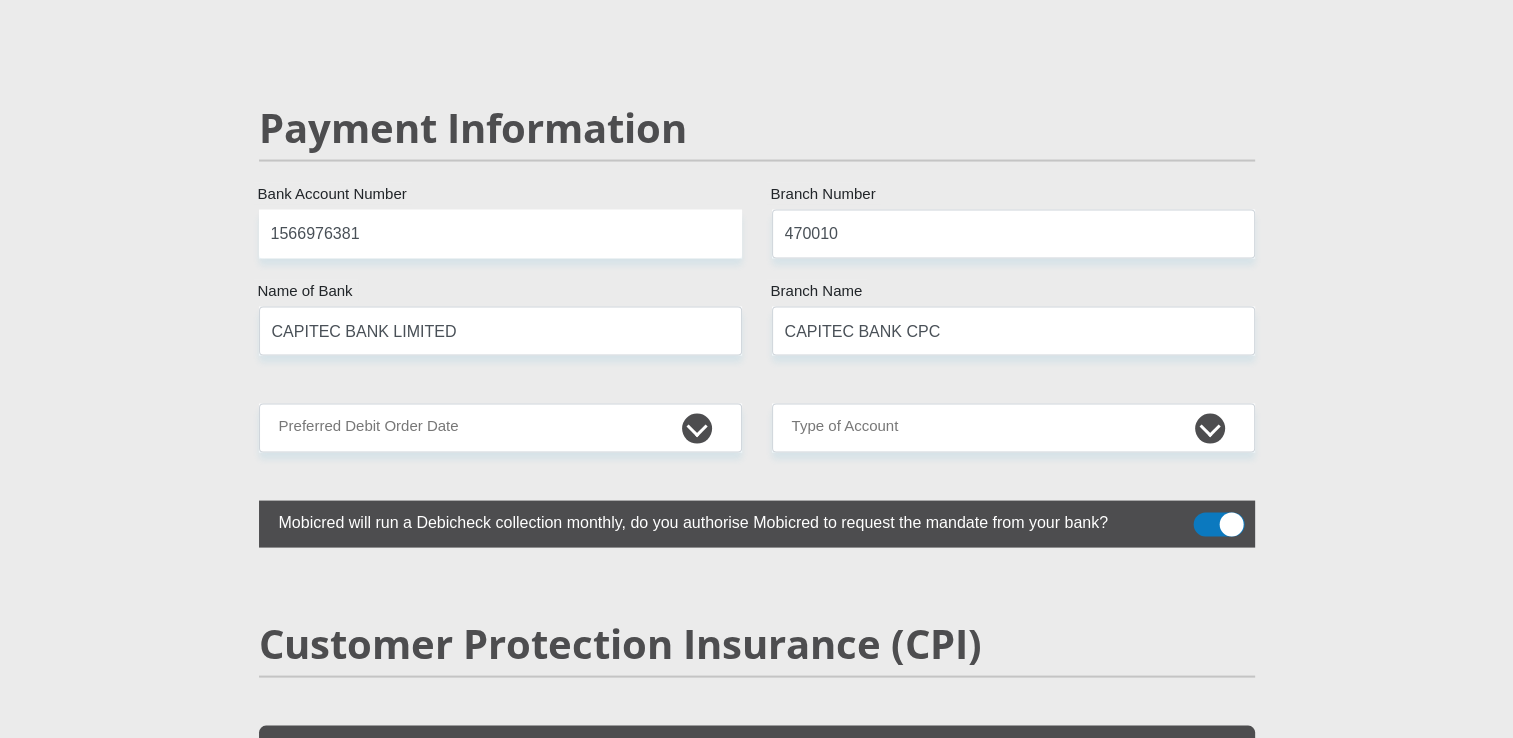 scroll, scrollTop: 3900, scrollLeft: 0, axis: vertical 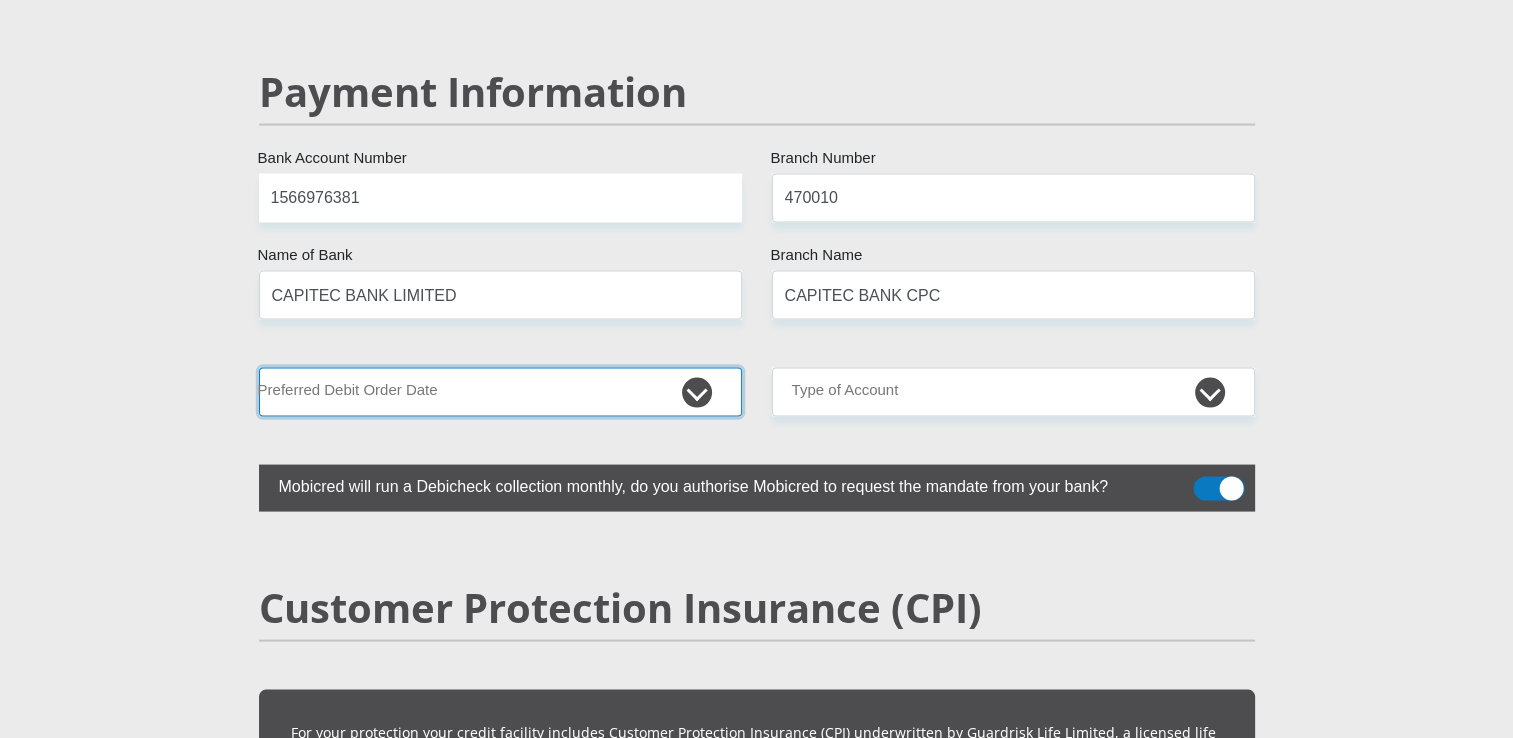 click on "1st
2nd
3rd
4th
5th
7th
18th
19th
20th
21st
22nd
23rd
24th
25th
26th
27th
28th
29th
30th" at bounding box center [500, 392] 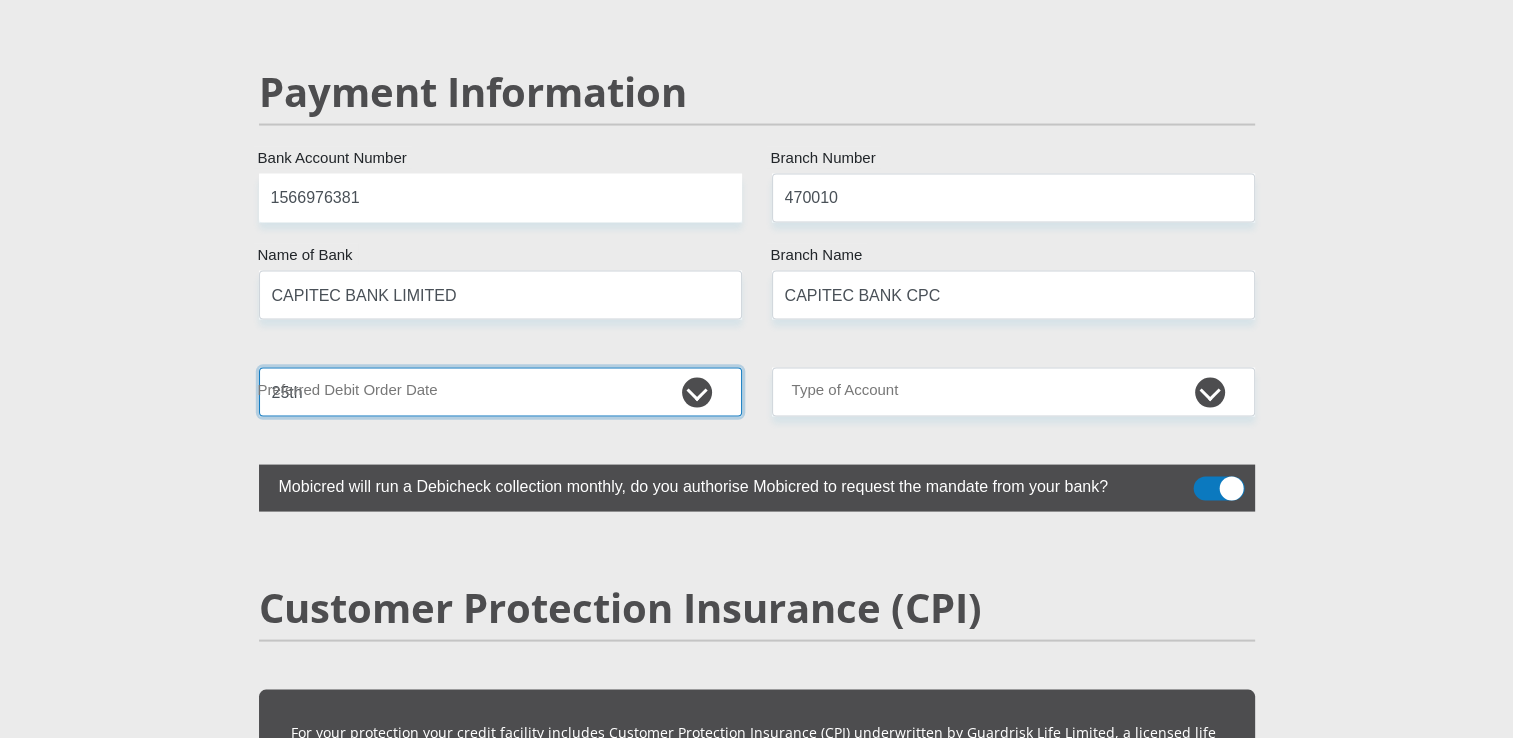 click on "1st
2nd
3rd
4th
5th
7th
18th
19th
20th
21st
22nd
23rd
24th
25th
26th
27th
28th
29th
30th" at bounding box center (500, 392) 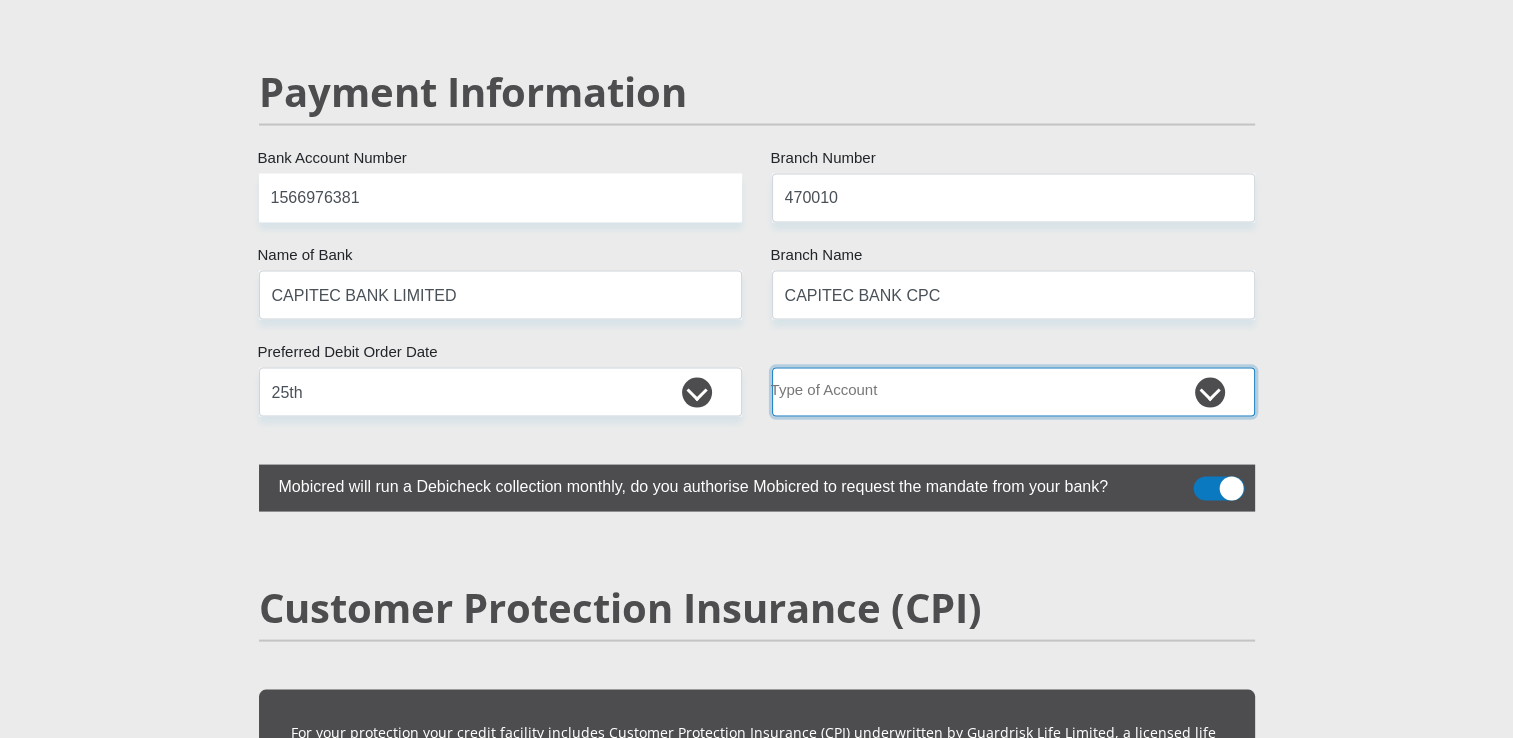 click on "Cheque
Savings" at bounding box center [1013, 392] 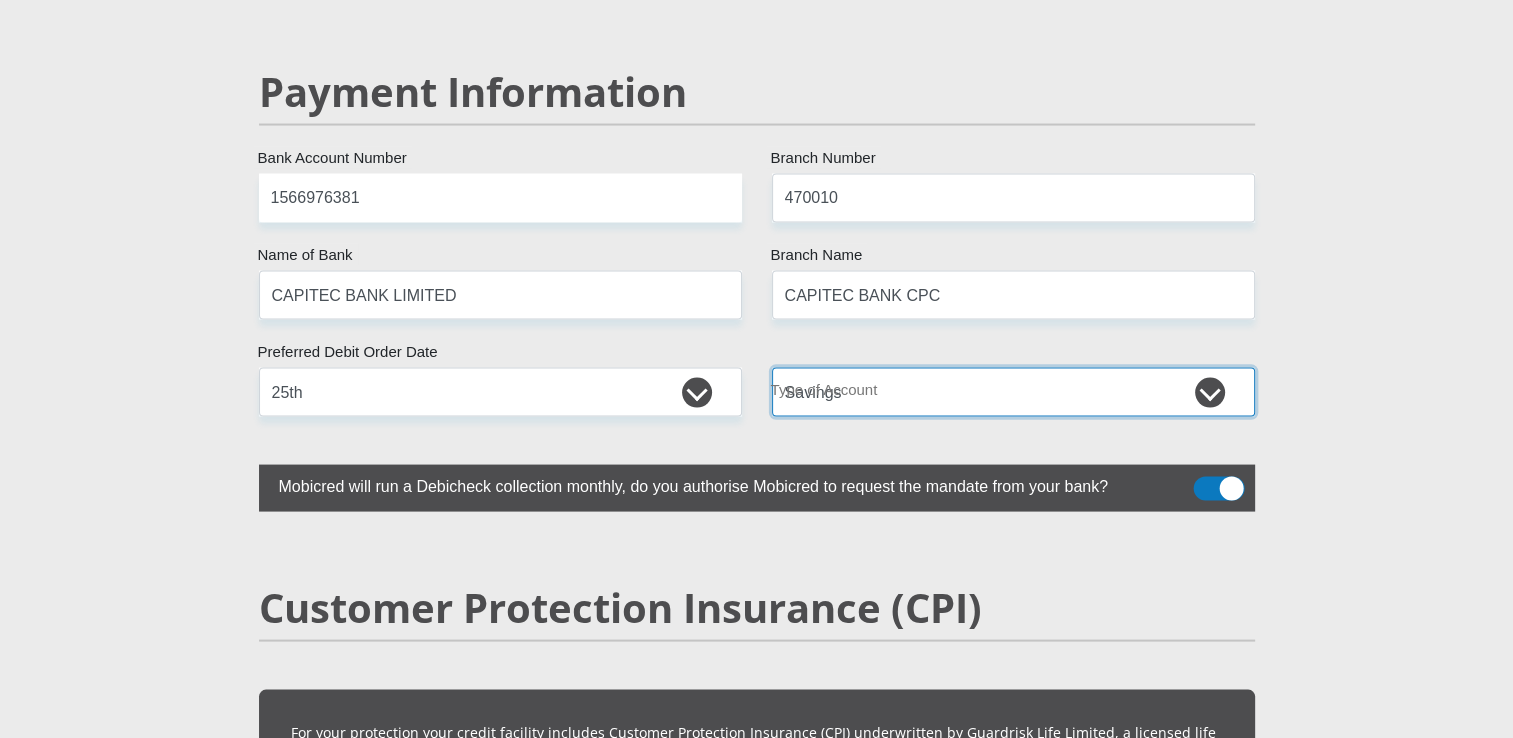 click on "Cheque
Savings" at bounding box center (1013, 392) 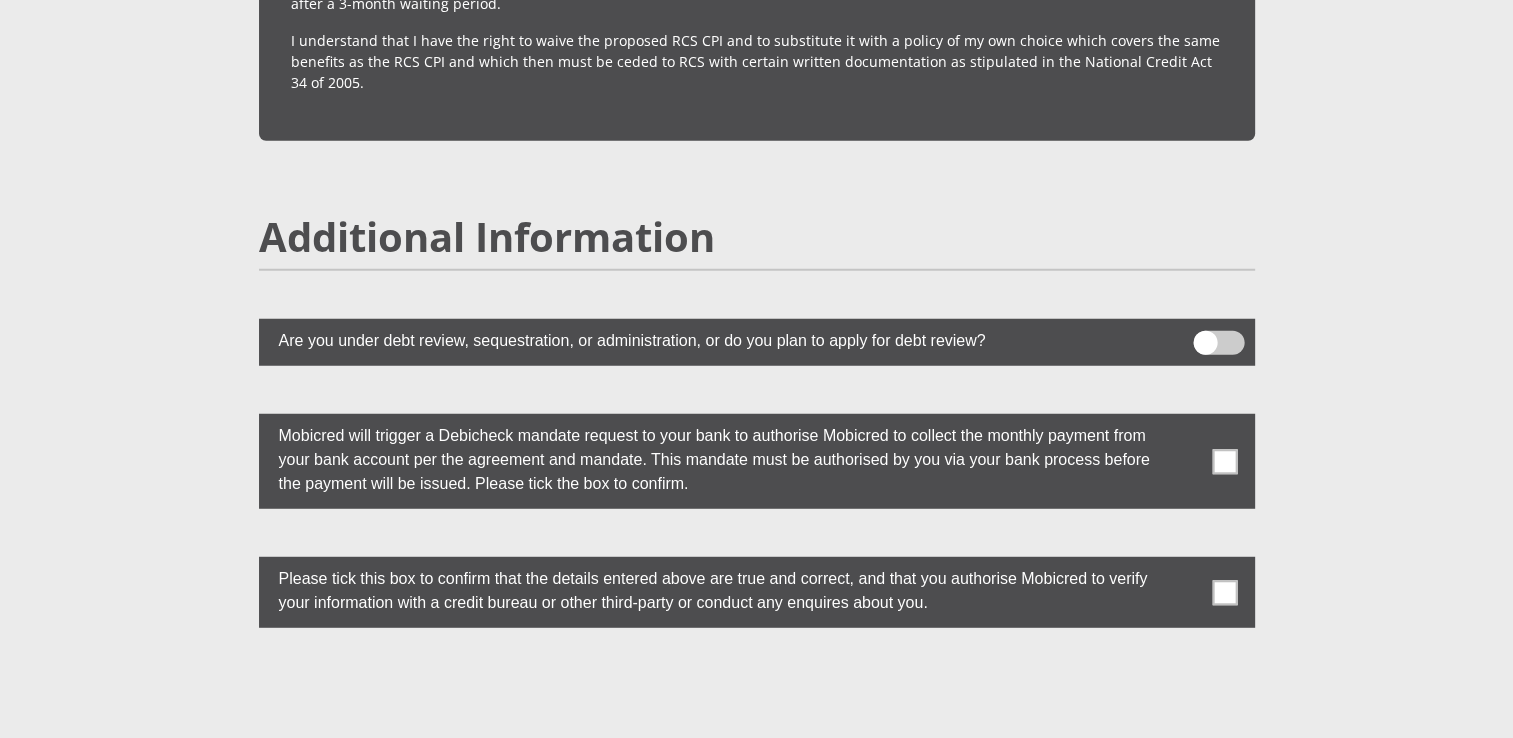 scroll, scrollTop: 5300, scrollLeft: 0, axis: vertical 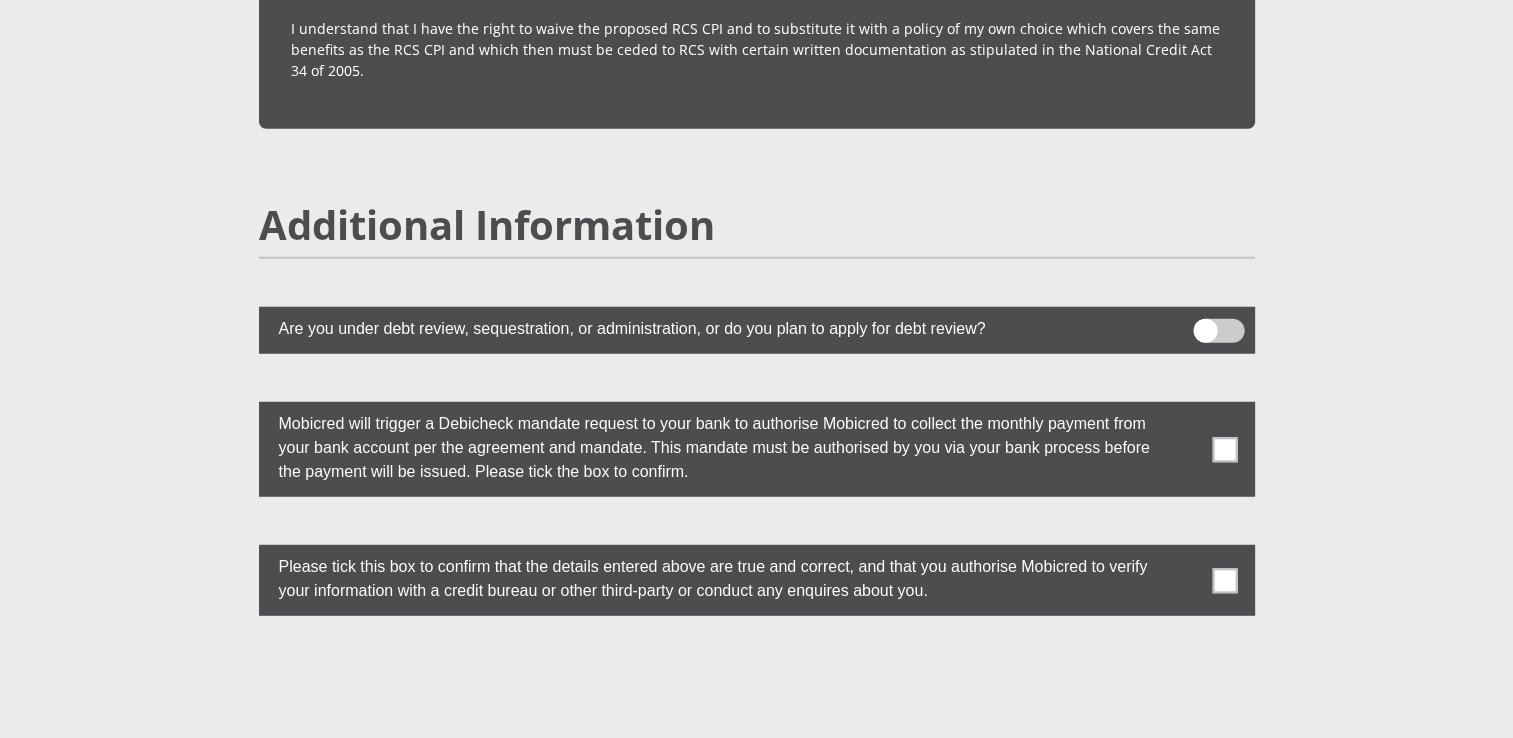 click at bounding box center [1224, 449] 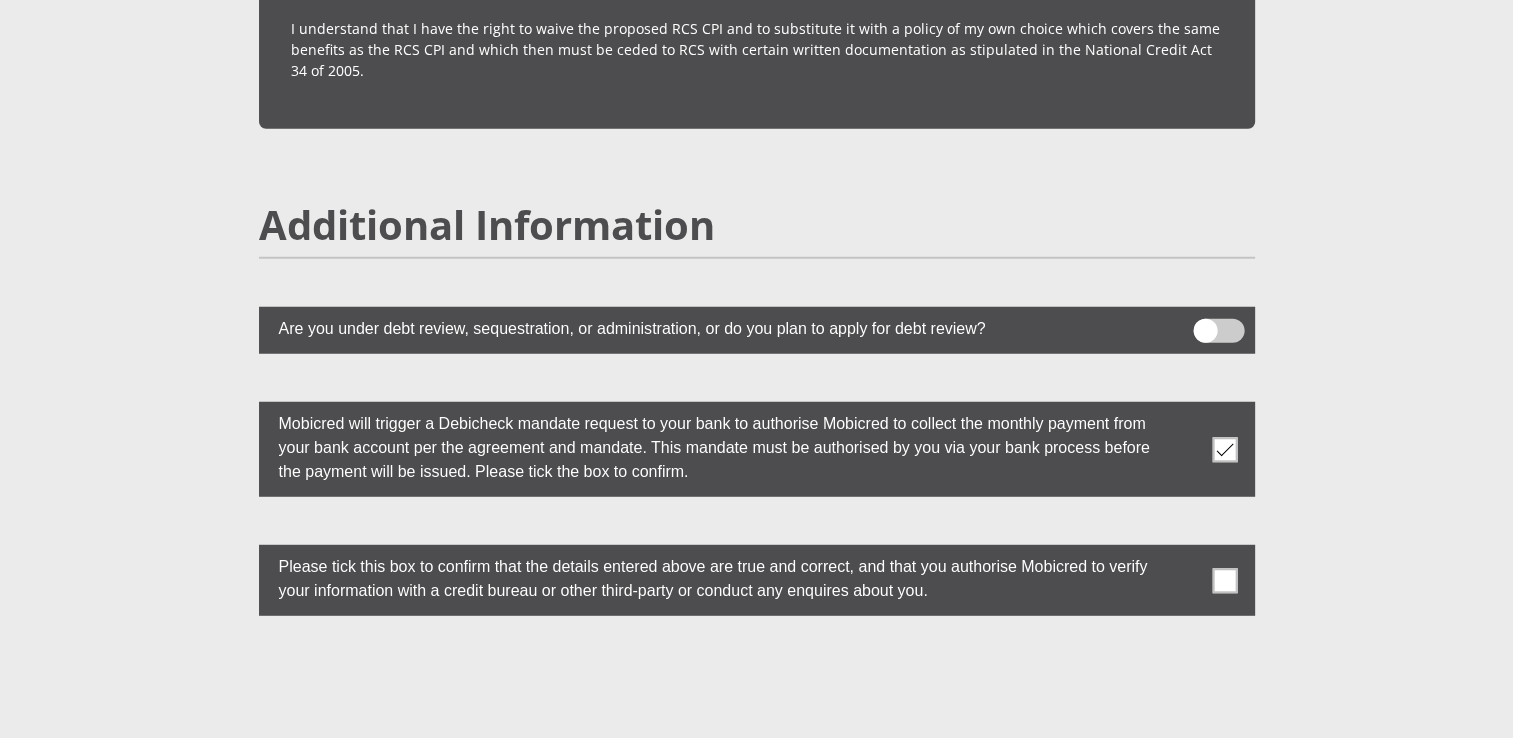 drag, startPoint x: 1223, startPoint y: 525, endPoint x: 1210, endPoint y: 529, distance: 13.601471 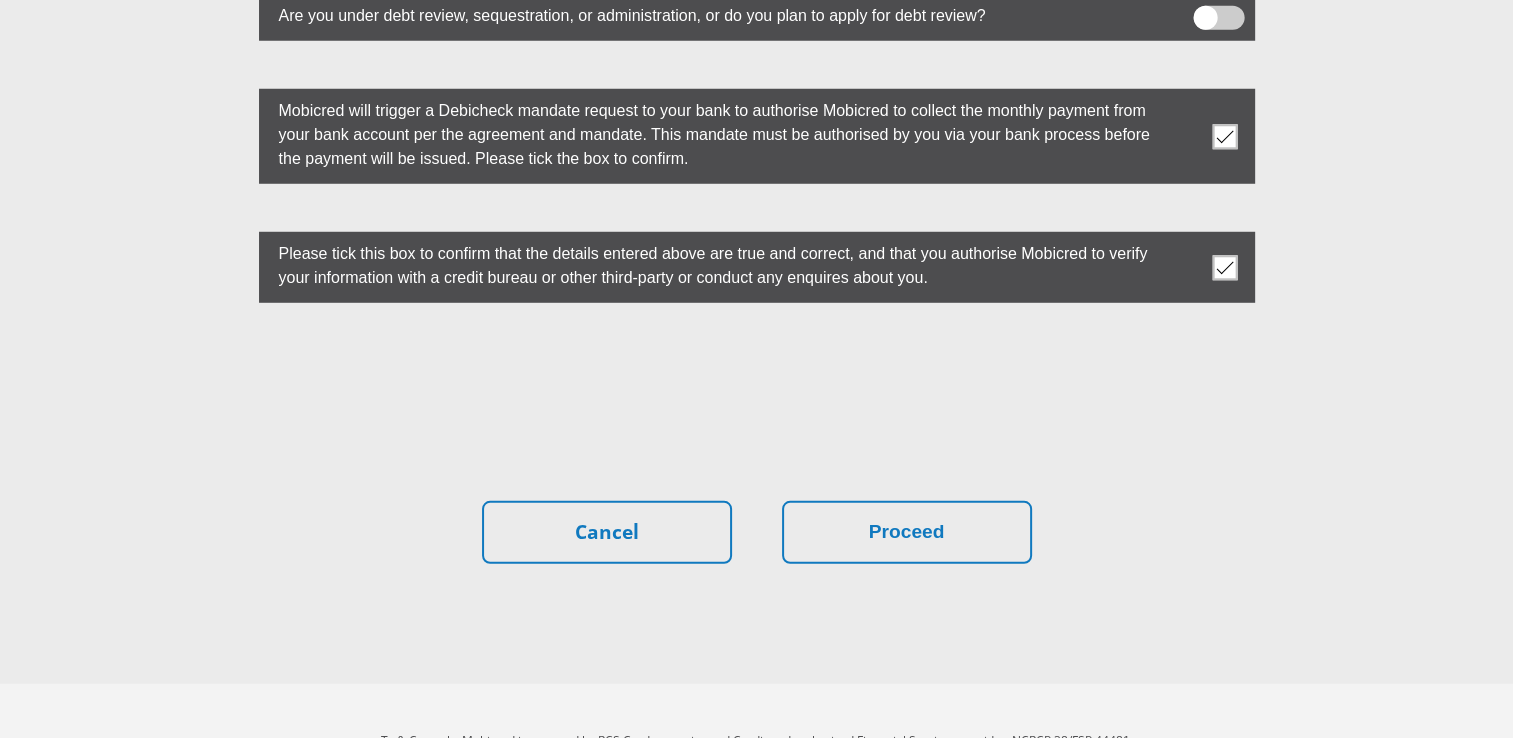 scroll, scrollTop: 5623, scrollLeft: 0, axis: vertical 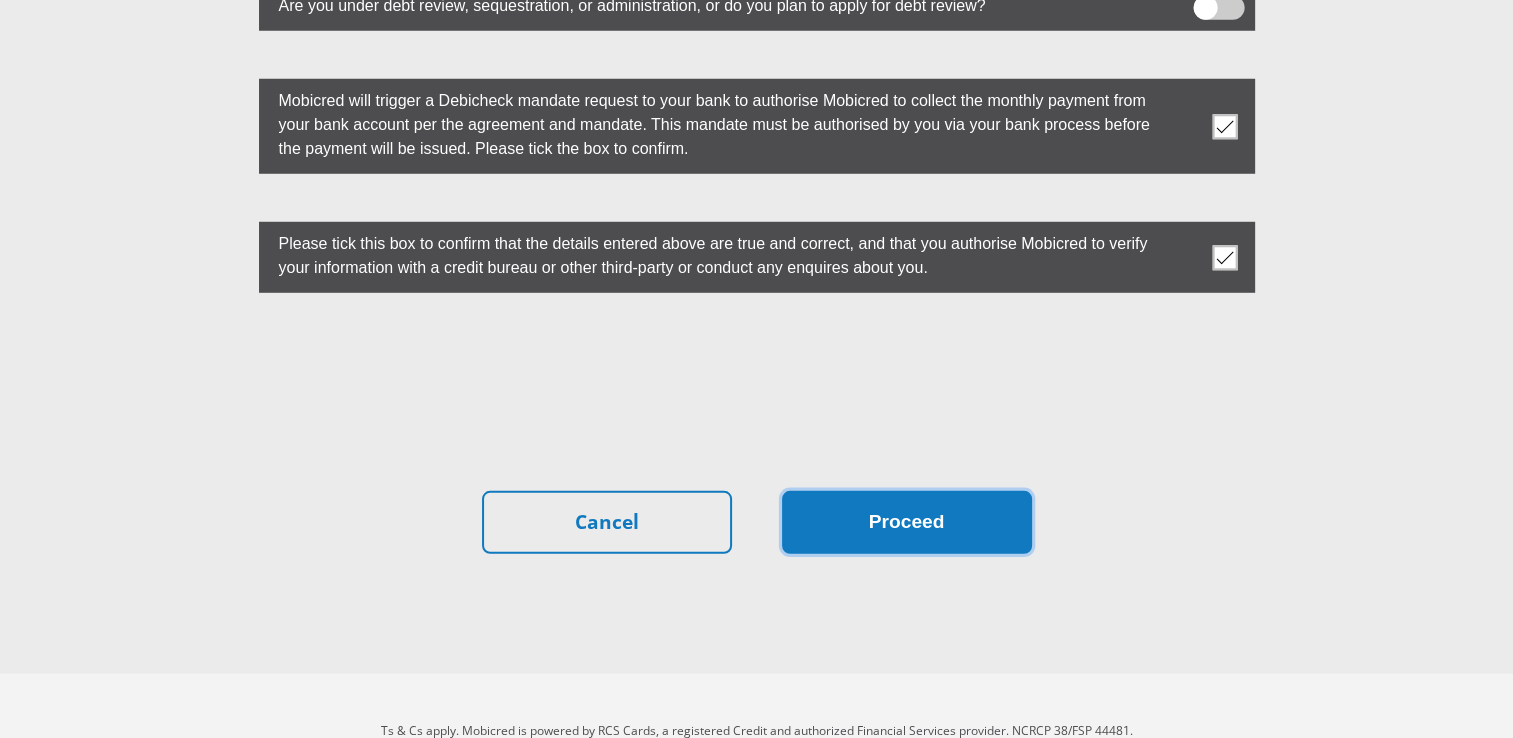 click on "Proceed" at bounding box center (907, 522) 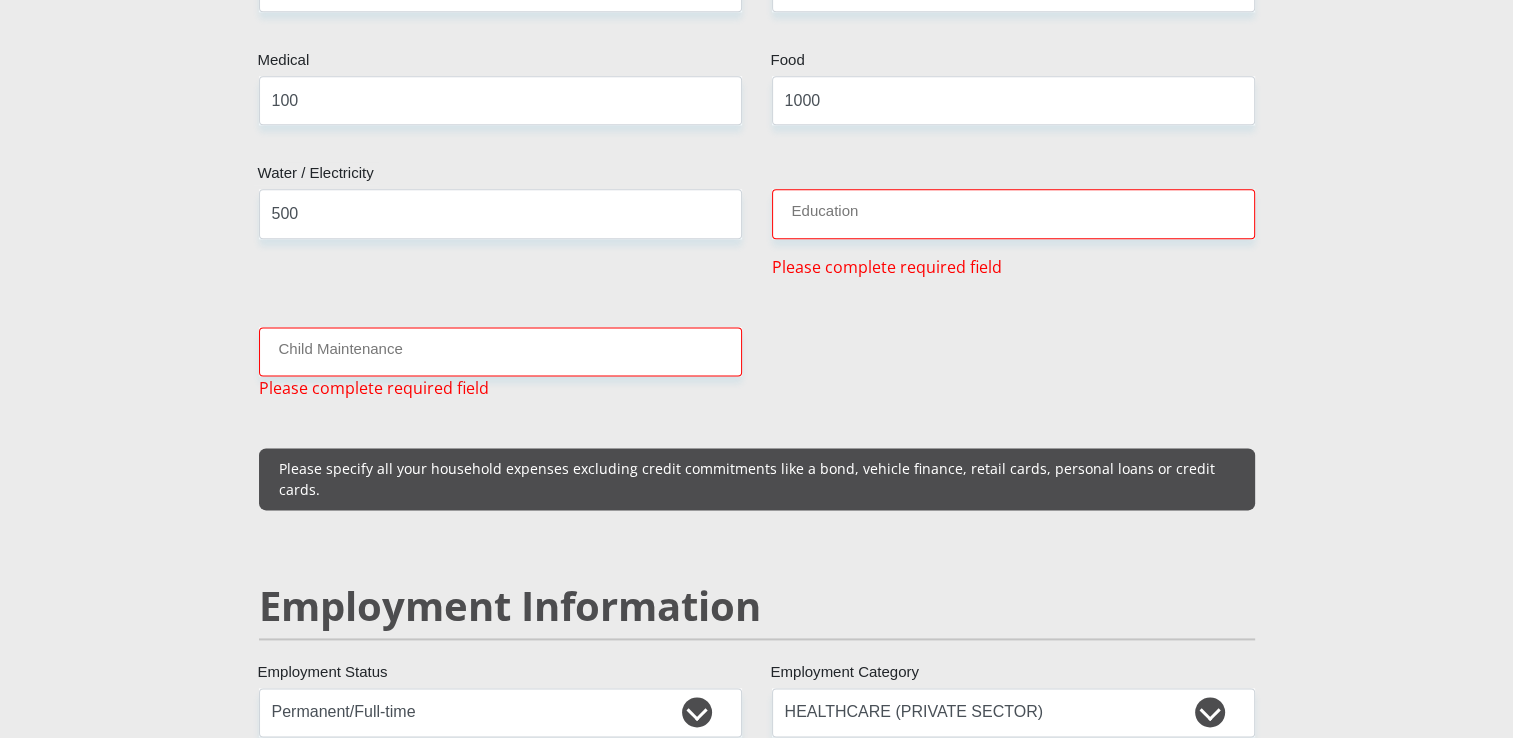 scroll, scrollTop: 2523, scrollLeft: 0, axis: vertical 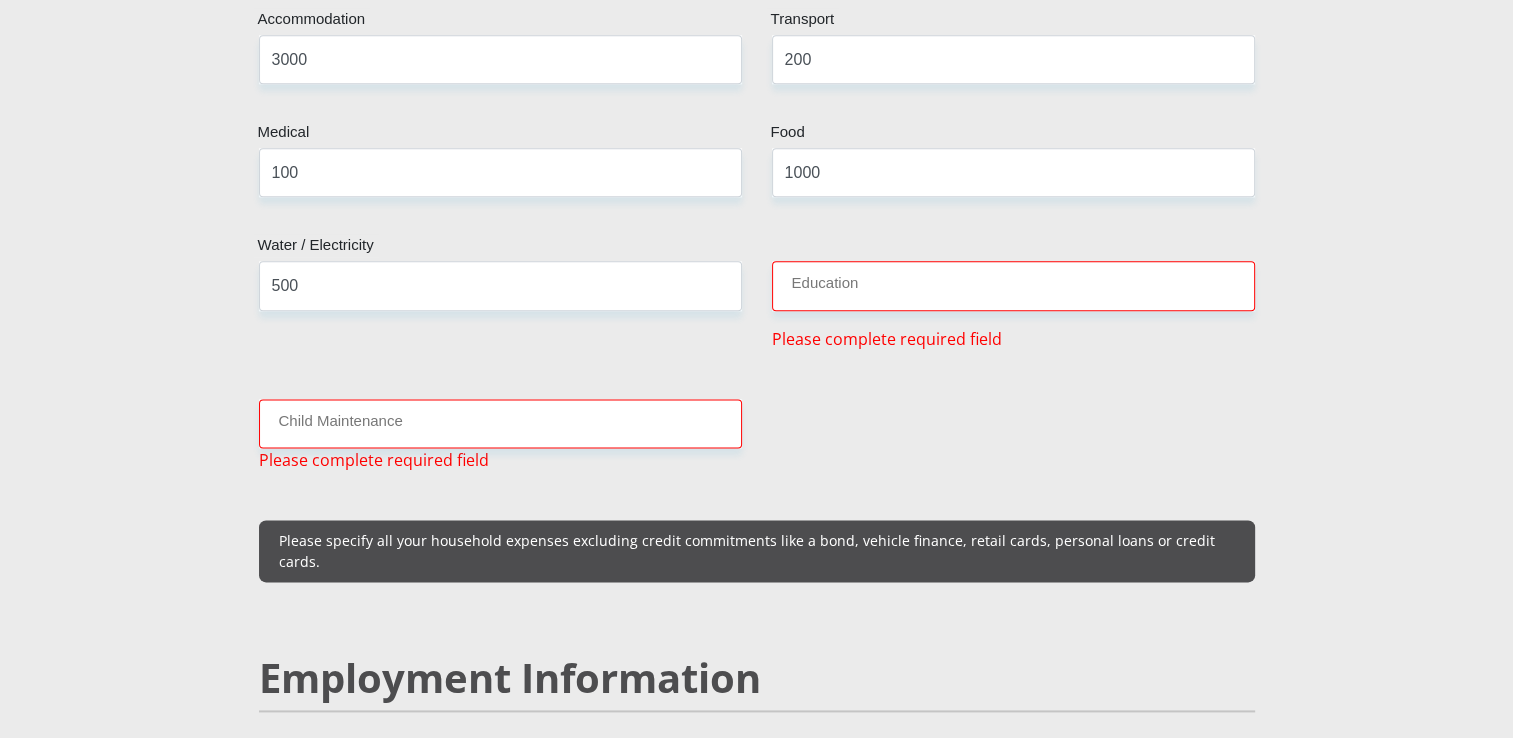 type 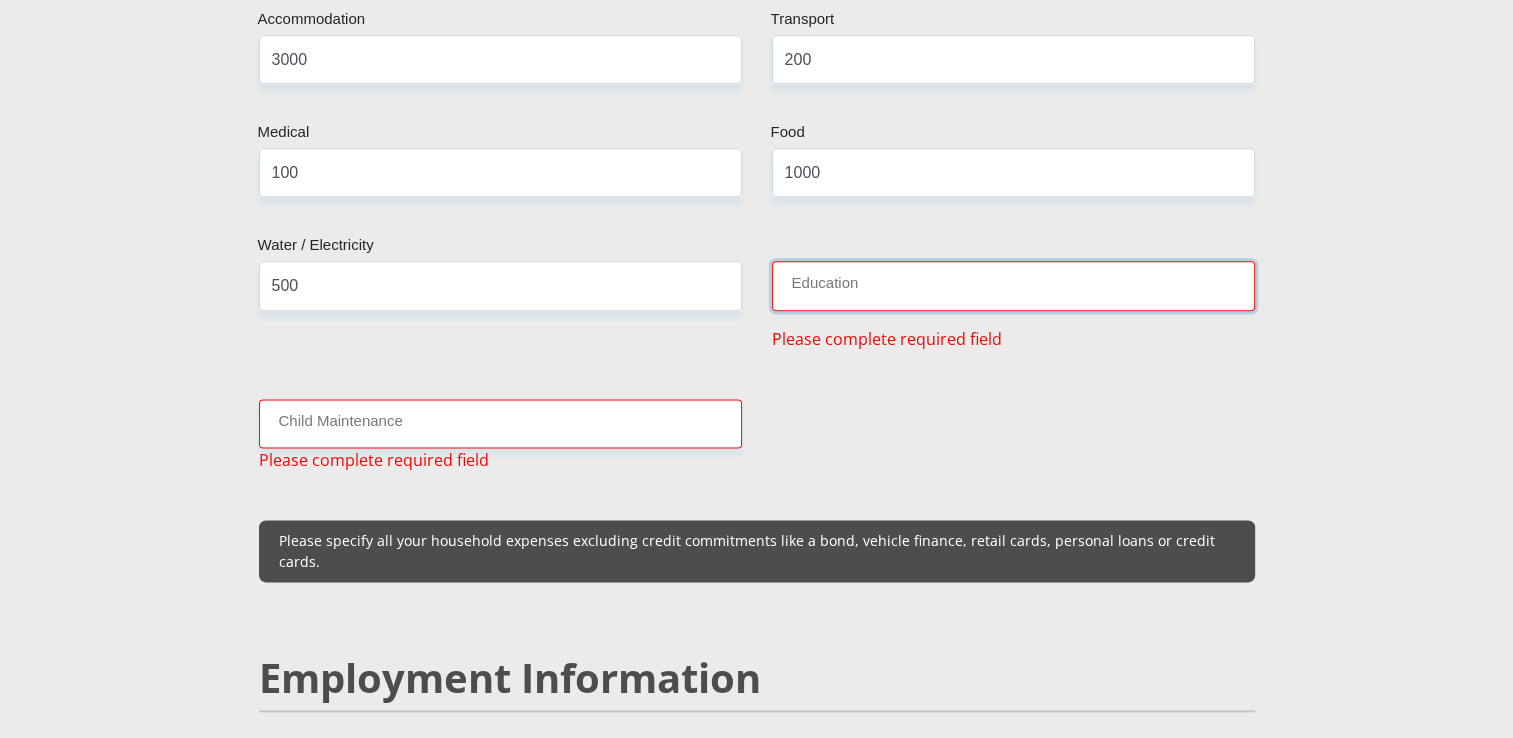 click on "Education" at bounding box center [1013, 285] 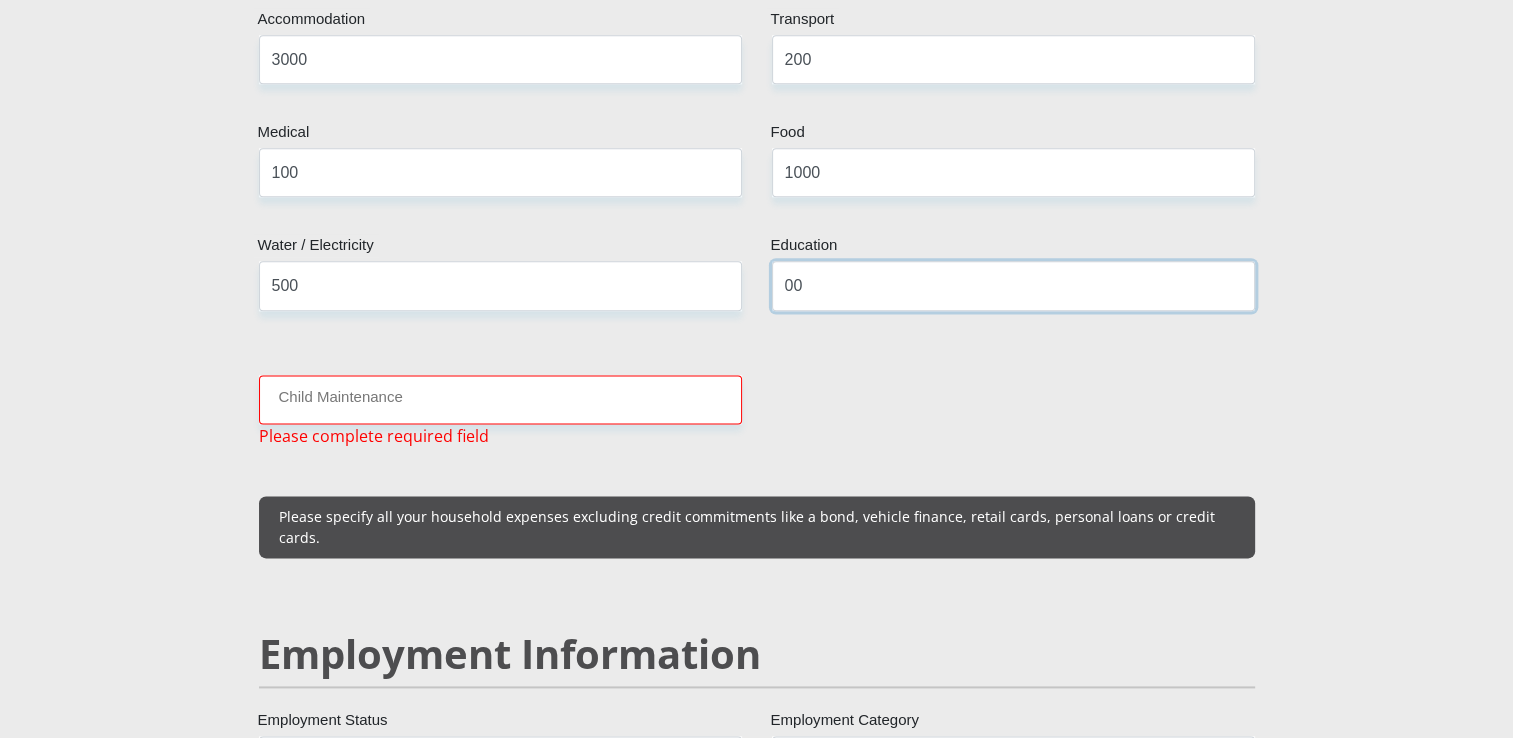 type on "00" 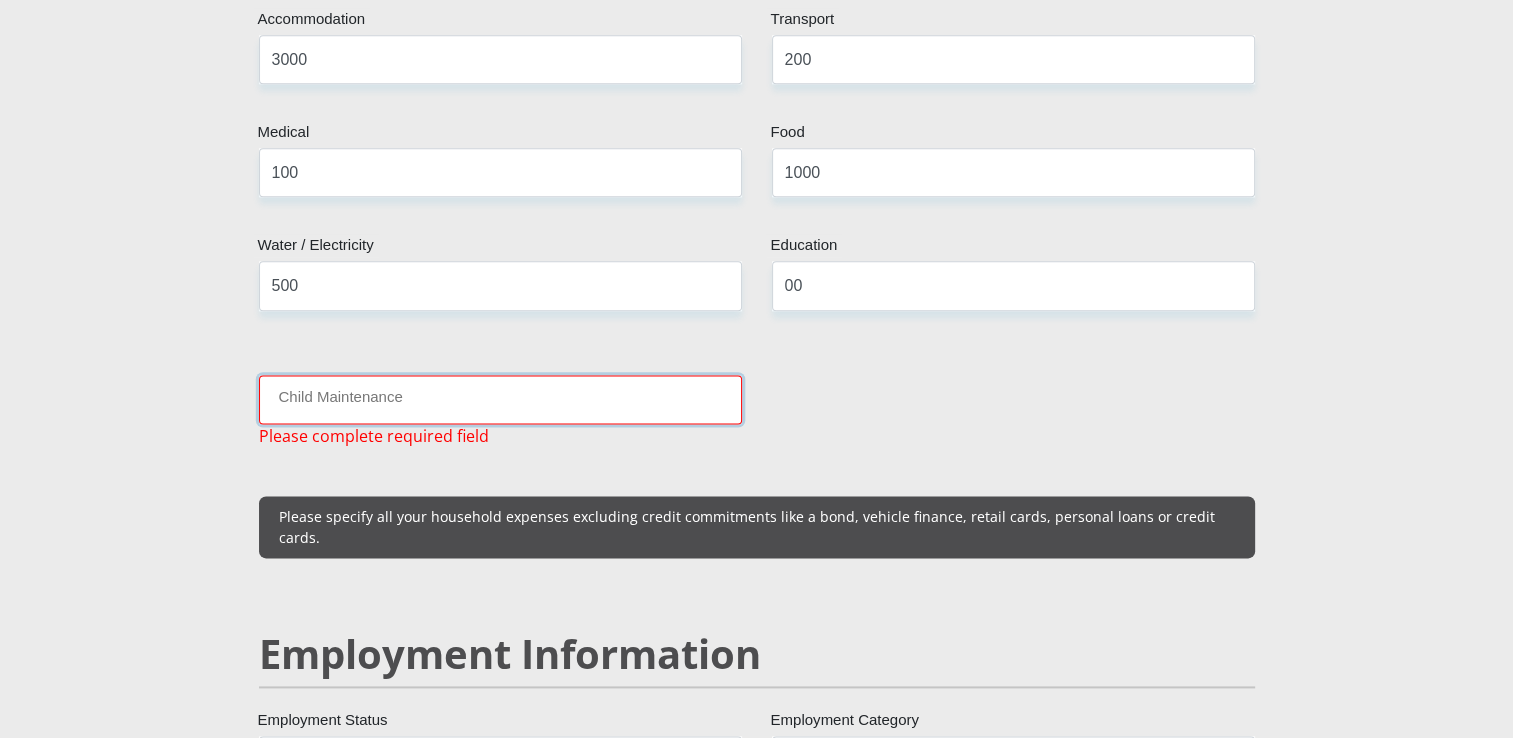 click on "Child Maintenance" at bounding box center (500, 399) 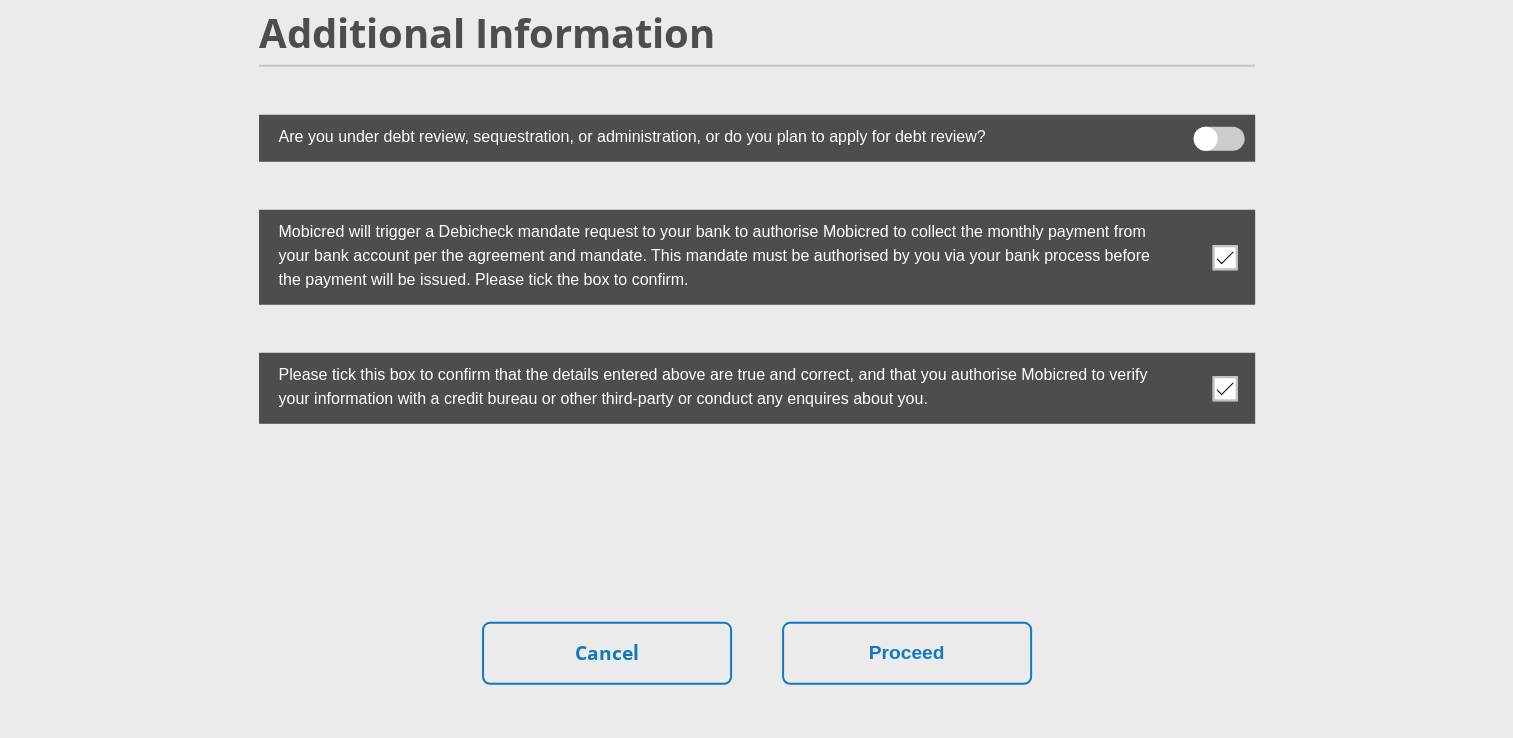 scroll, scrollTop: 5647, scrollLeft: 0, axis: vertical 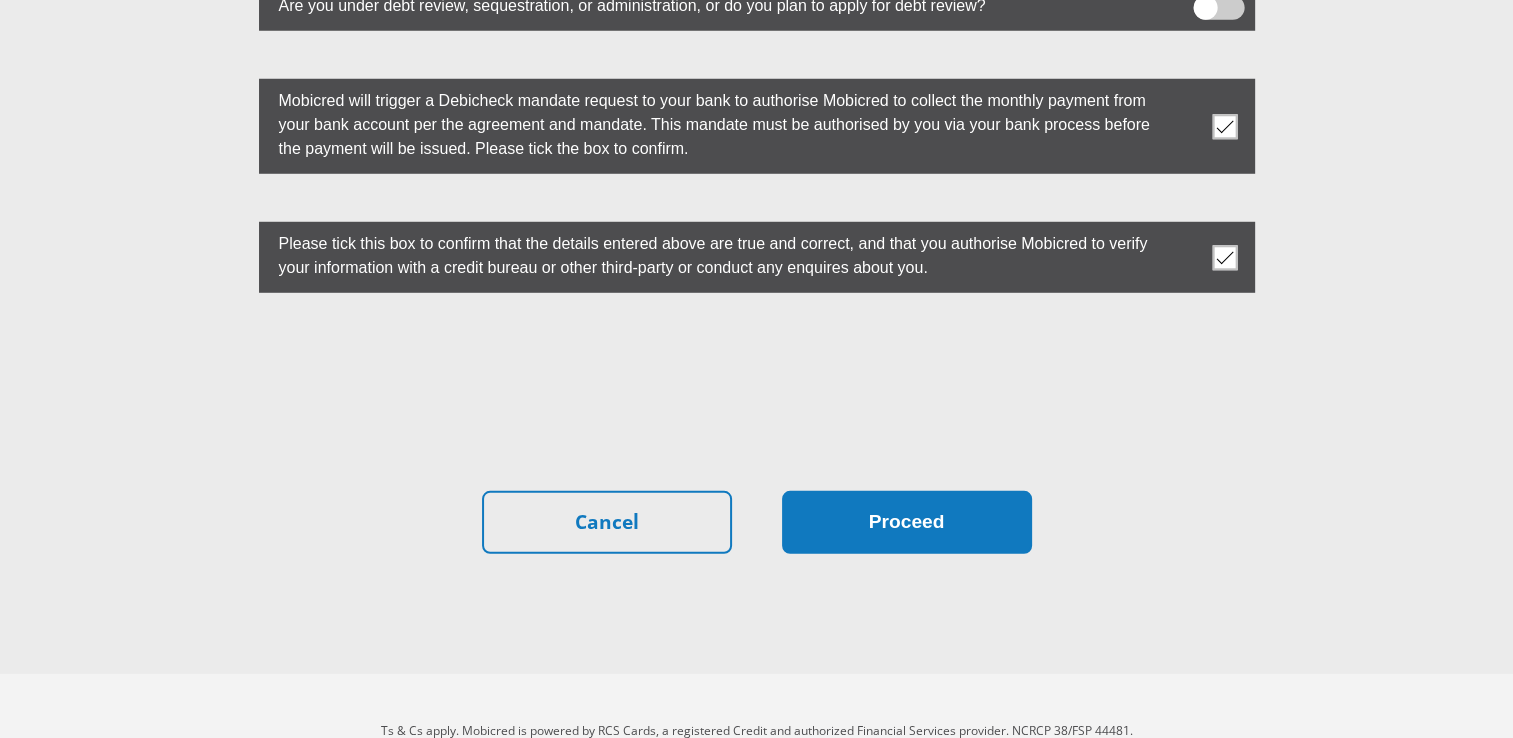 type on "00" 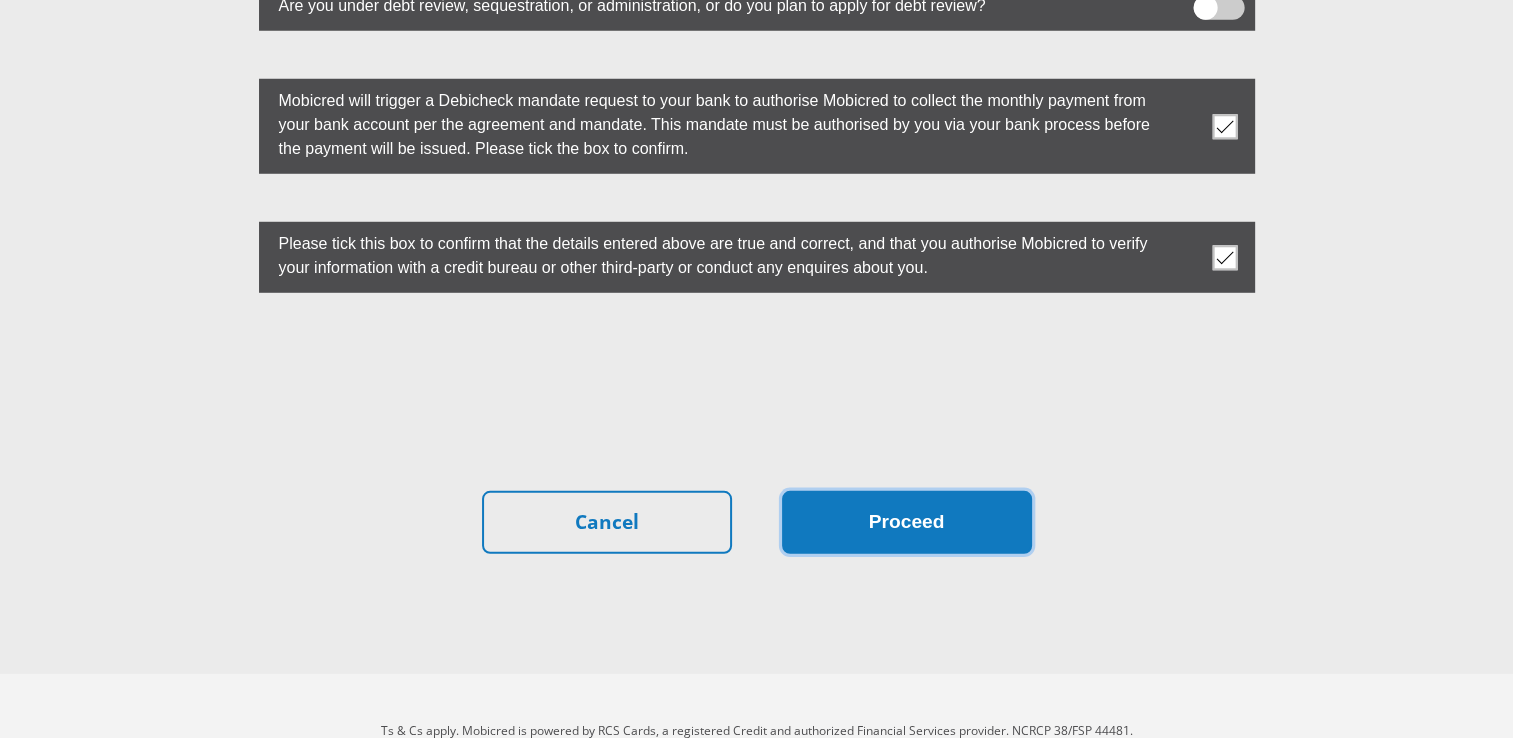 click on "Proceed" at bounding box center (907, 522) 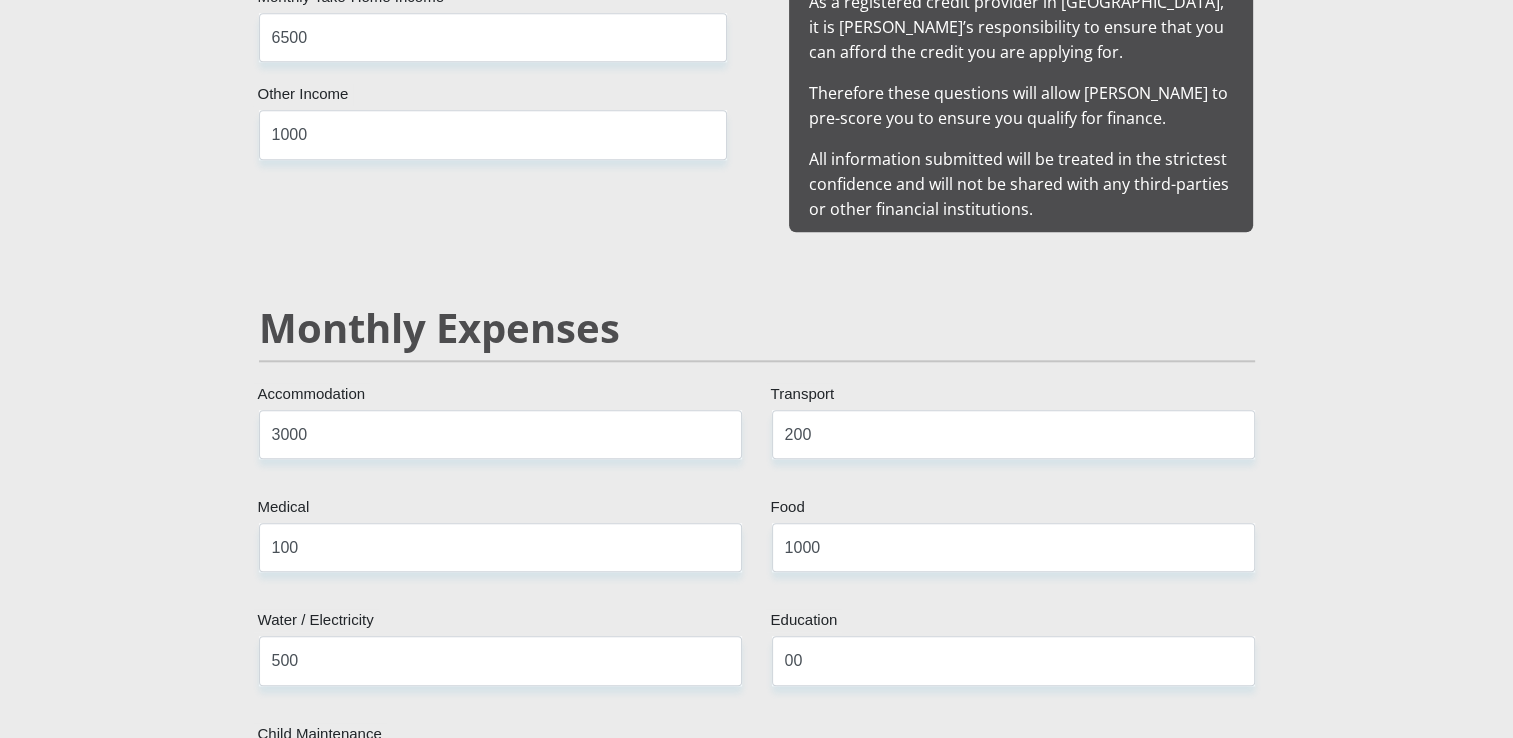 scroll, scrollTop: 2147, scrollLeft: 0, axis: vertical 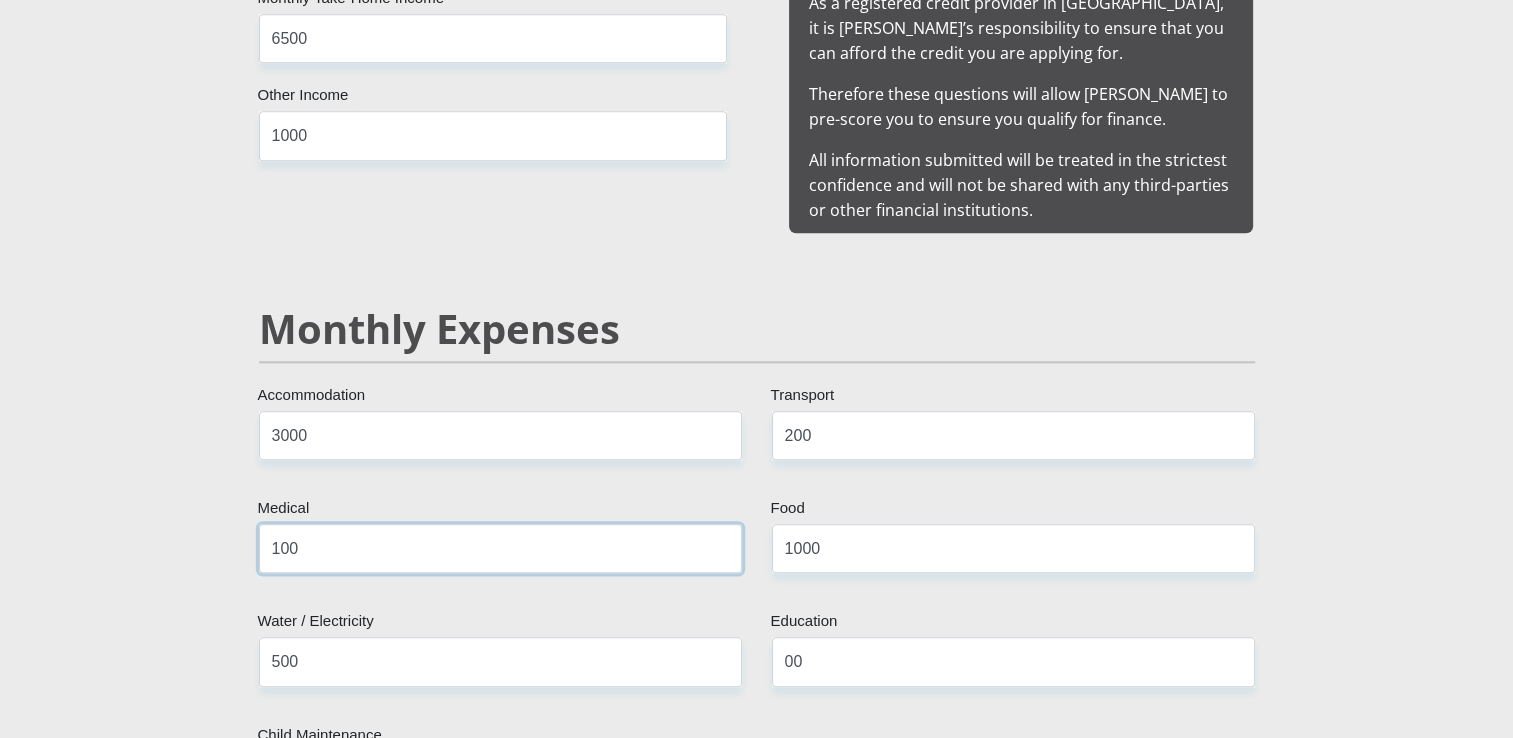 click on "100" at bounding box center [500, 548] 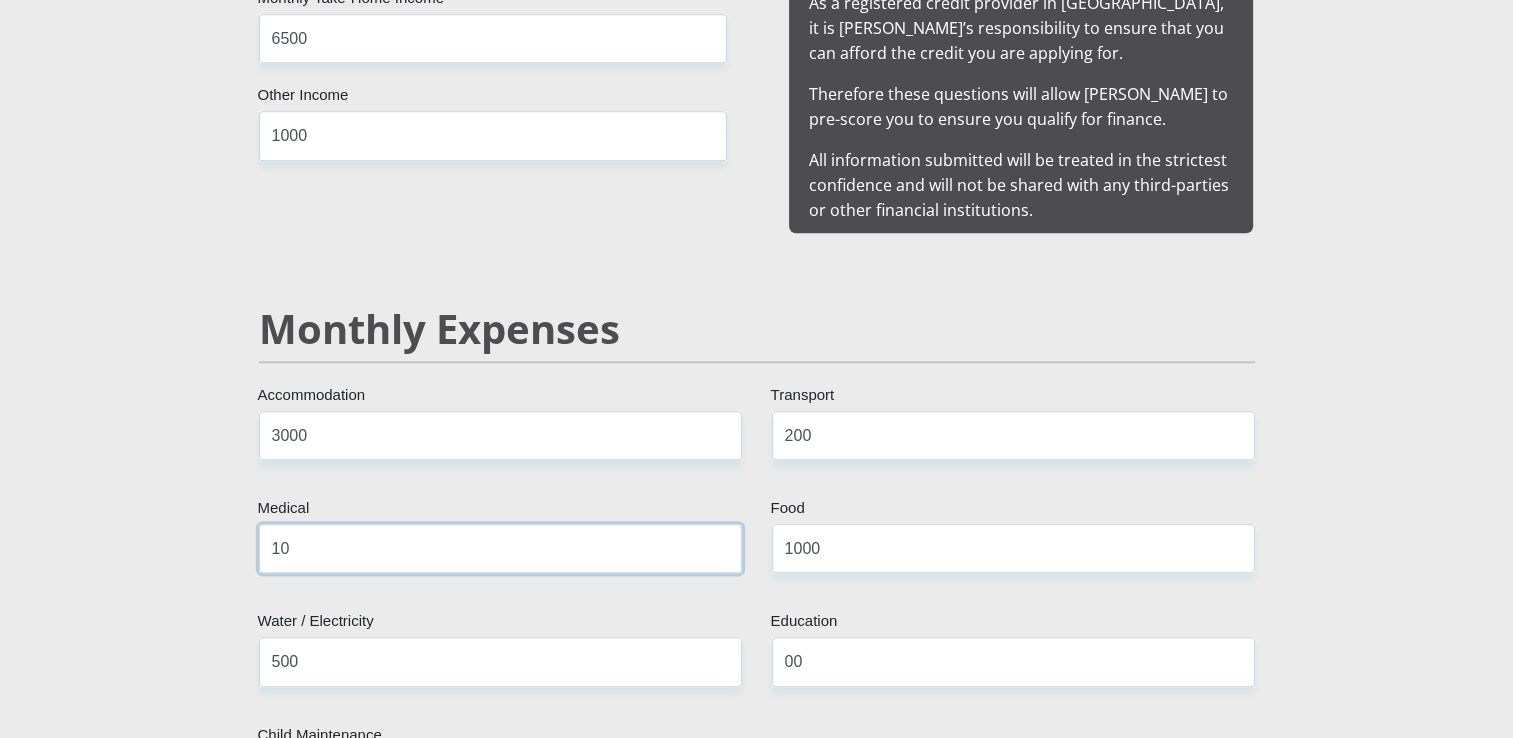 type on "1" 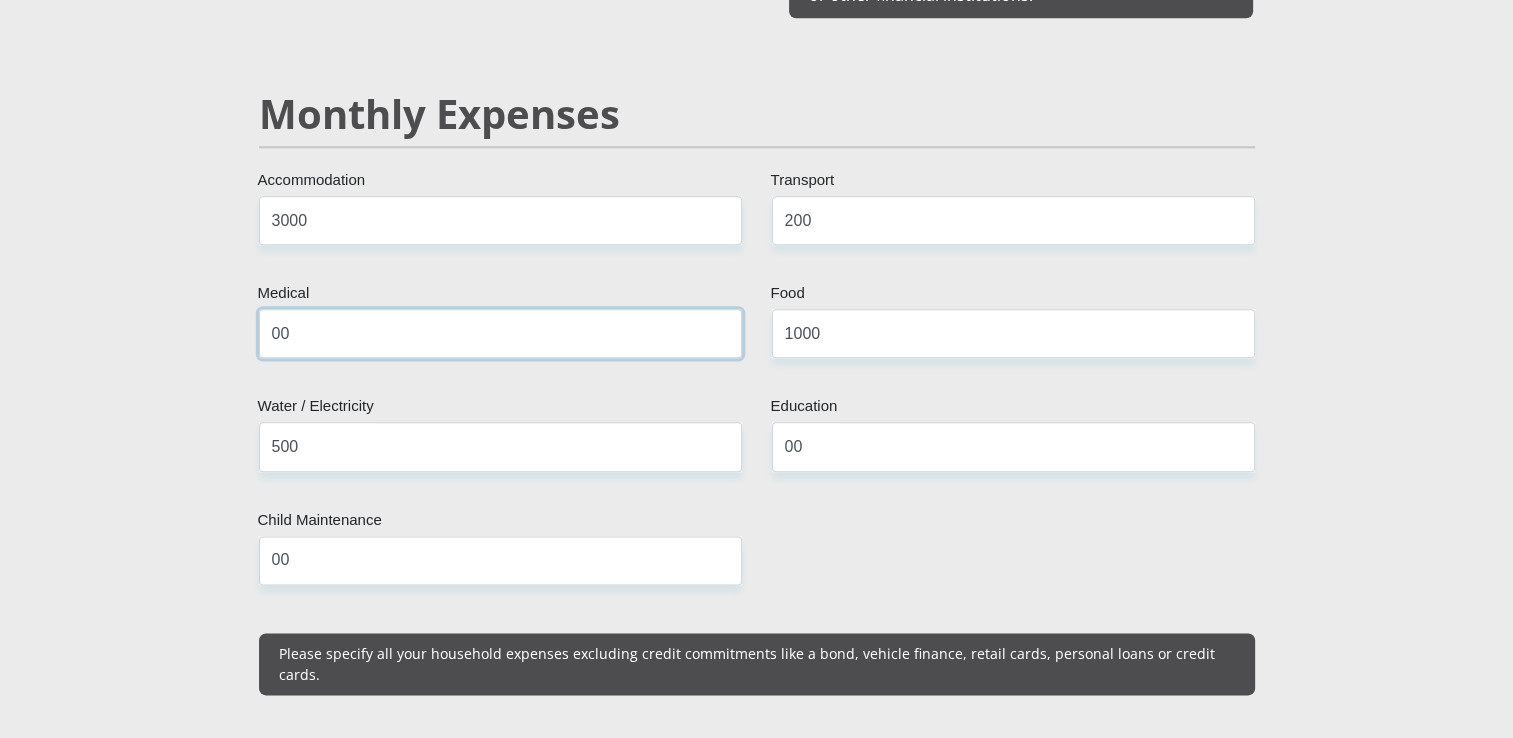 scroll, scrollTop: 2247, scrollLeft: 0, axis: vertical 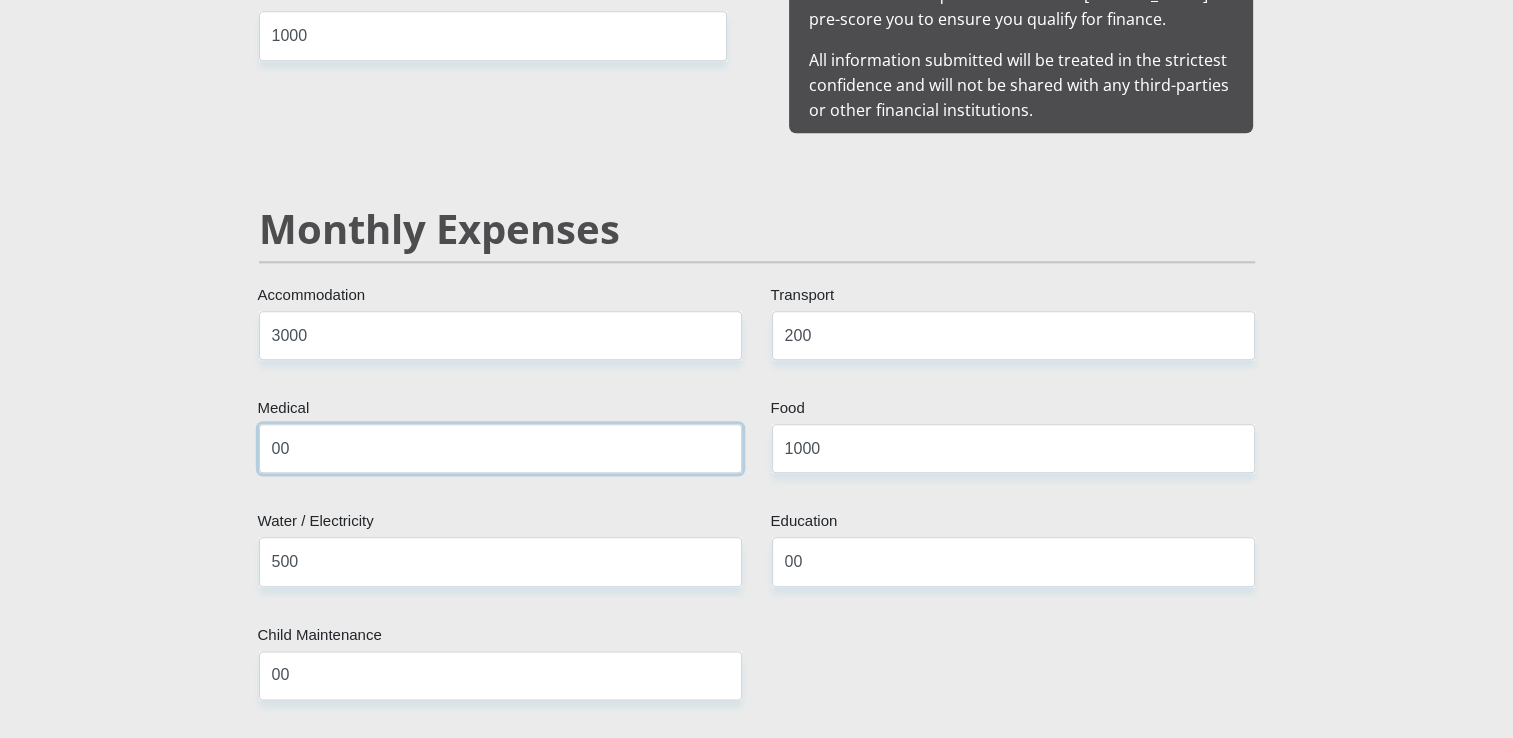 type on "00" 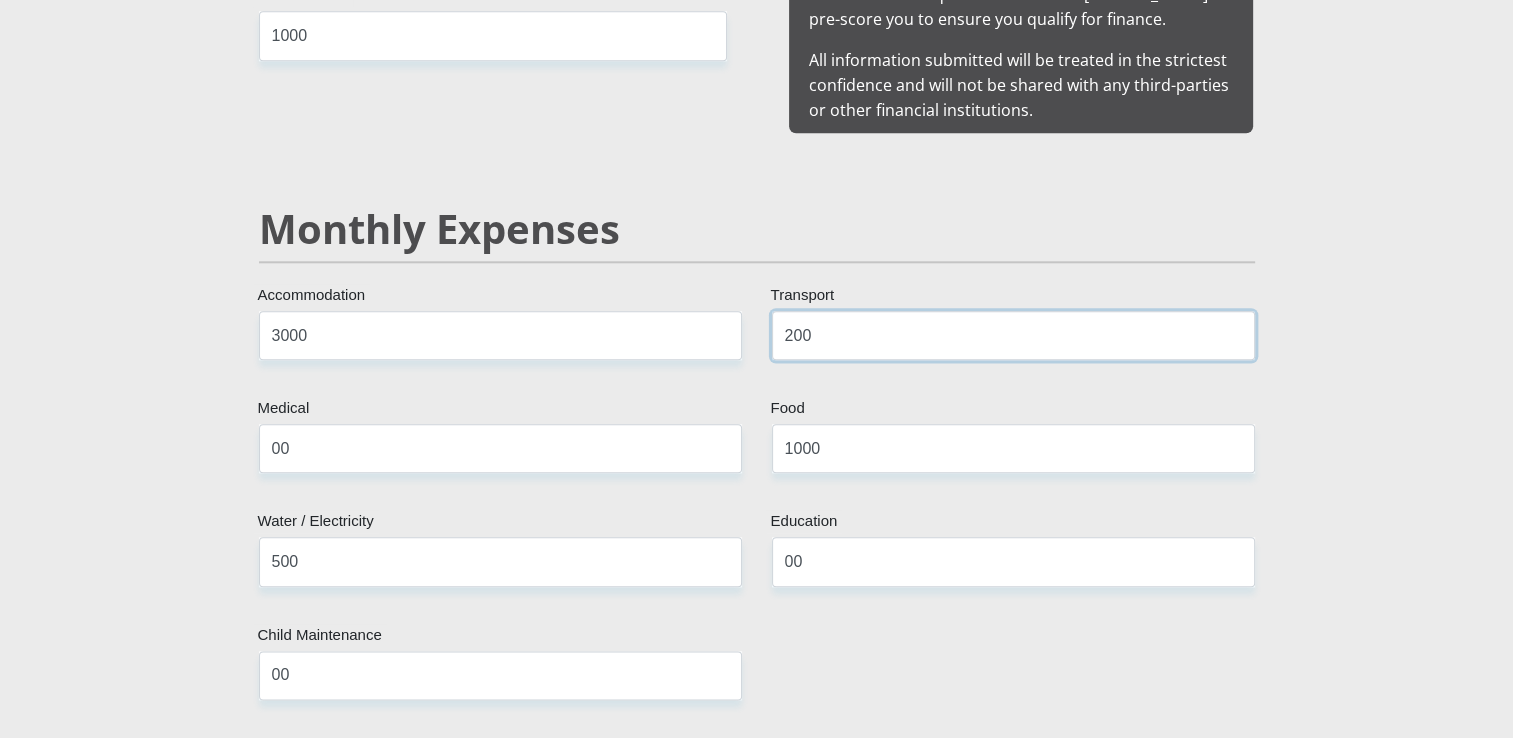 click on "200" at bounding box center [1013, 335] 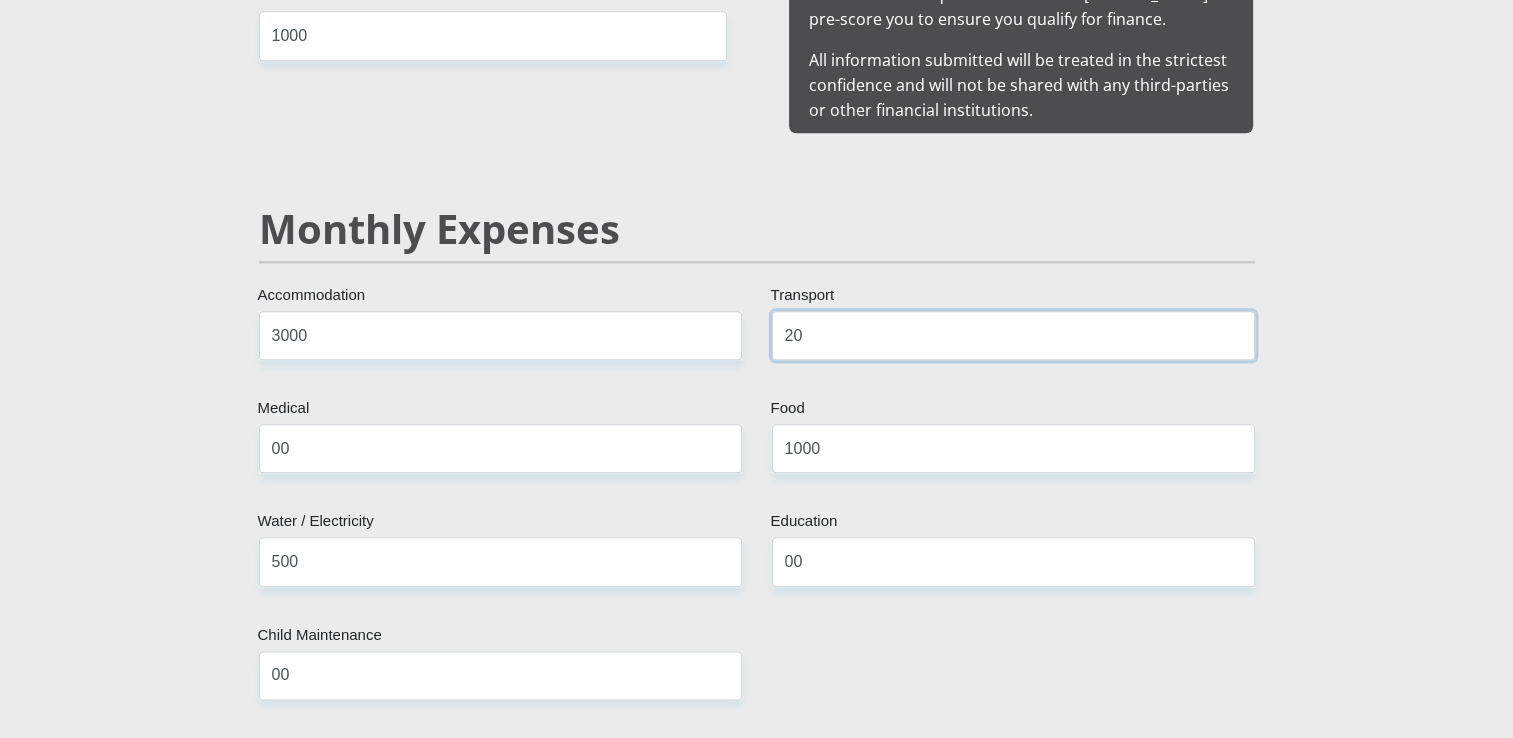 type on "2" 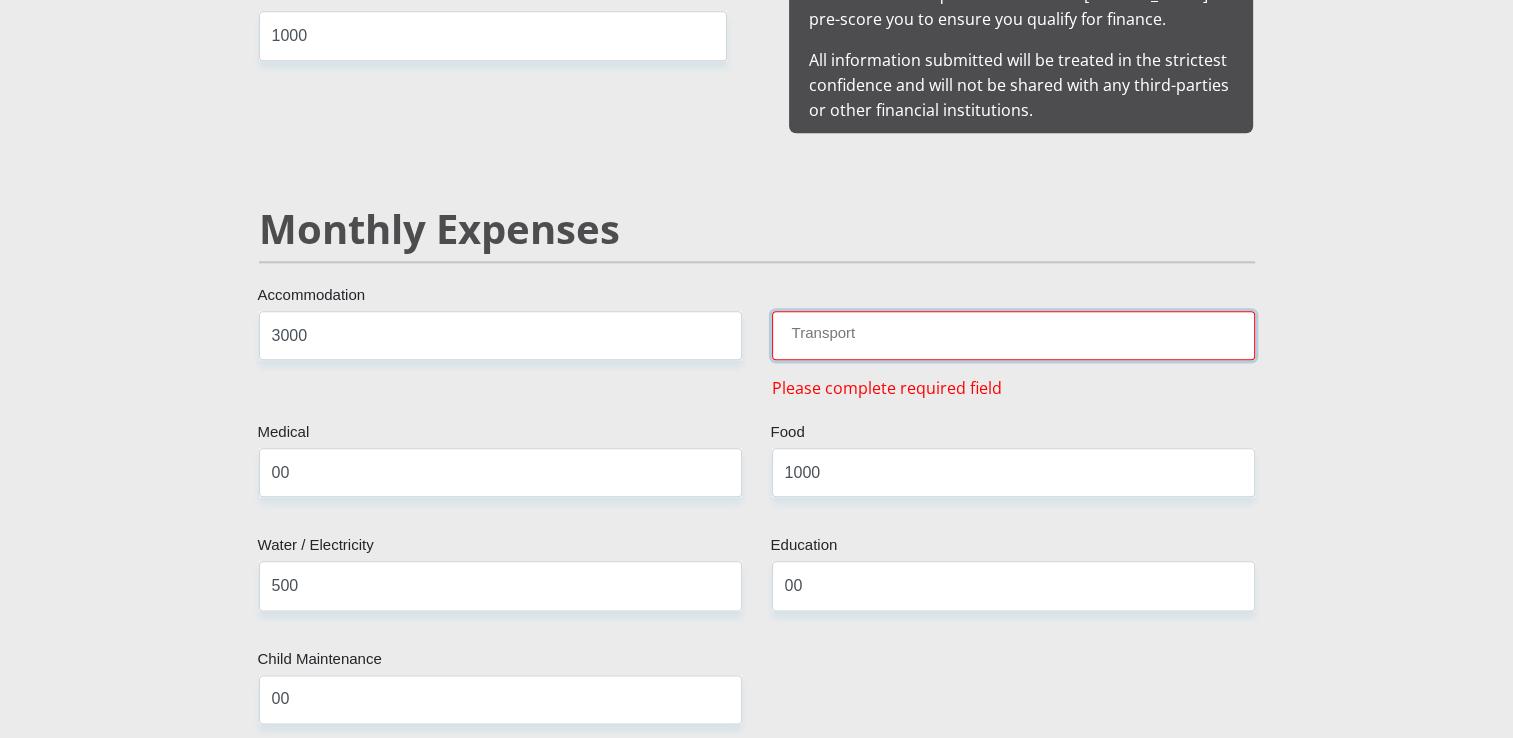 type on "1" 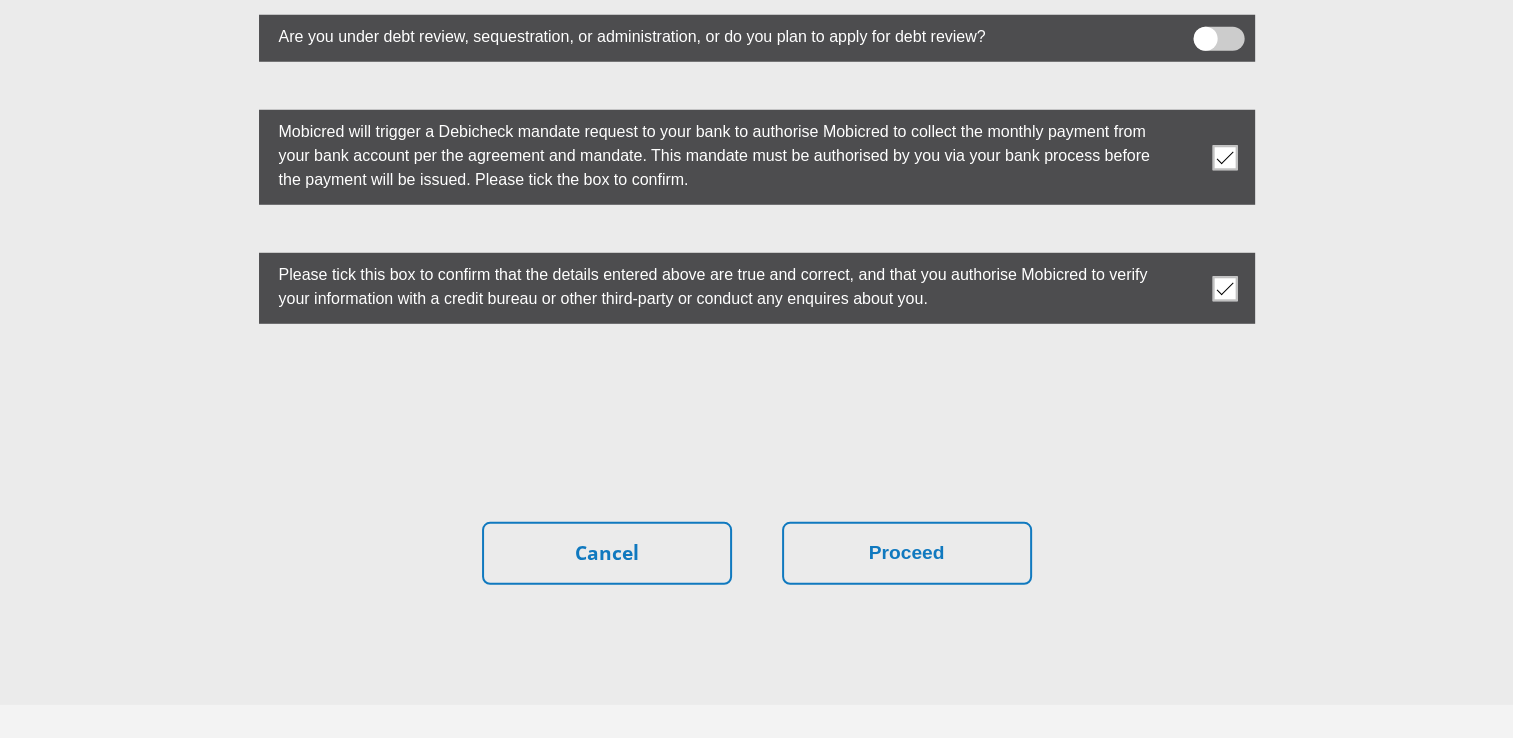 scroll, scrollTop: 5647, scrollLeft: 0, axis: vertical 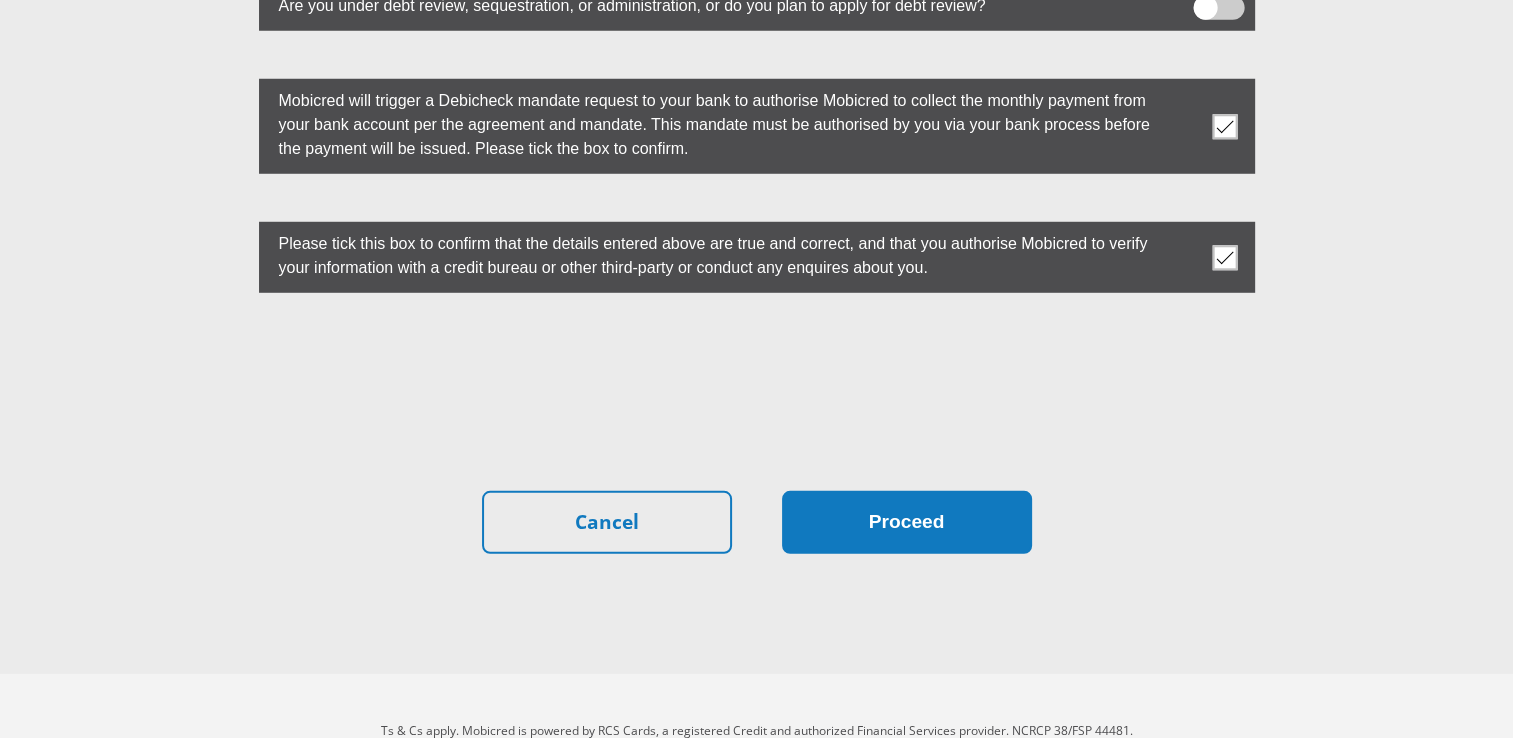 type on "00" 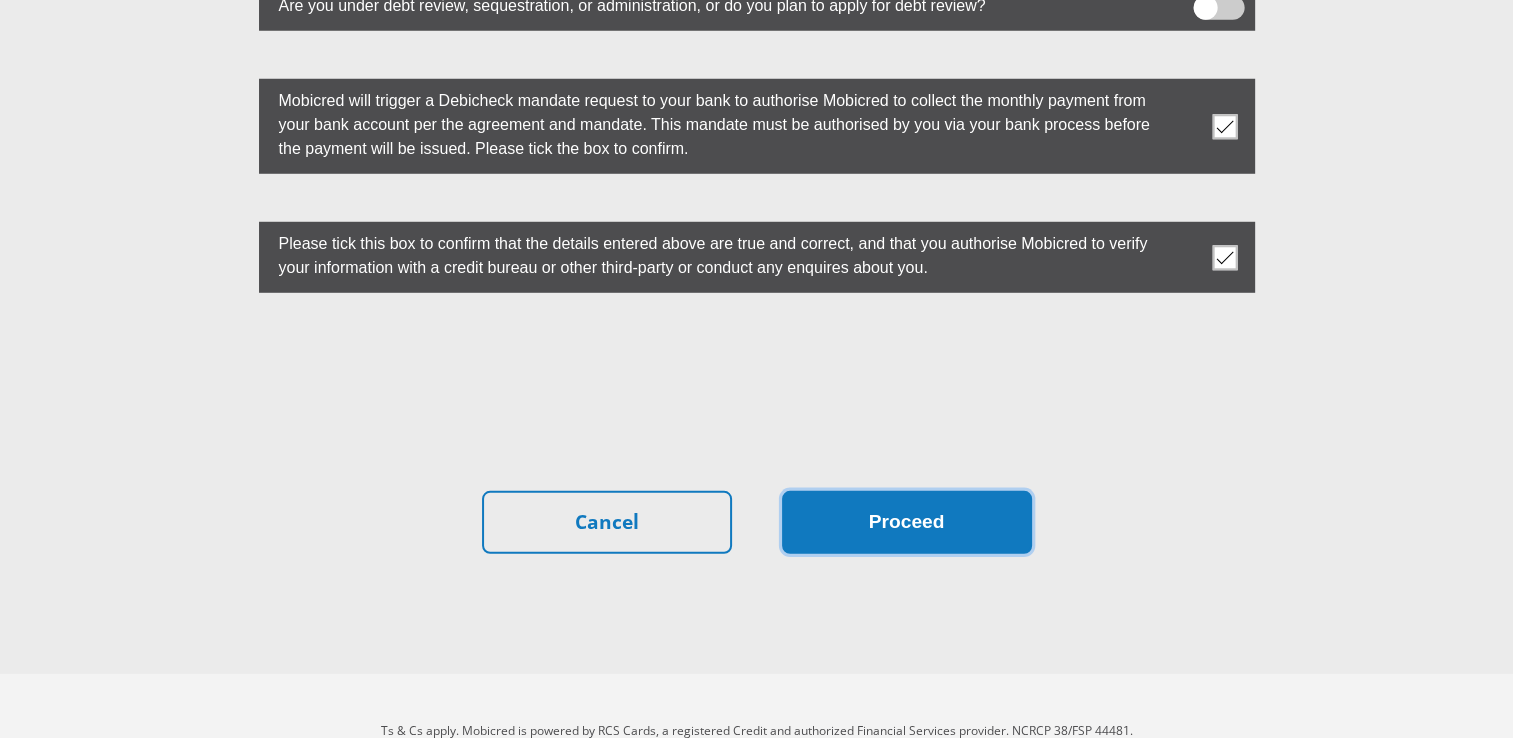 click on "Proceed" at bounding box center [907, 522] 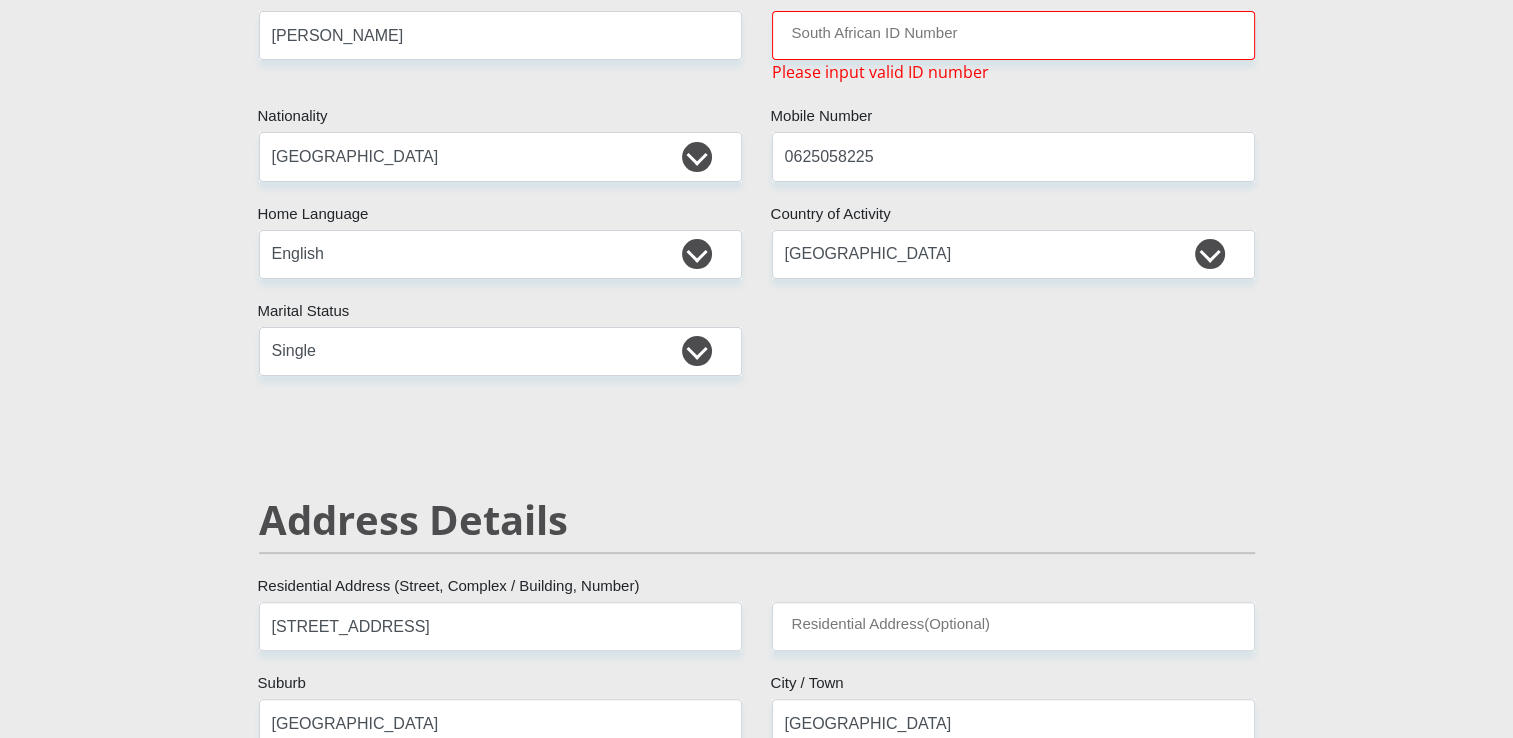 scroll, scrollTop: 247, scrollLeft: 0, axis: vertical 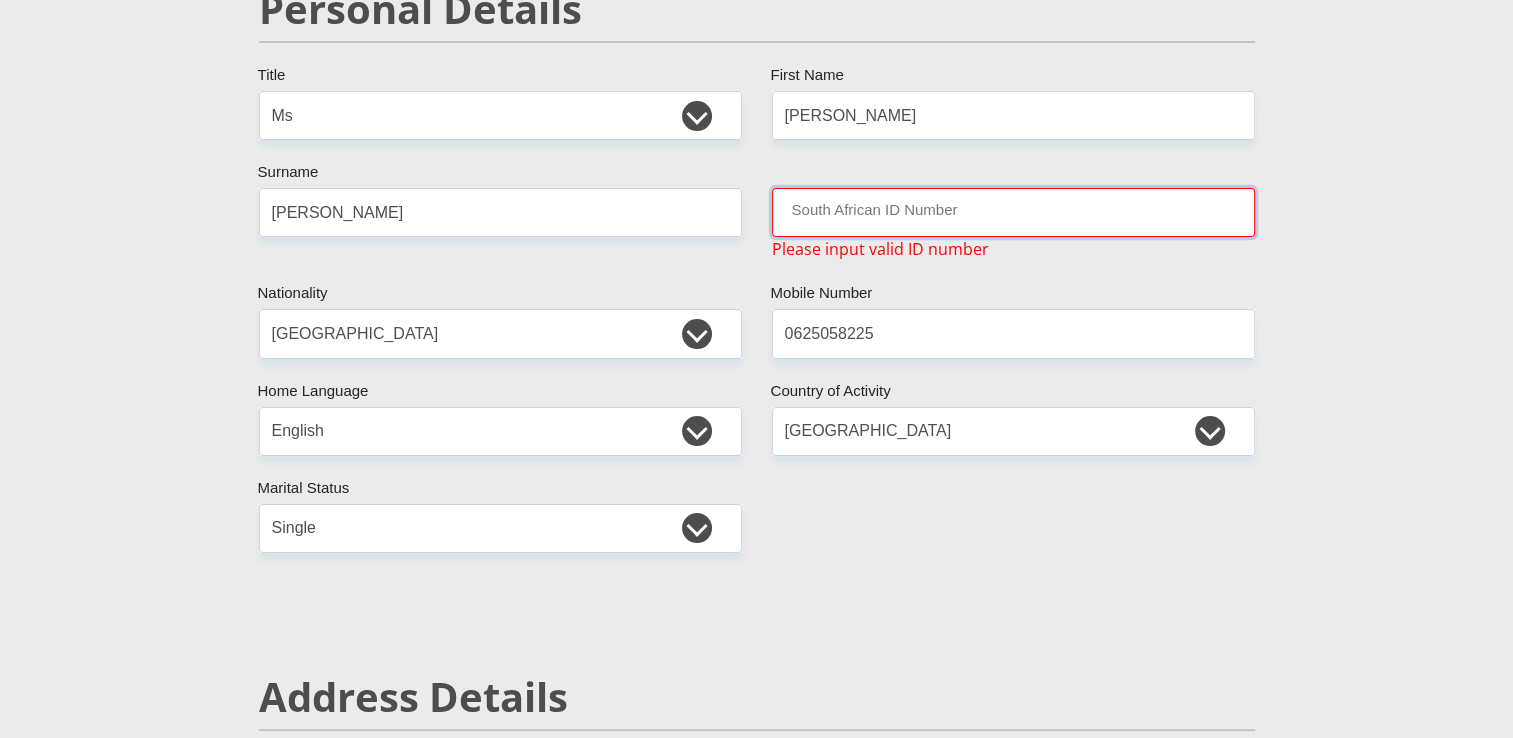click on "South African ID Number" at bounding box center (1013, 212) 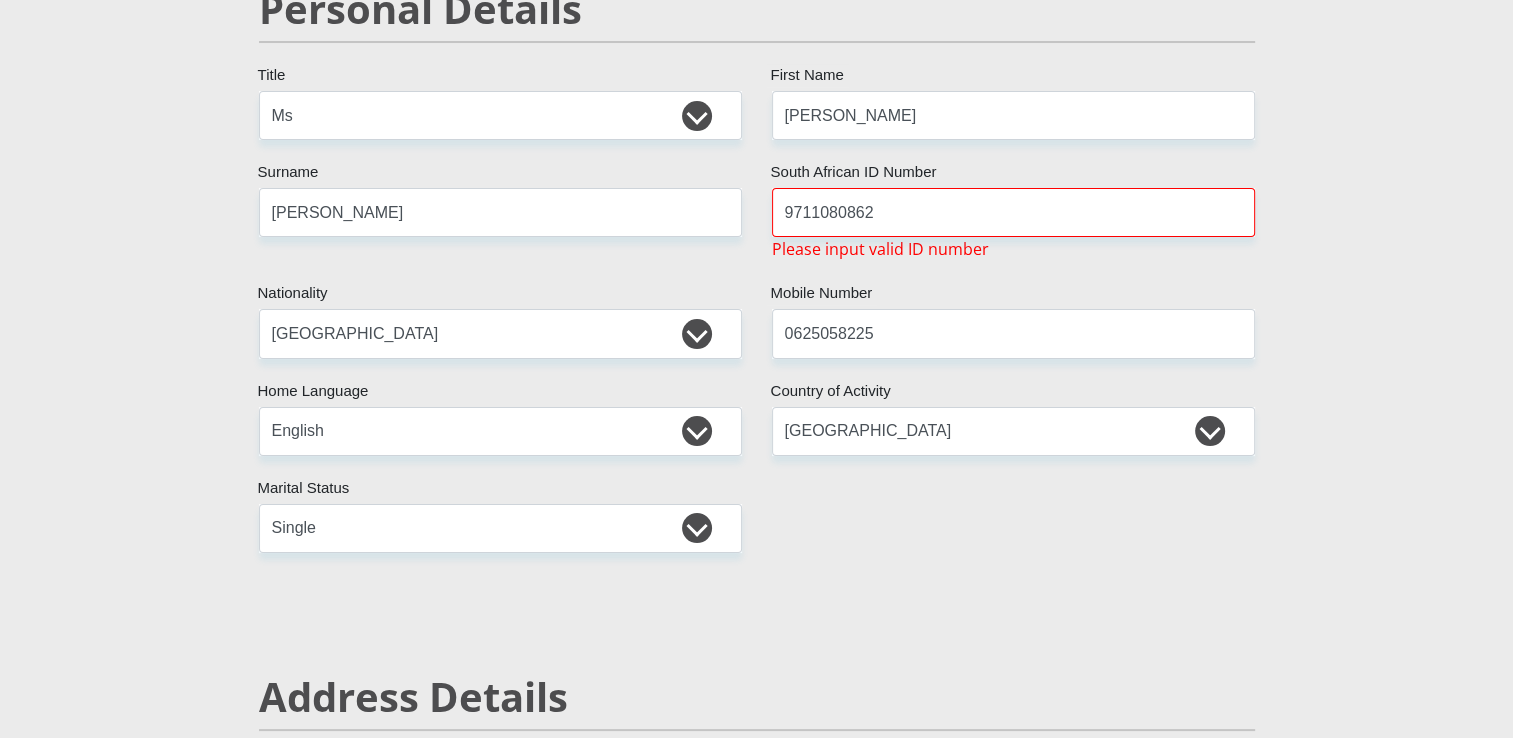 scroll, scrollTop: 5616, scrollLeft: 0, axis: vertical 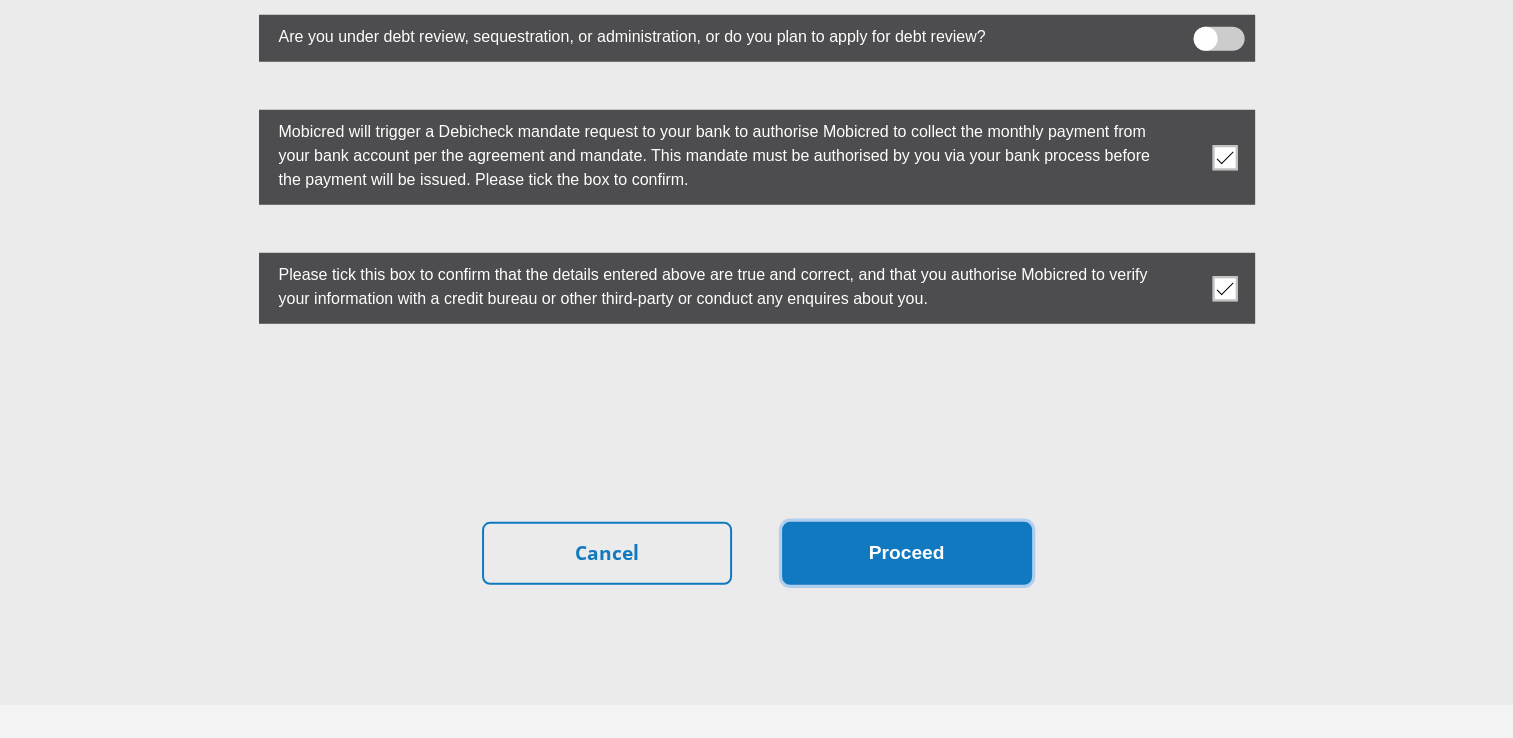 click on "Proceed" at bounding box center (907, 553) 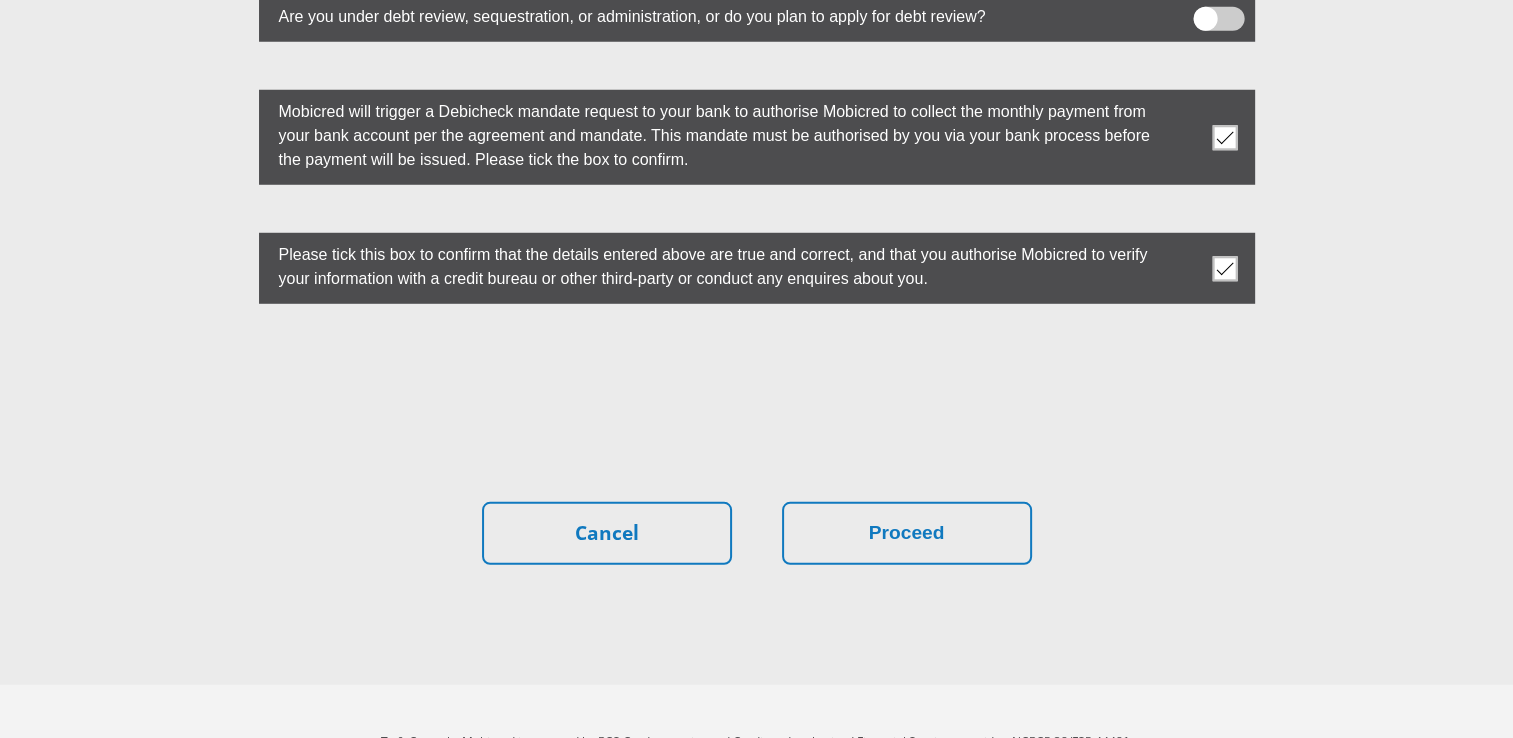 scroll, scrollTop: 5623, scrollLeft: 0, axis: vertical 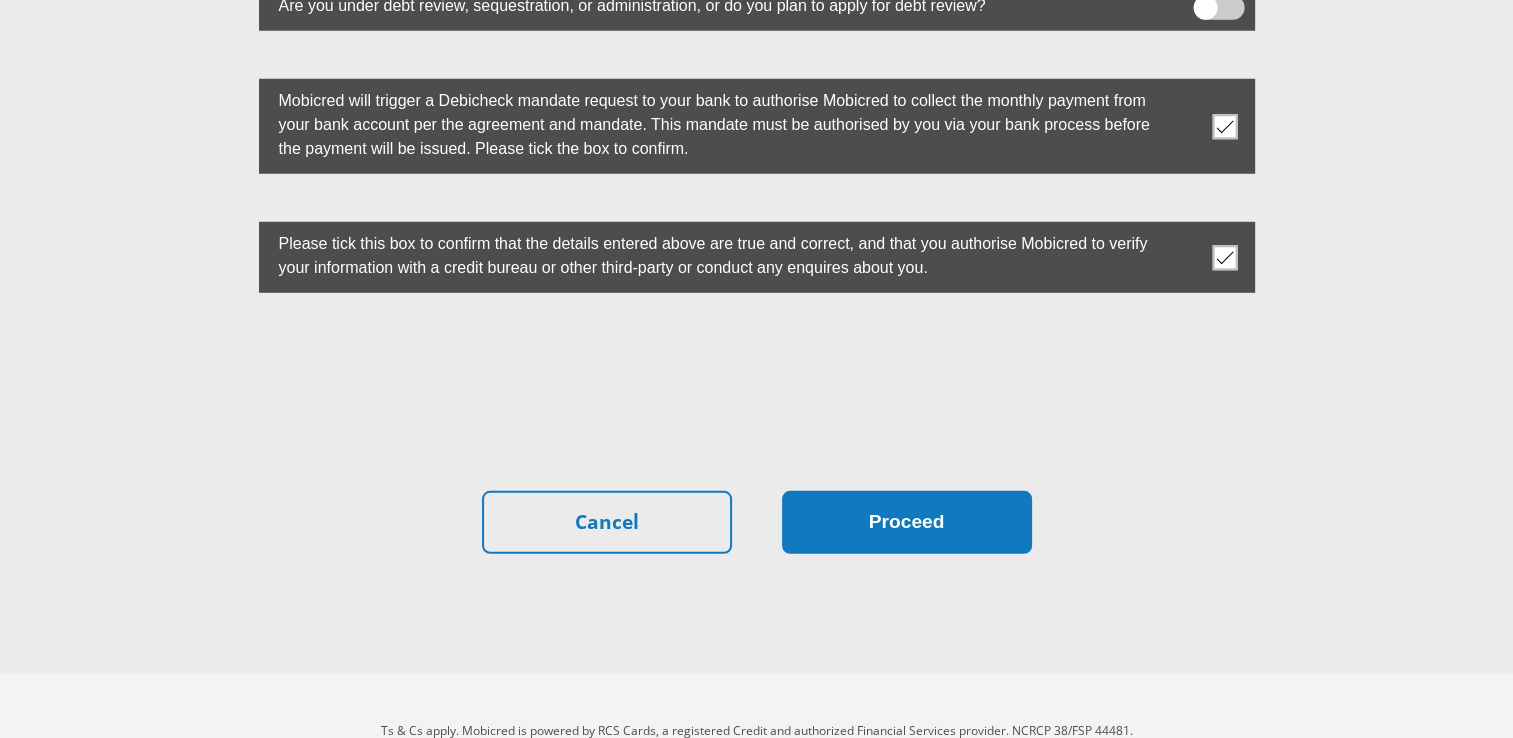 type on "9711080862082" 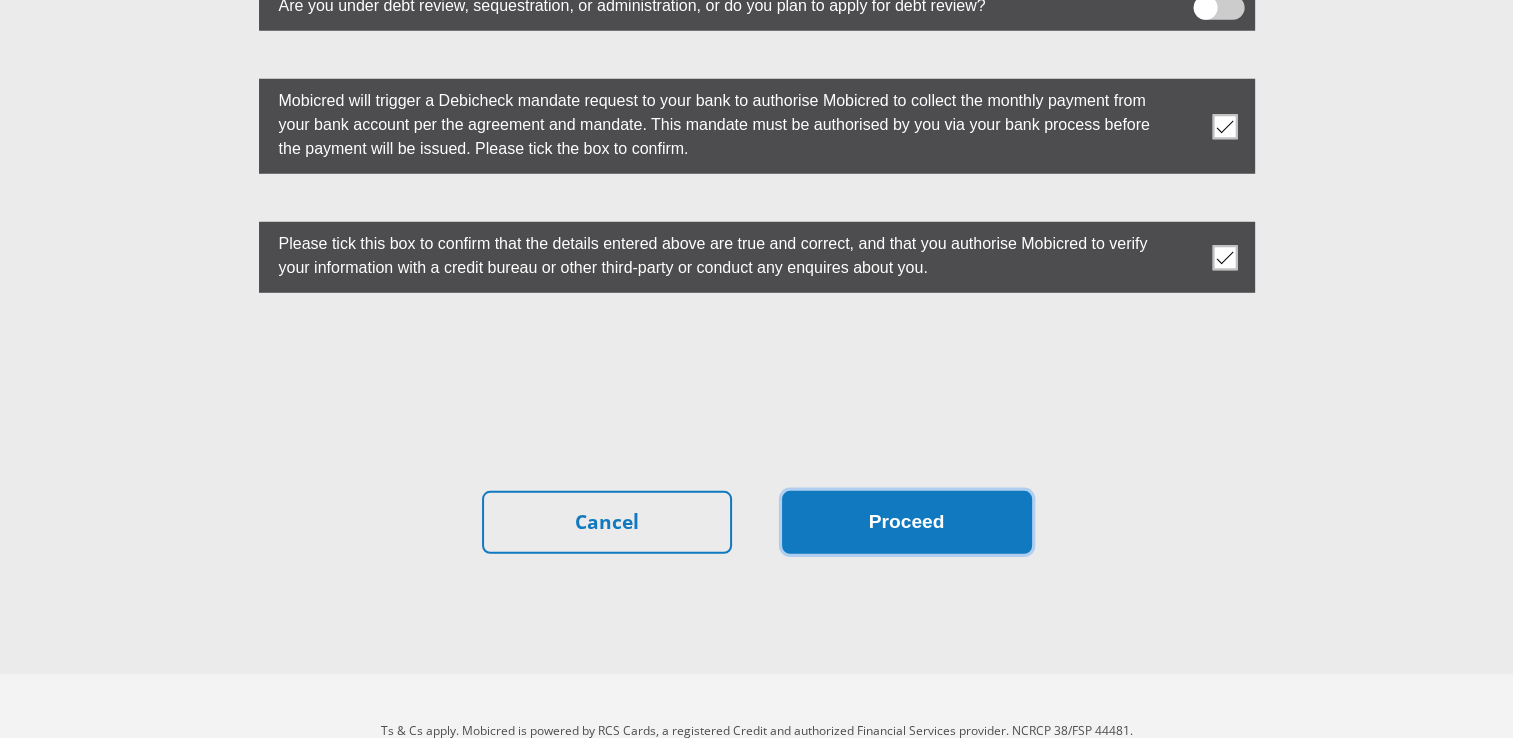 click on "Proceed" at bounding box center (907, 522) 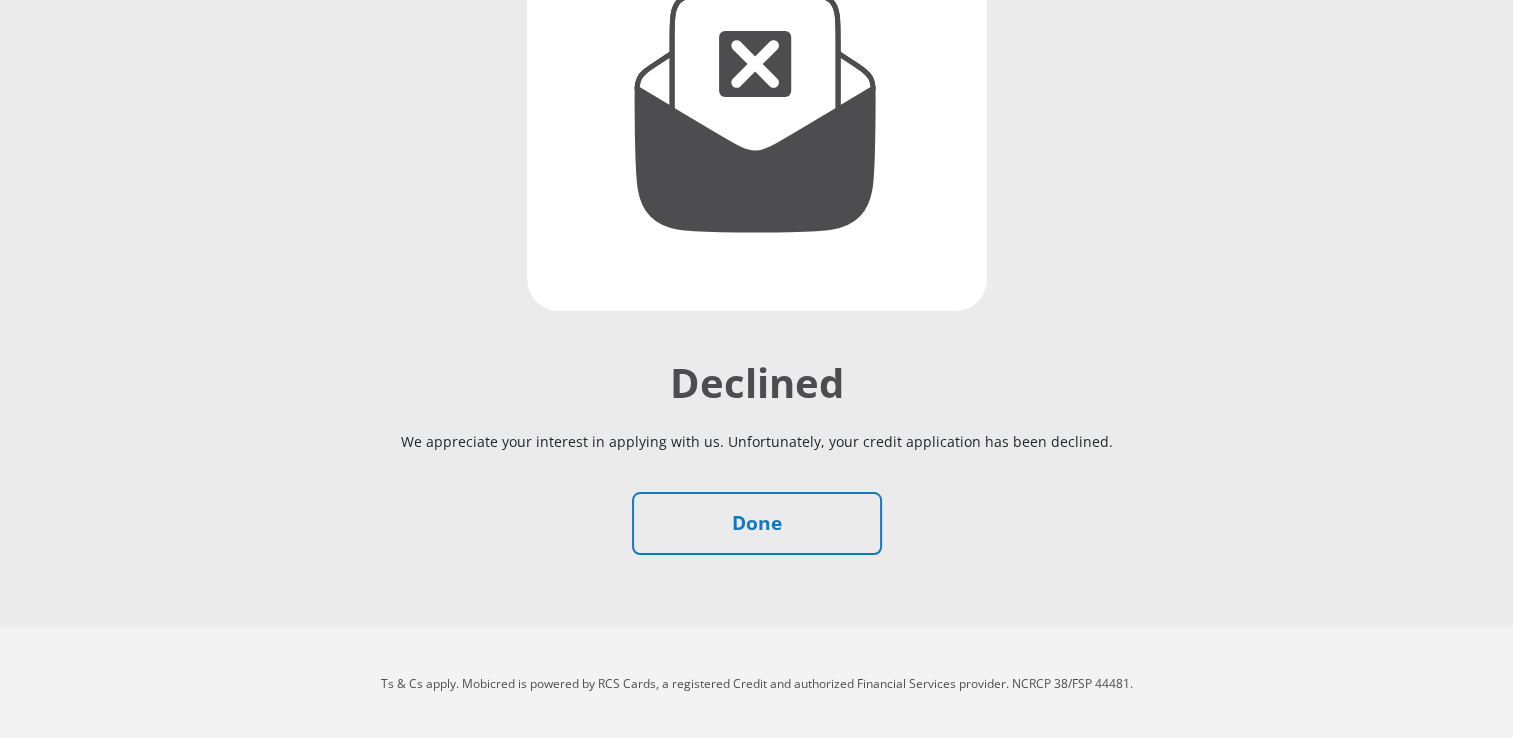 scroll, scrollTop: 333, scrollLeft: 0, axis: vertical 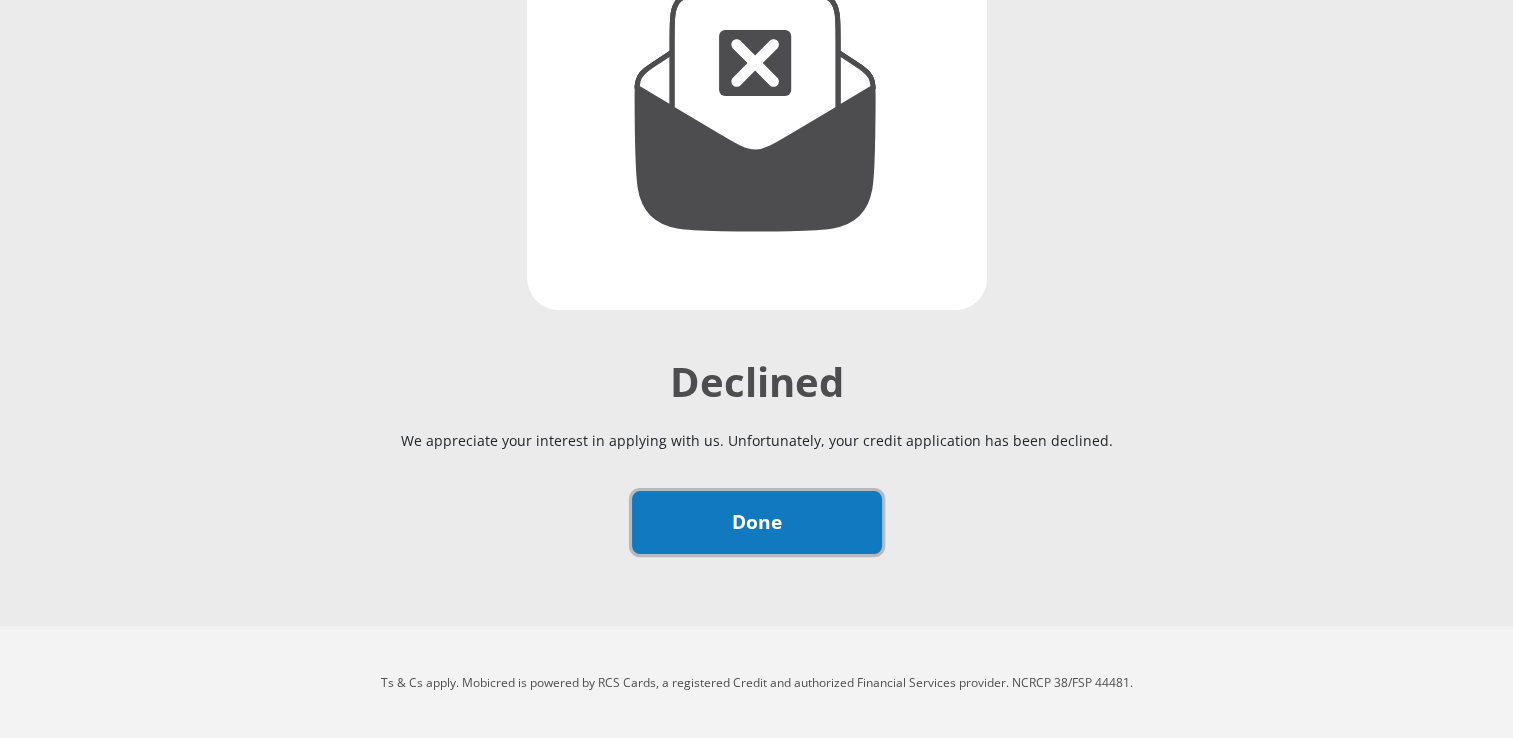 click on "Done" at bounding box center [757, 522] 